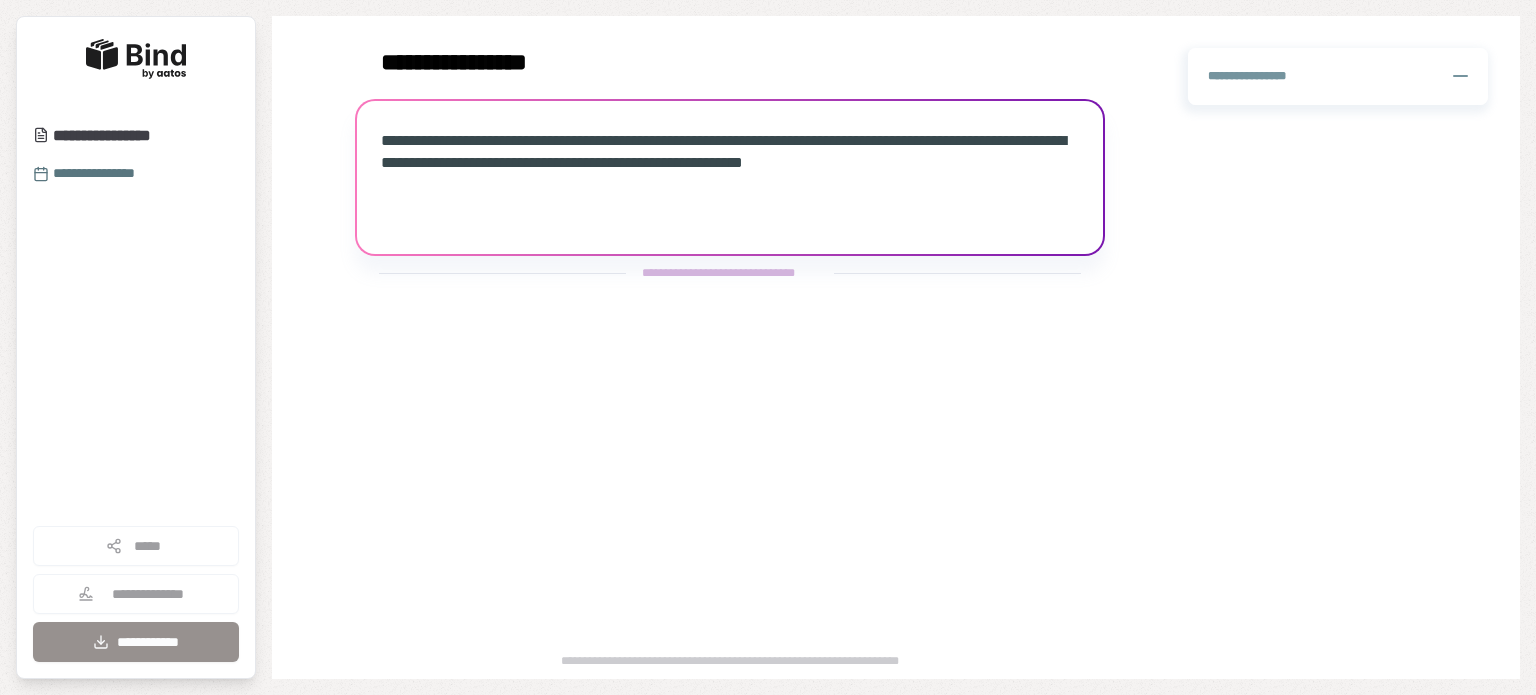 scroll, scrollTop: 0, scrollLeft: 0, axis: both 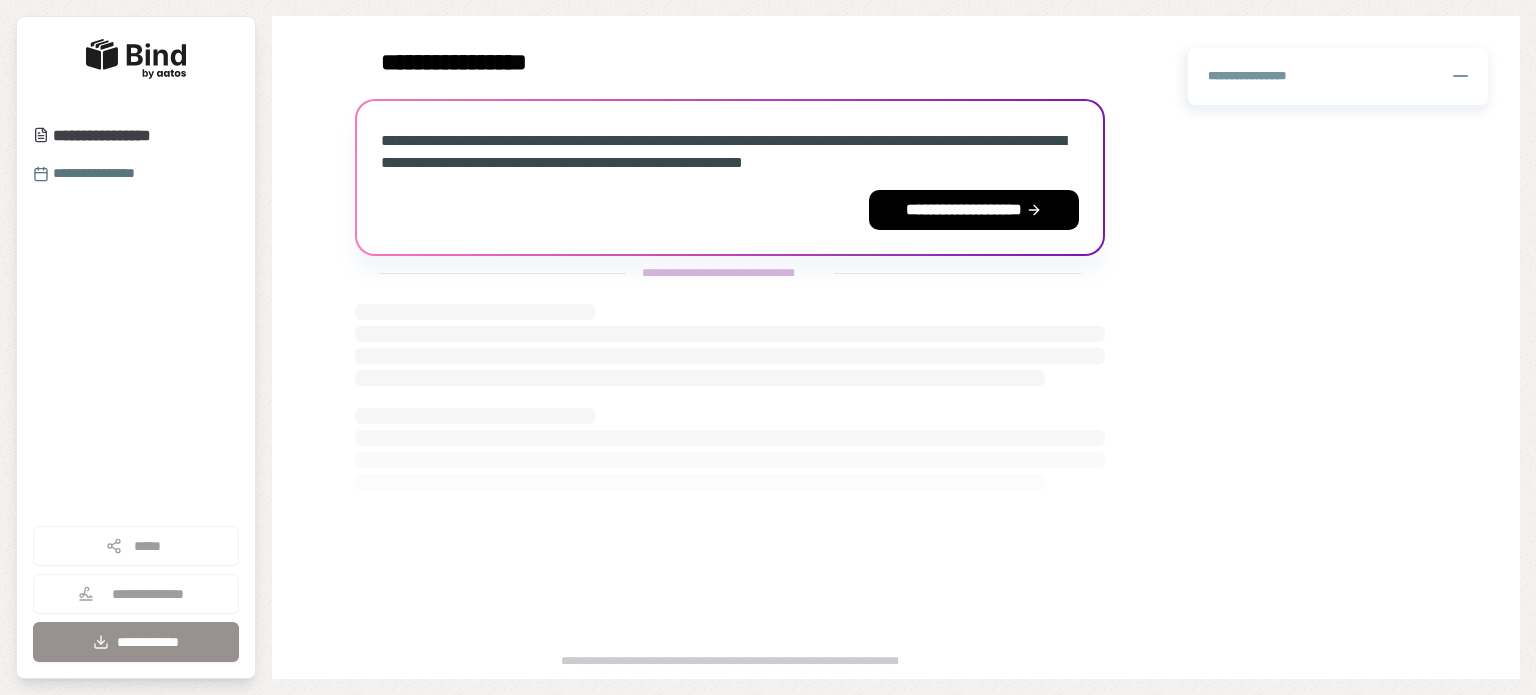 click on "**********" at bounding box center (136, 594) 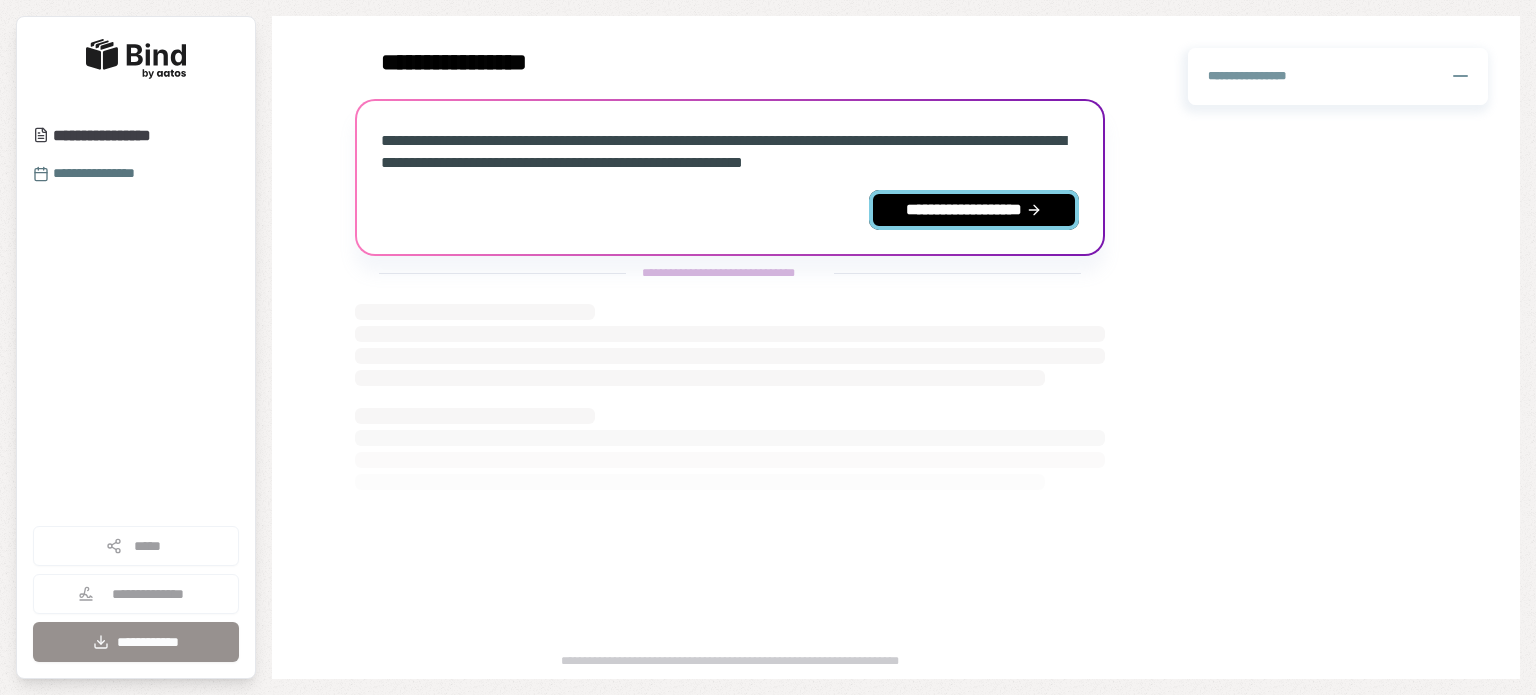 click on "**********" at bounding box center [974, 210] 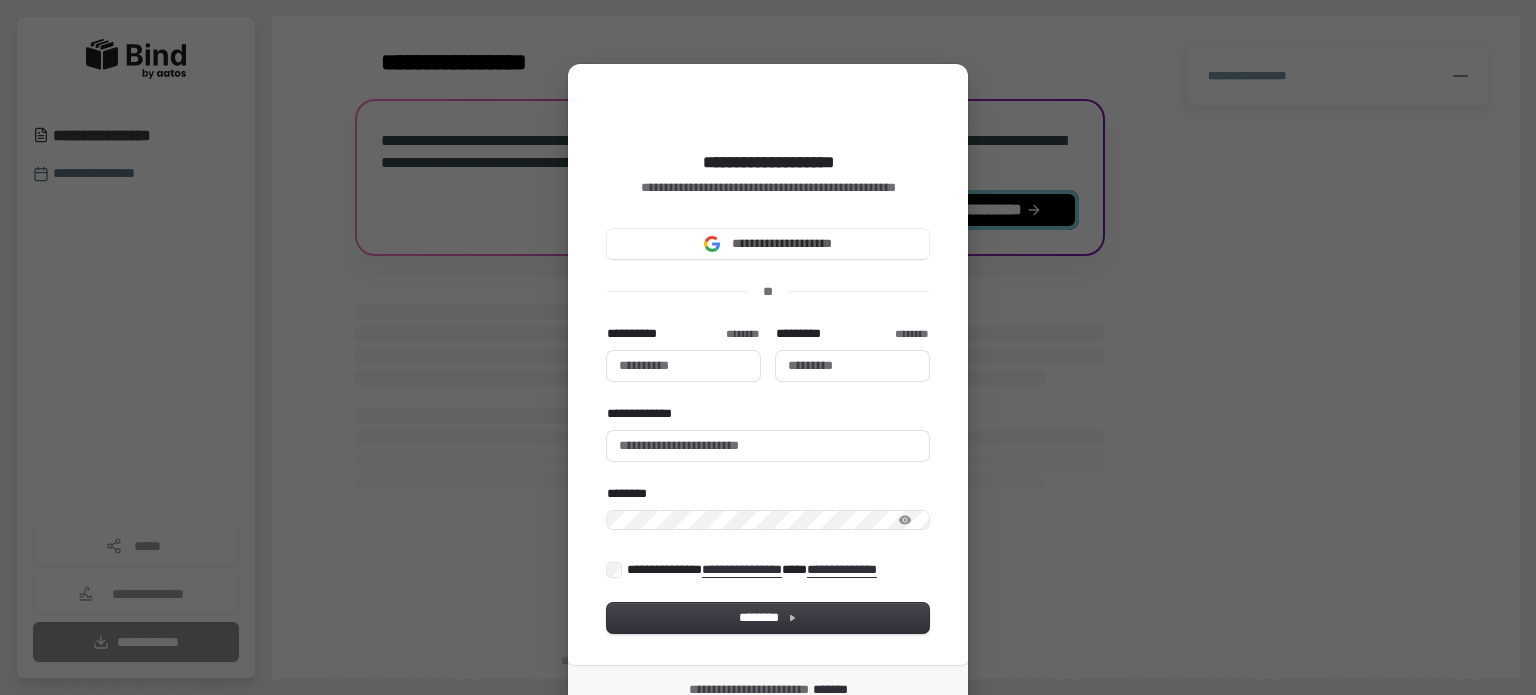 type 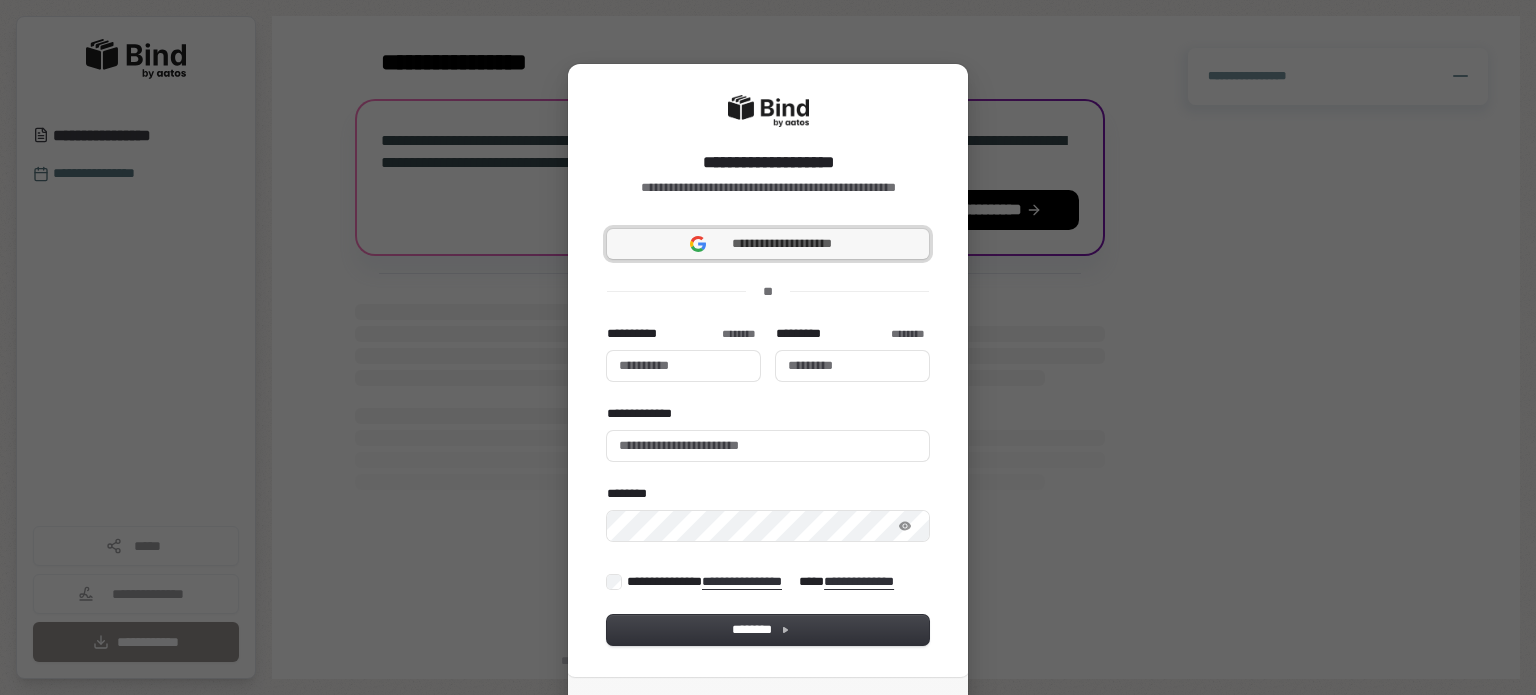 click on "**********" at bounding box center (782, 244) 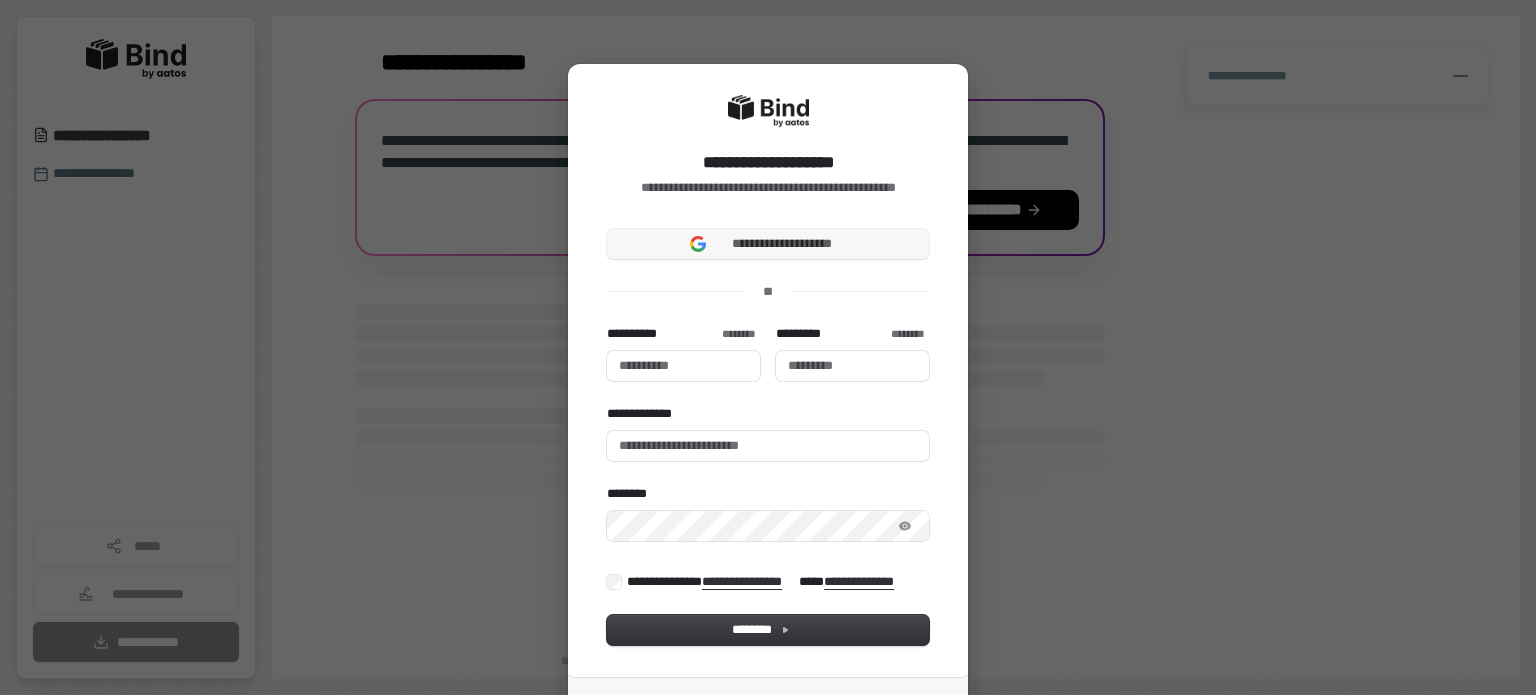 type 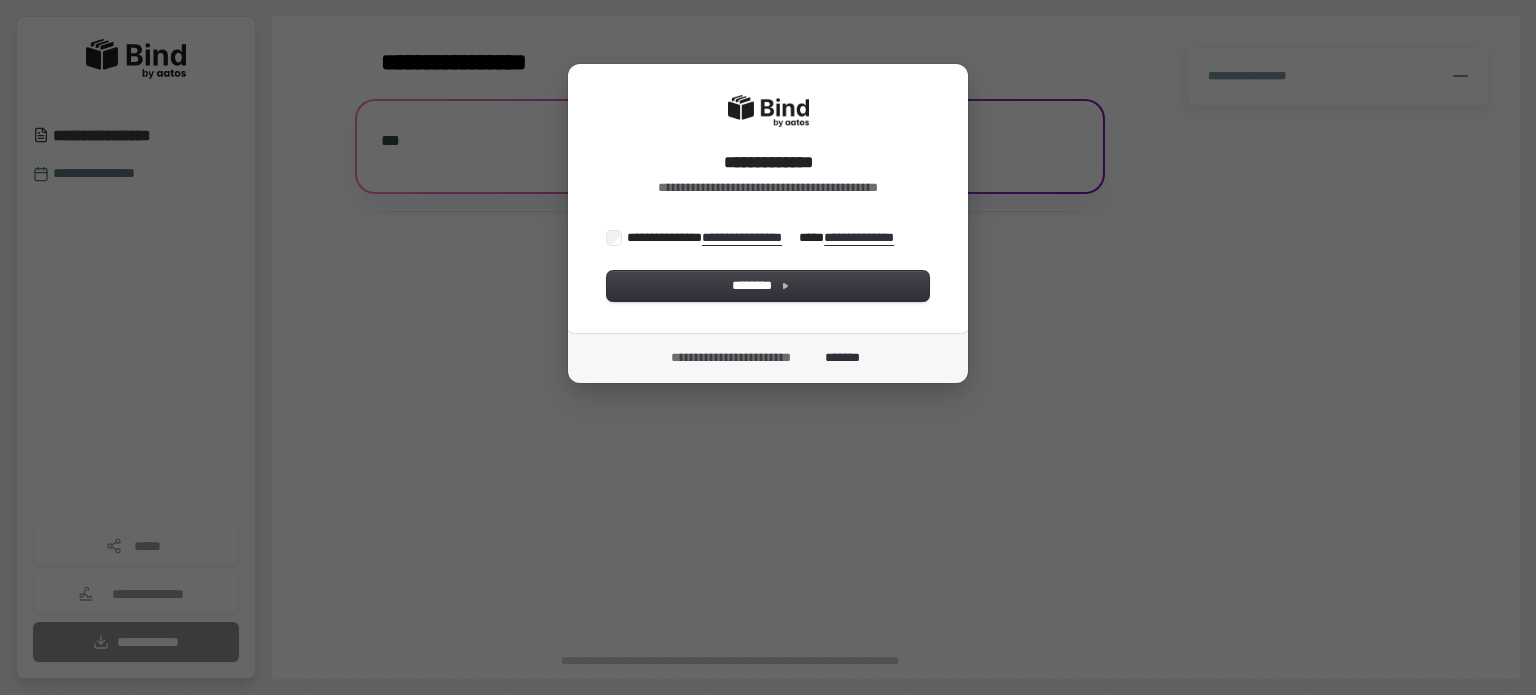 scroll, scrollTop: 0, scrollLeft: 0, axis: both 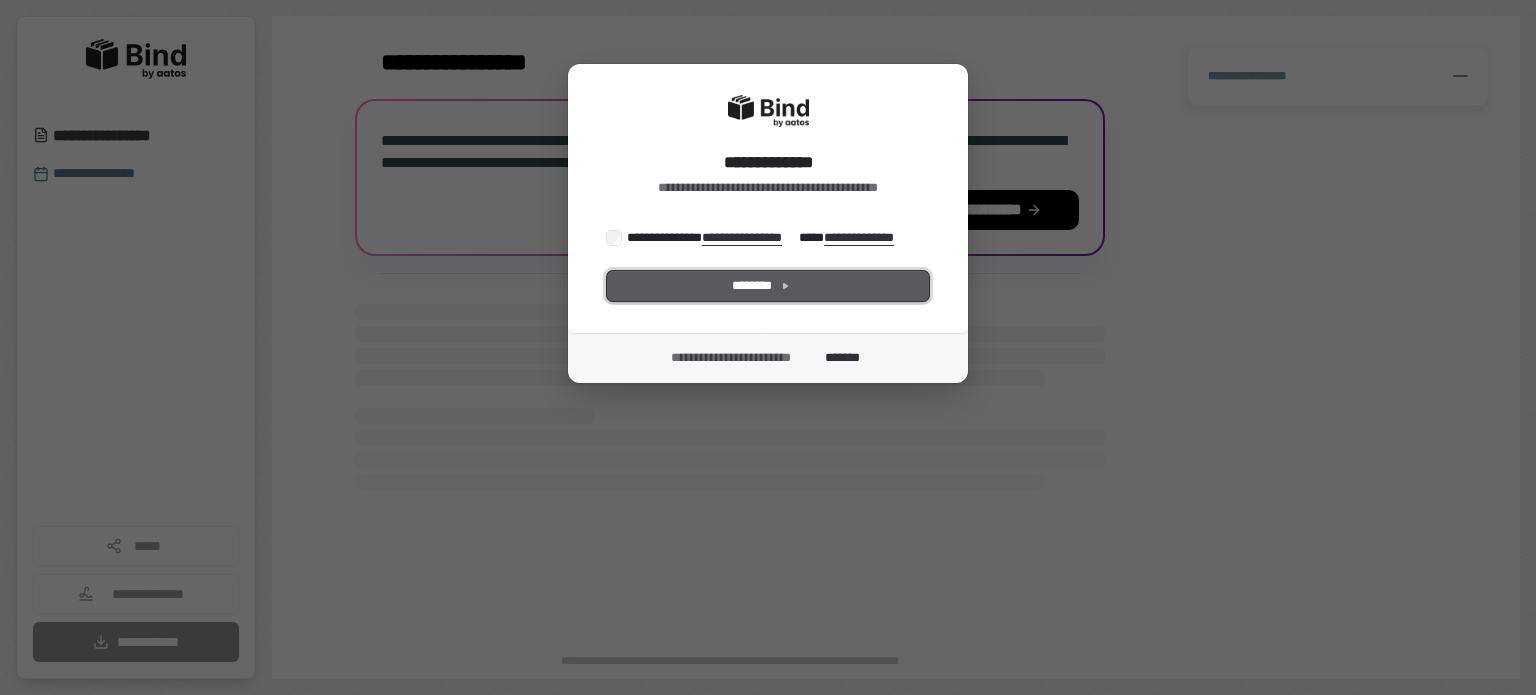 click on "********" at bounding box center (768, 286) 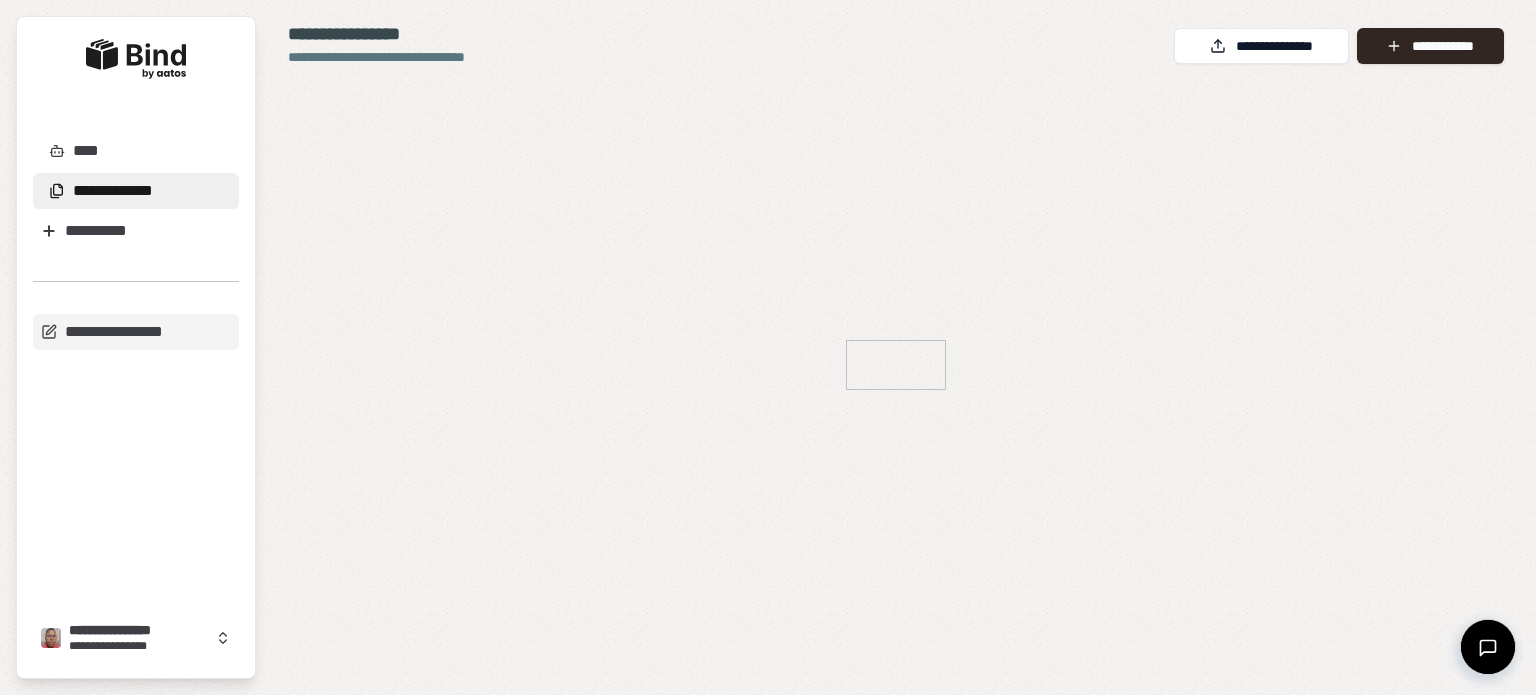 scroll, scrollTop: 0, scrollLeft: 0, axis: both 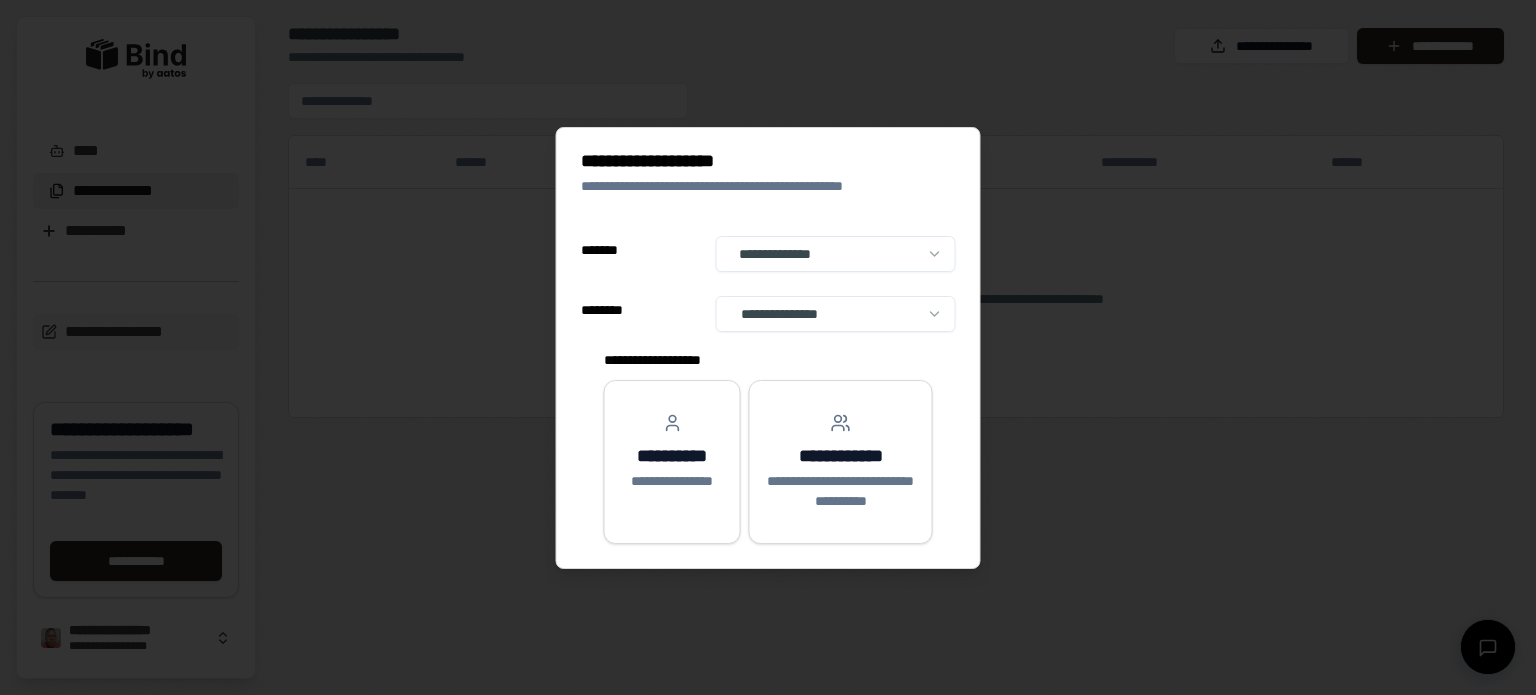 select on "**" 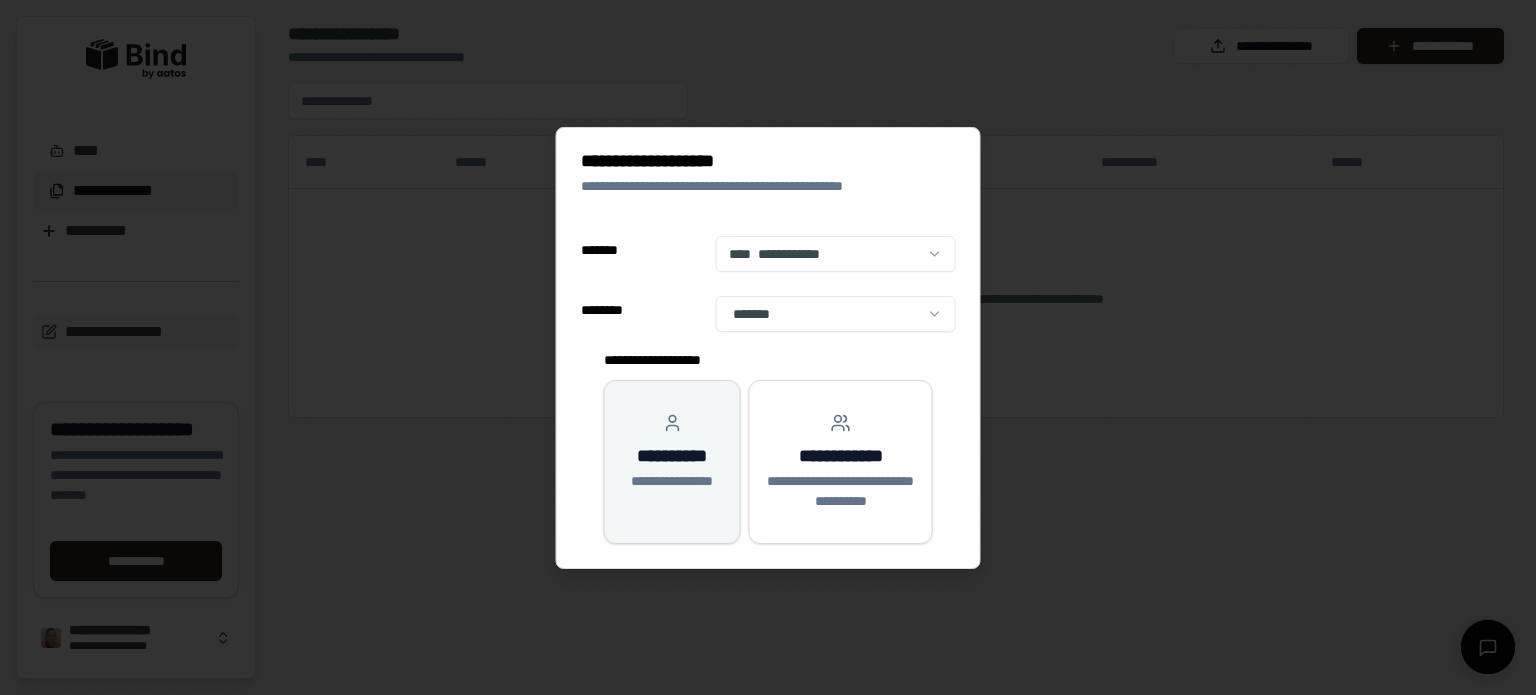 click on "**********" at bounding box center (672, 456) 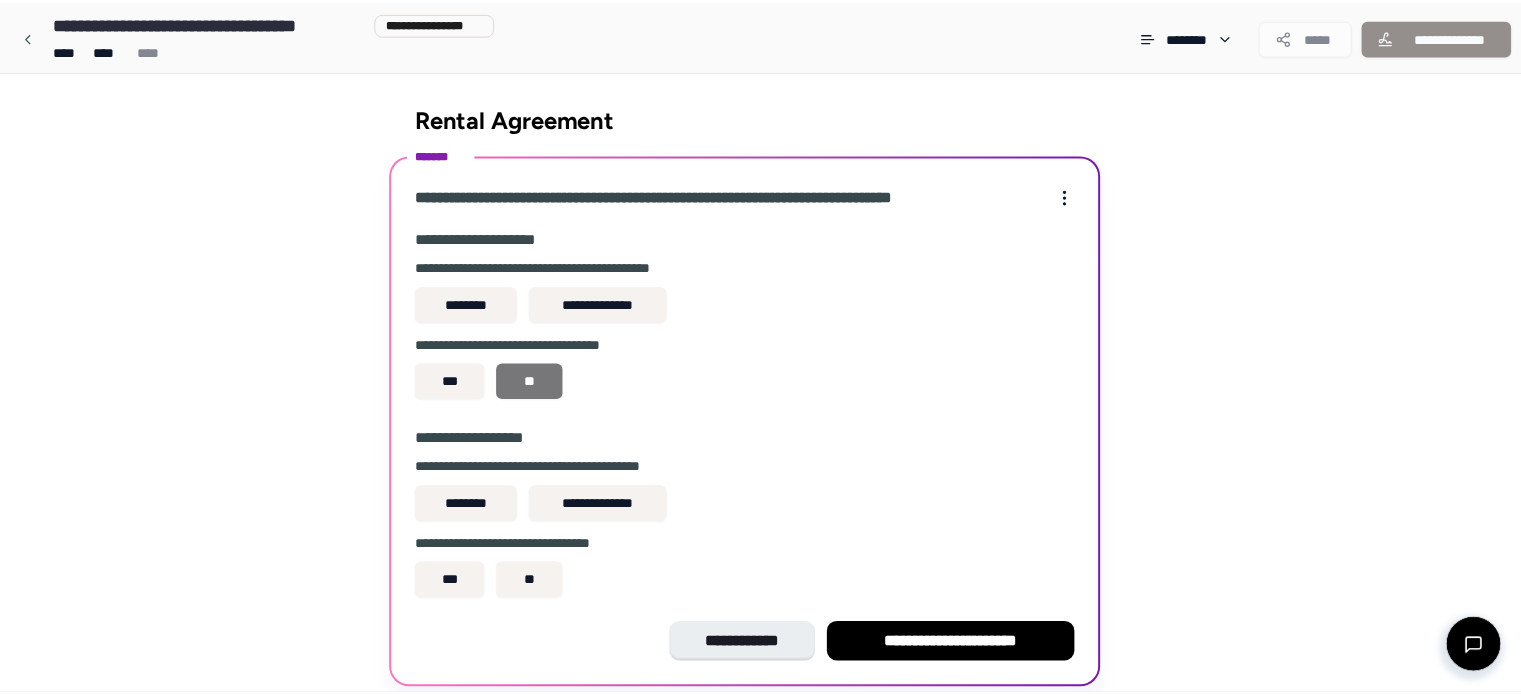 scroll, scrollTop: 72, scrollLeft: 0, axis: vertical 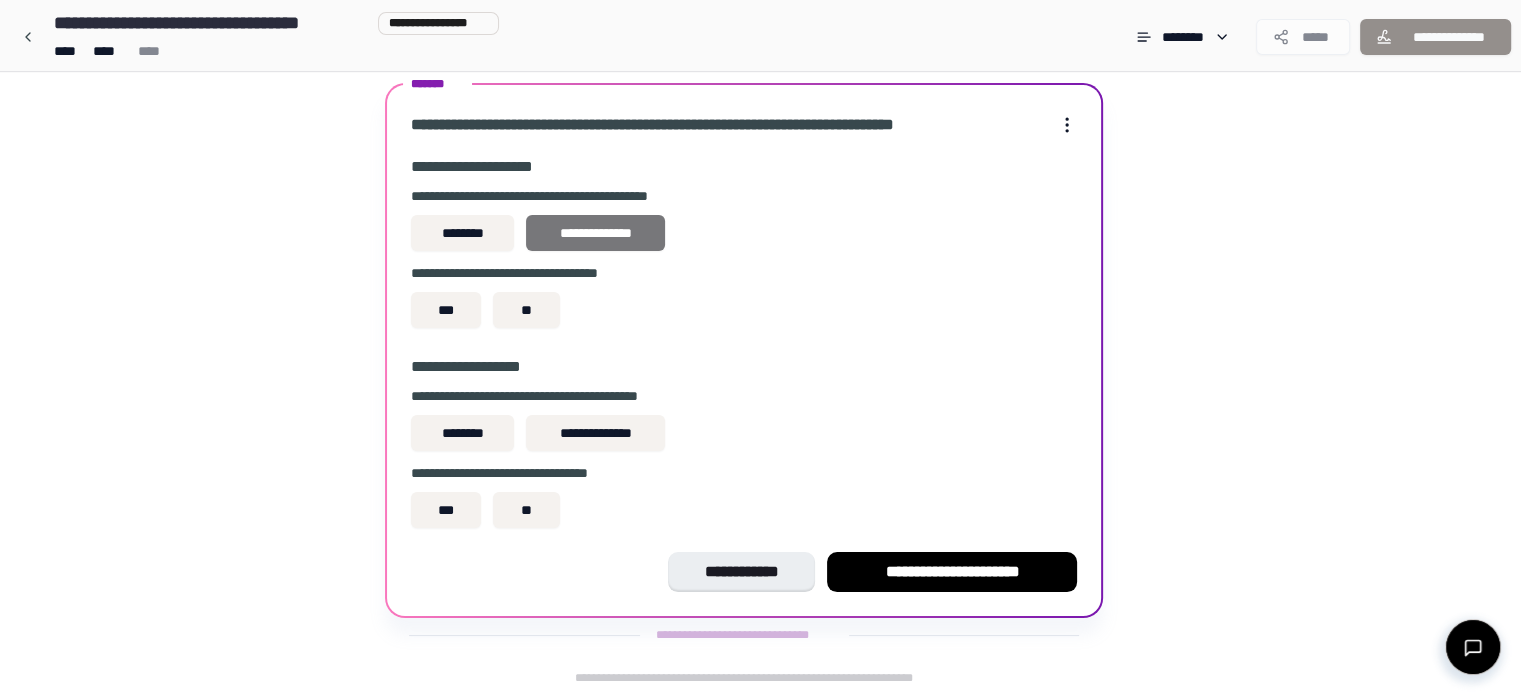 click on "**********" at bounding box center (595, 233) 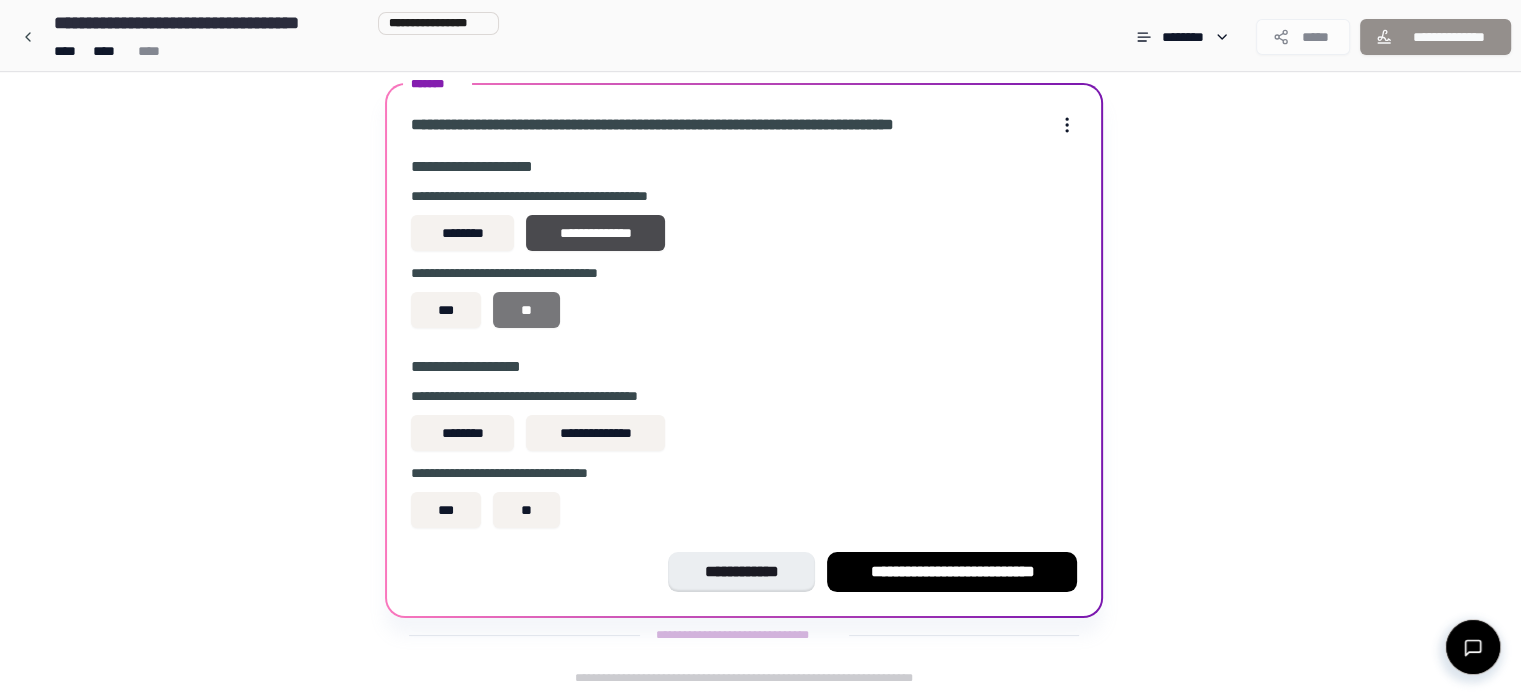 click on "**" at bounding box center (526, 310) 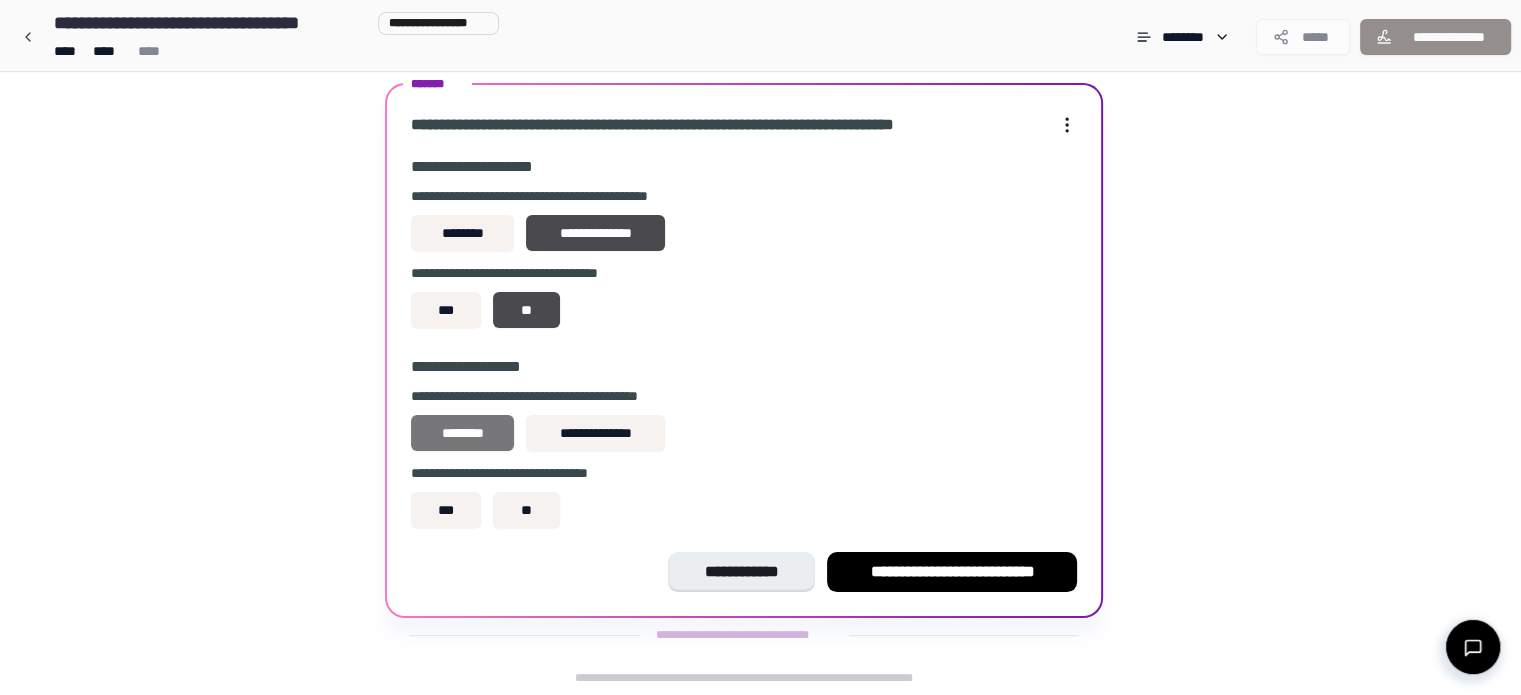 click on "********" at bounding box center (462, 433) 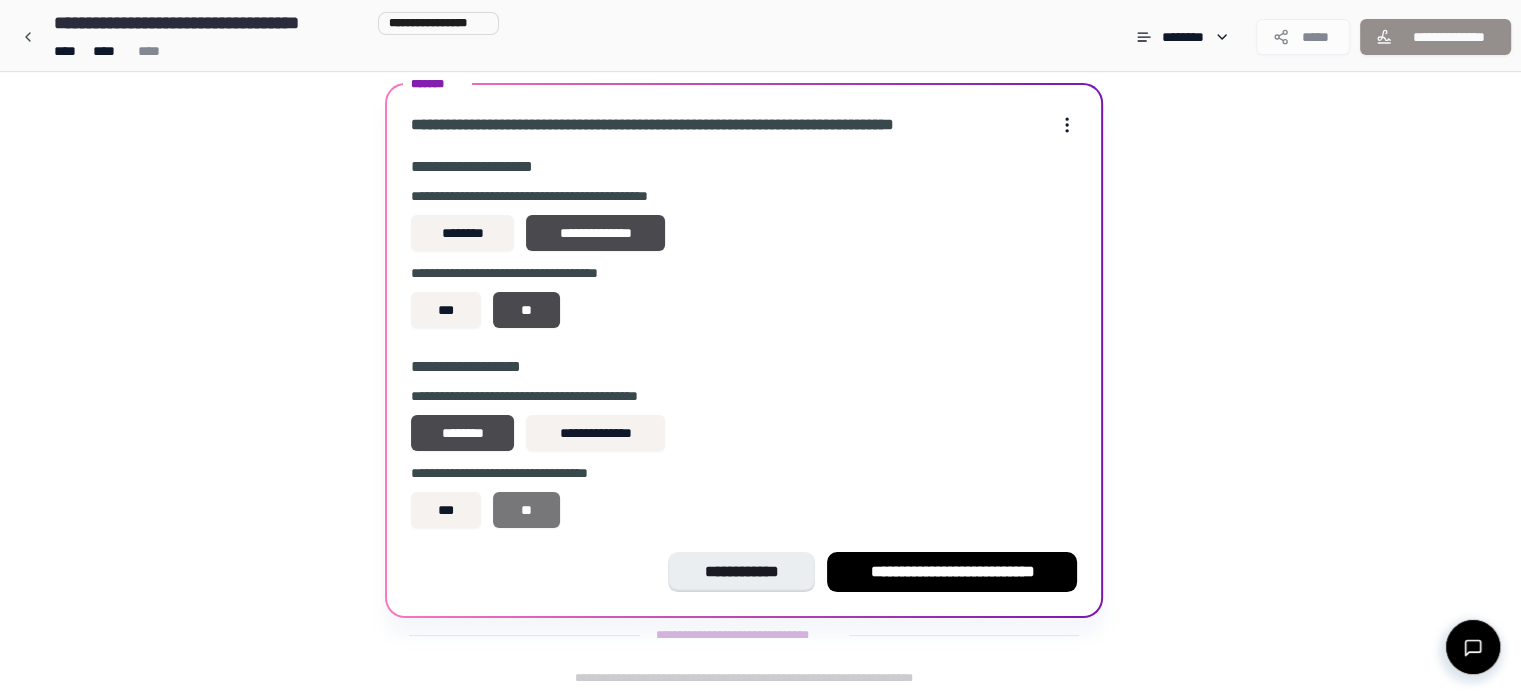 click on "**" at bounding box center [526, 510] 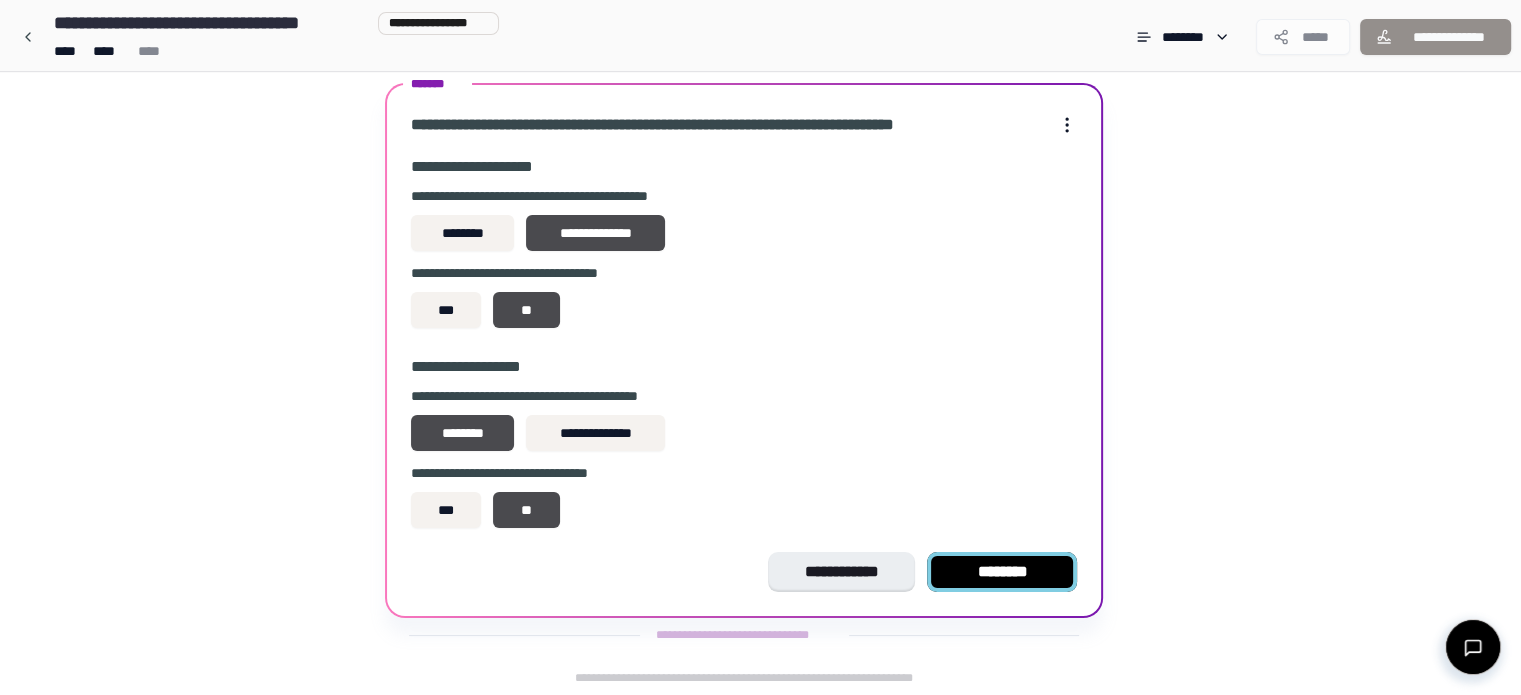 click on "********" at bounding box center [1002, 572] 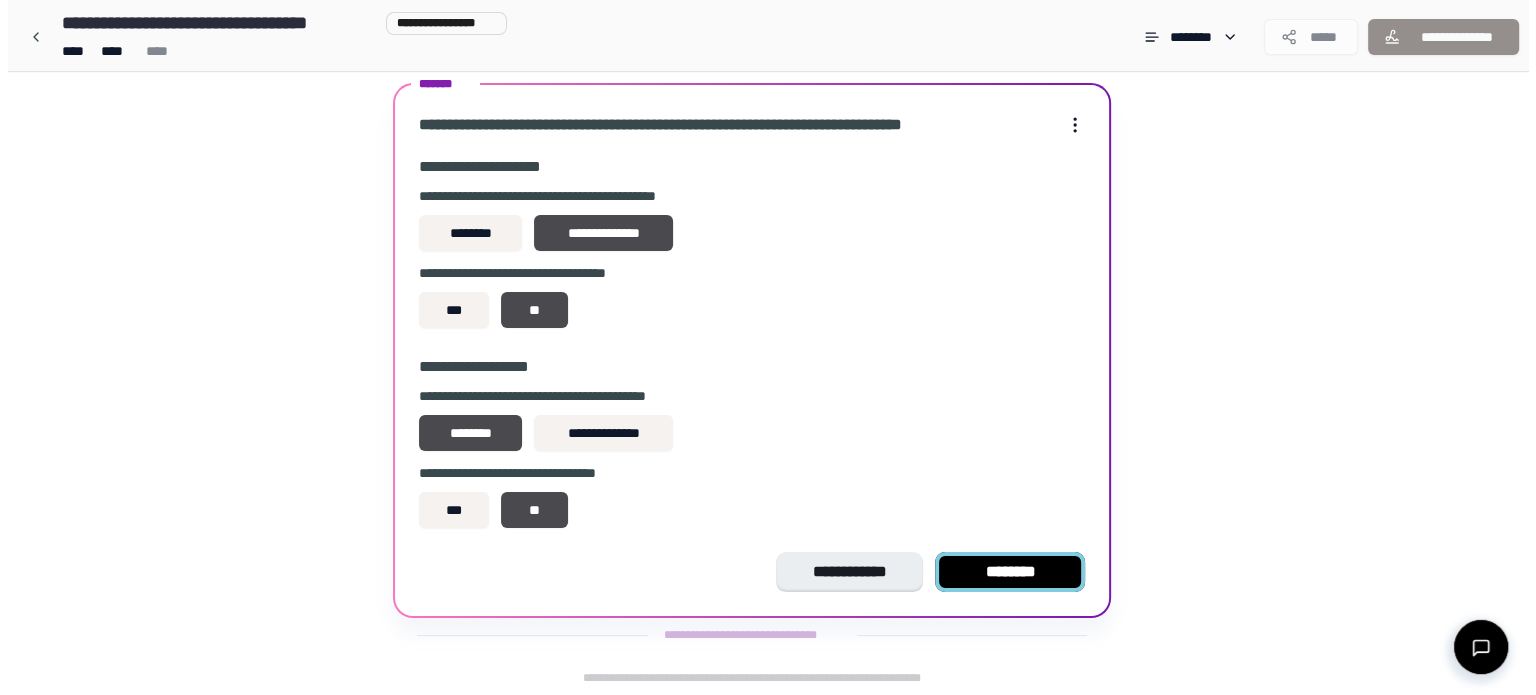 scroll, scrollTop: 0, scrollLeft: 0, axis: both 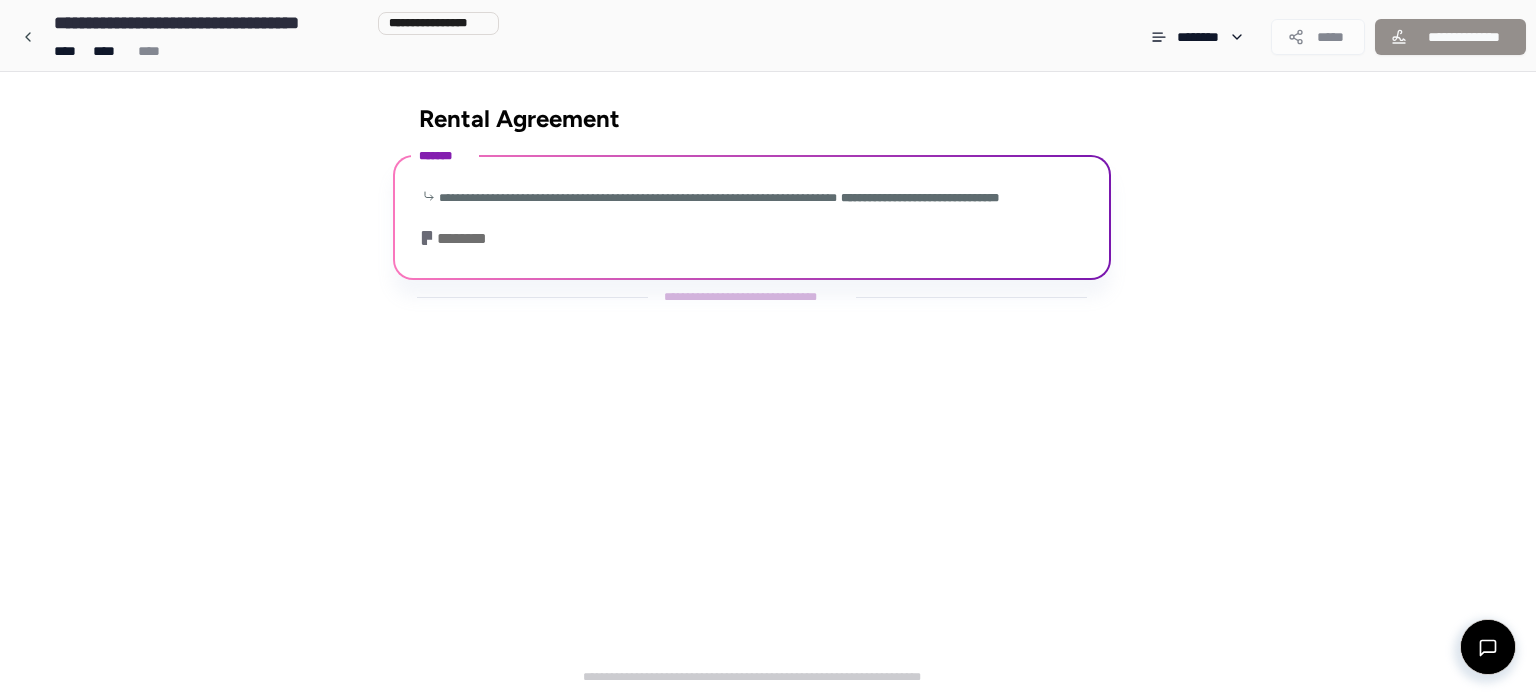 click on "**********" at bounding box center [768, 383] 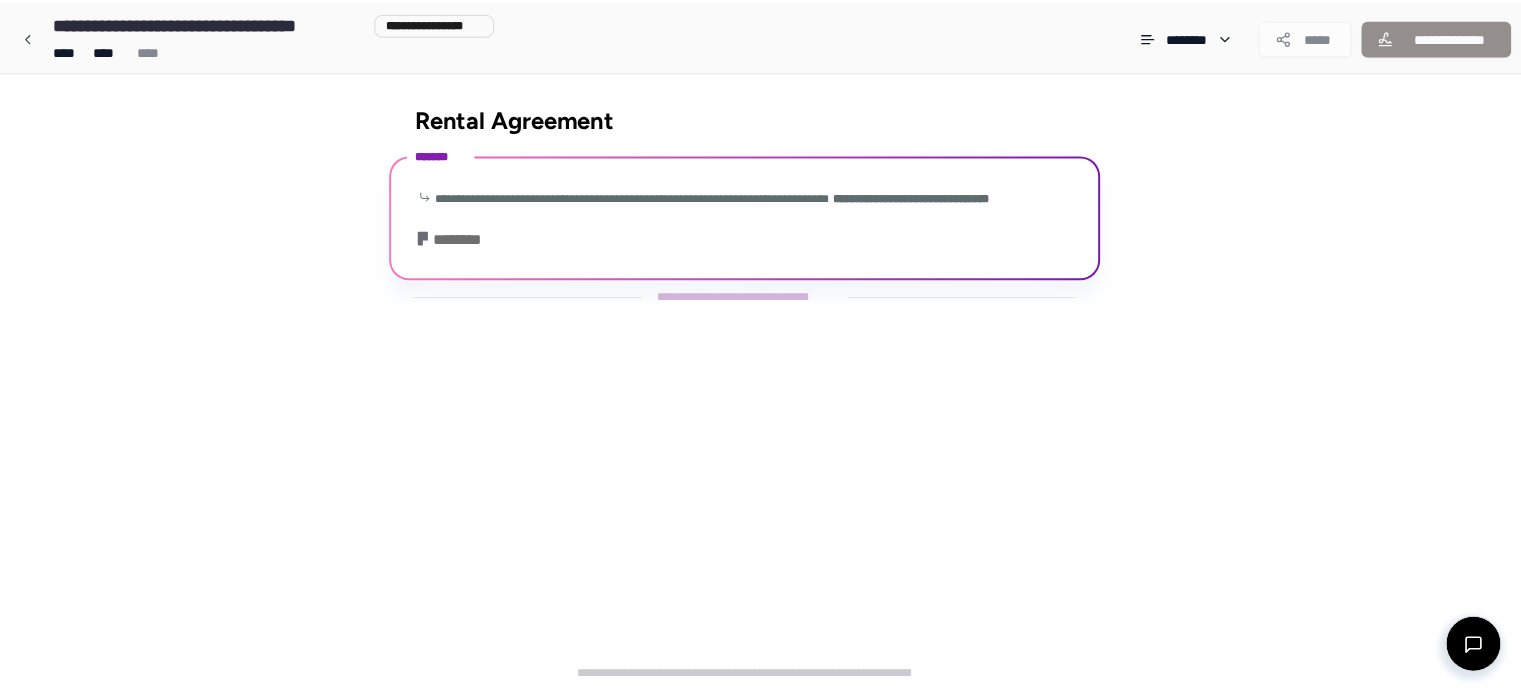 scroll, scrollTop: 372, scrollLeft: 0, axis: vertical 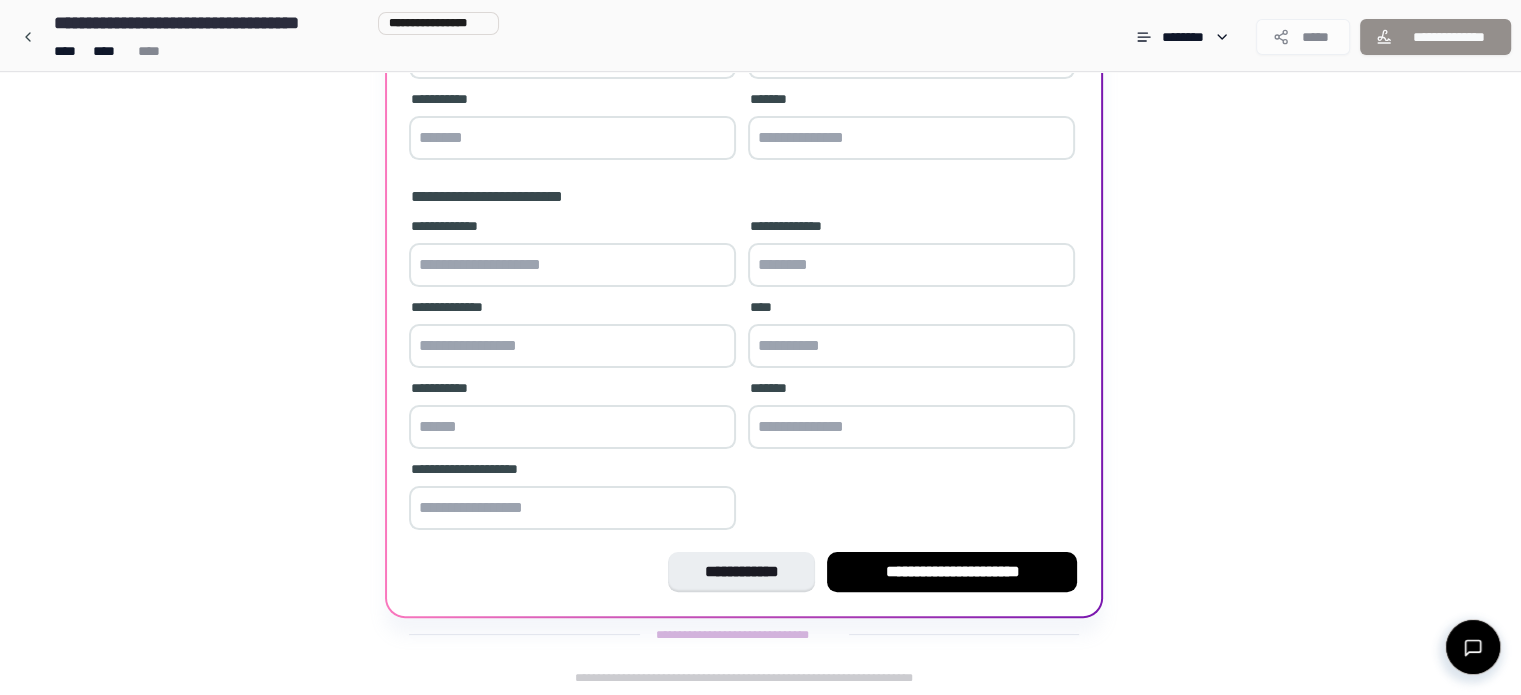 click on "**********" at bounding box center (760, 198) 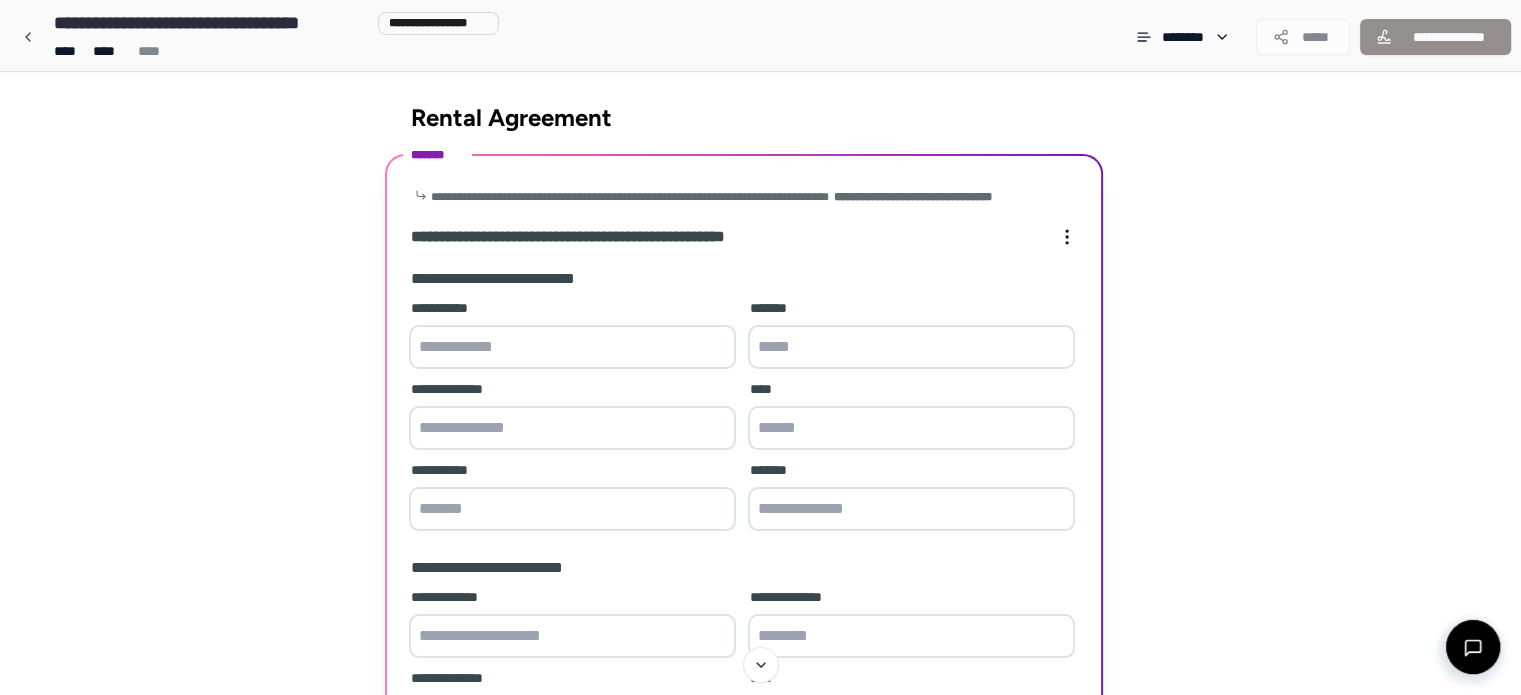 scroll, scrollTop: 0, scrollLeft: 0, axis: both 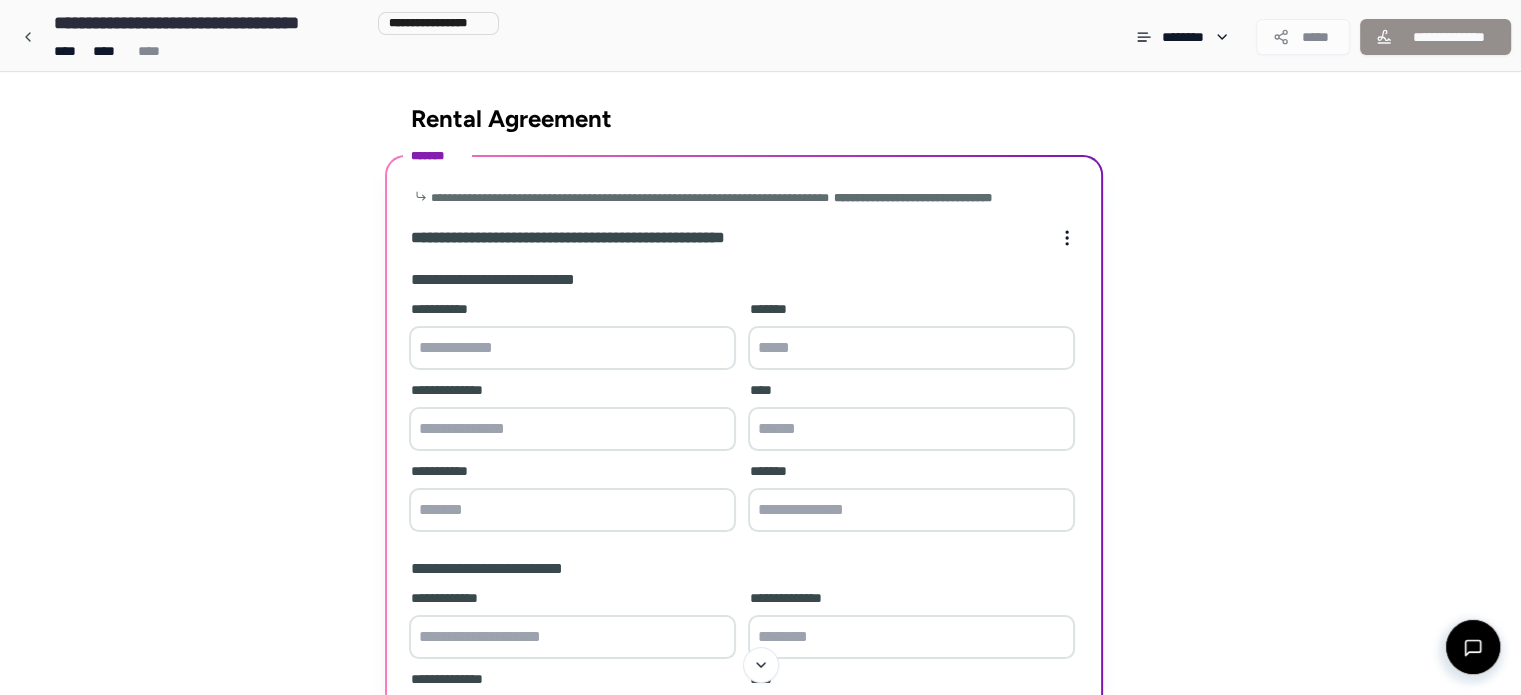 click at bounding box center [572, 348] 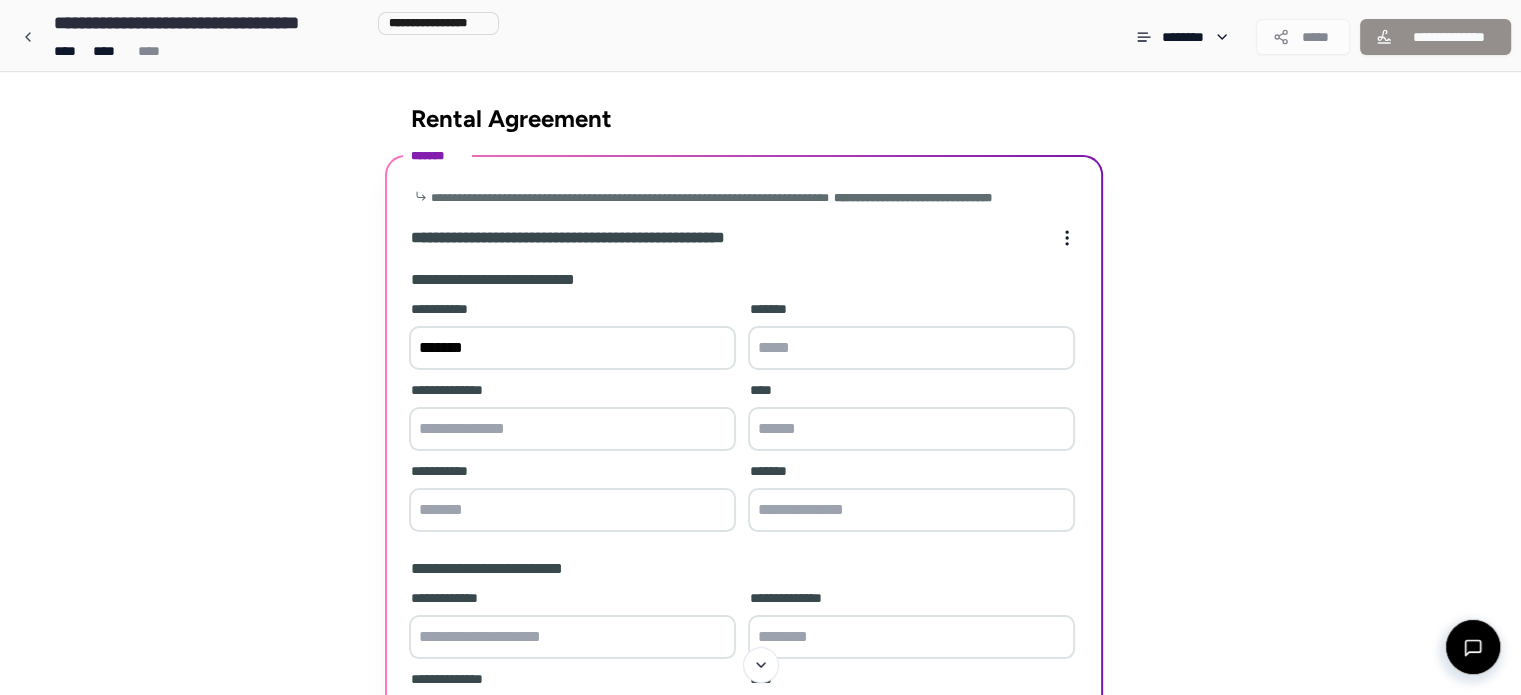 type on "*******" 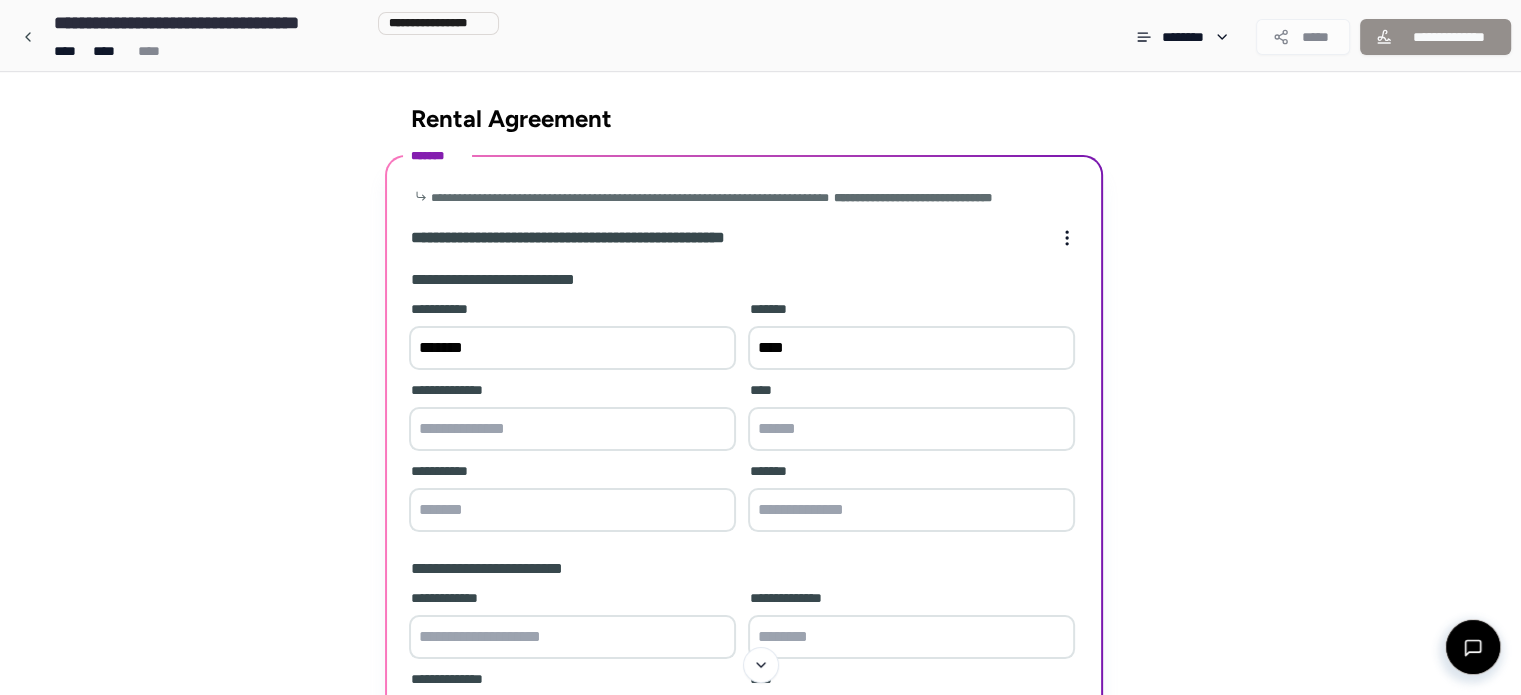 type on "****" 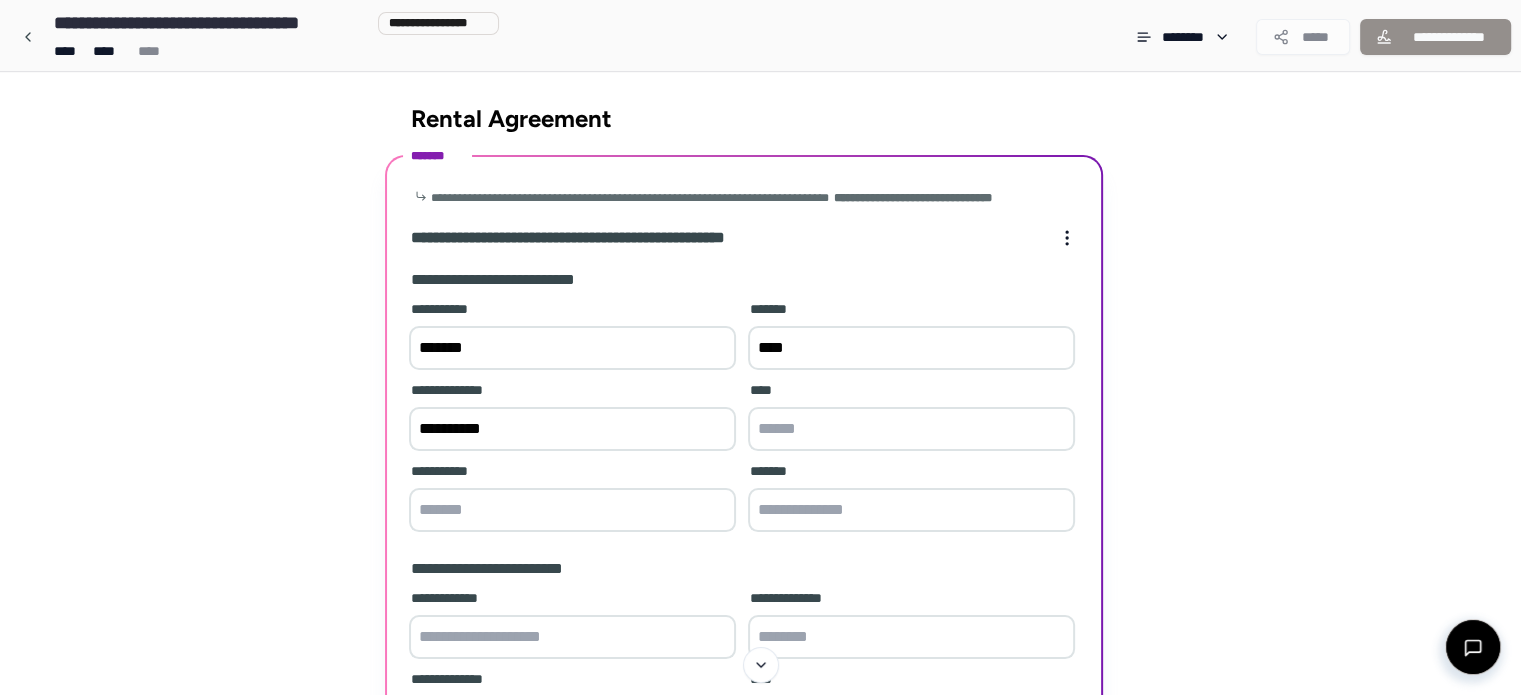 type on "**********" 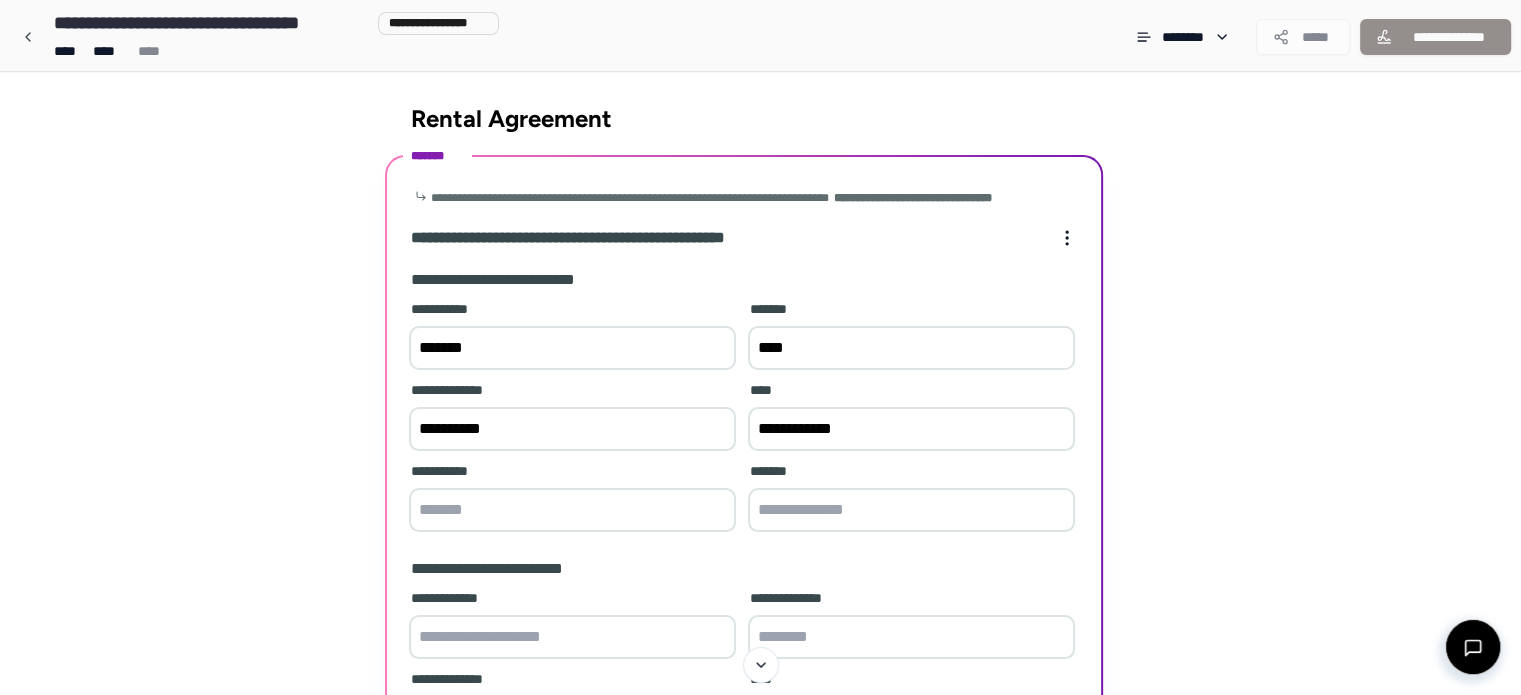 type on "**********" 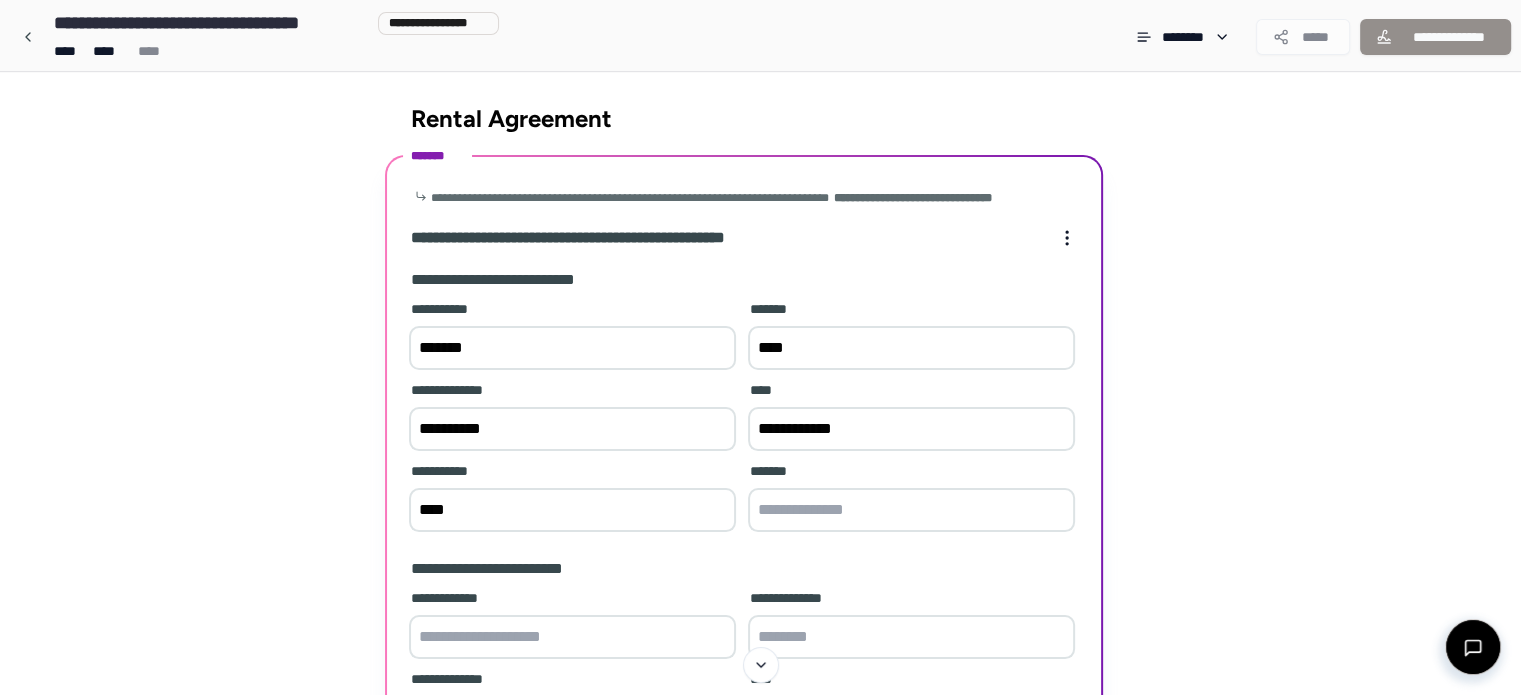 type on "****" 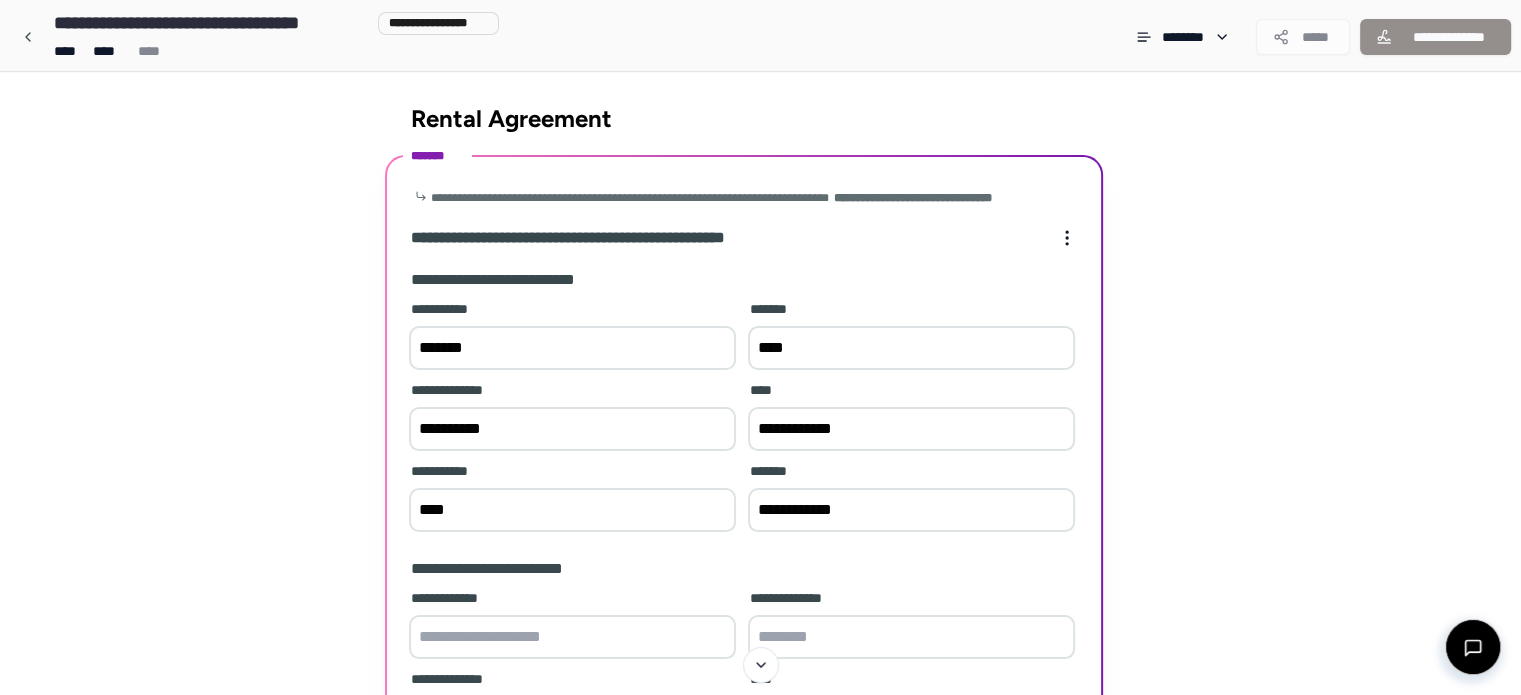 type on "**********" 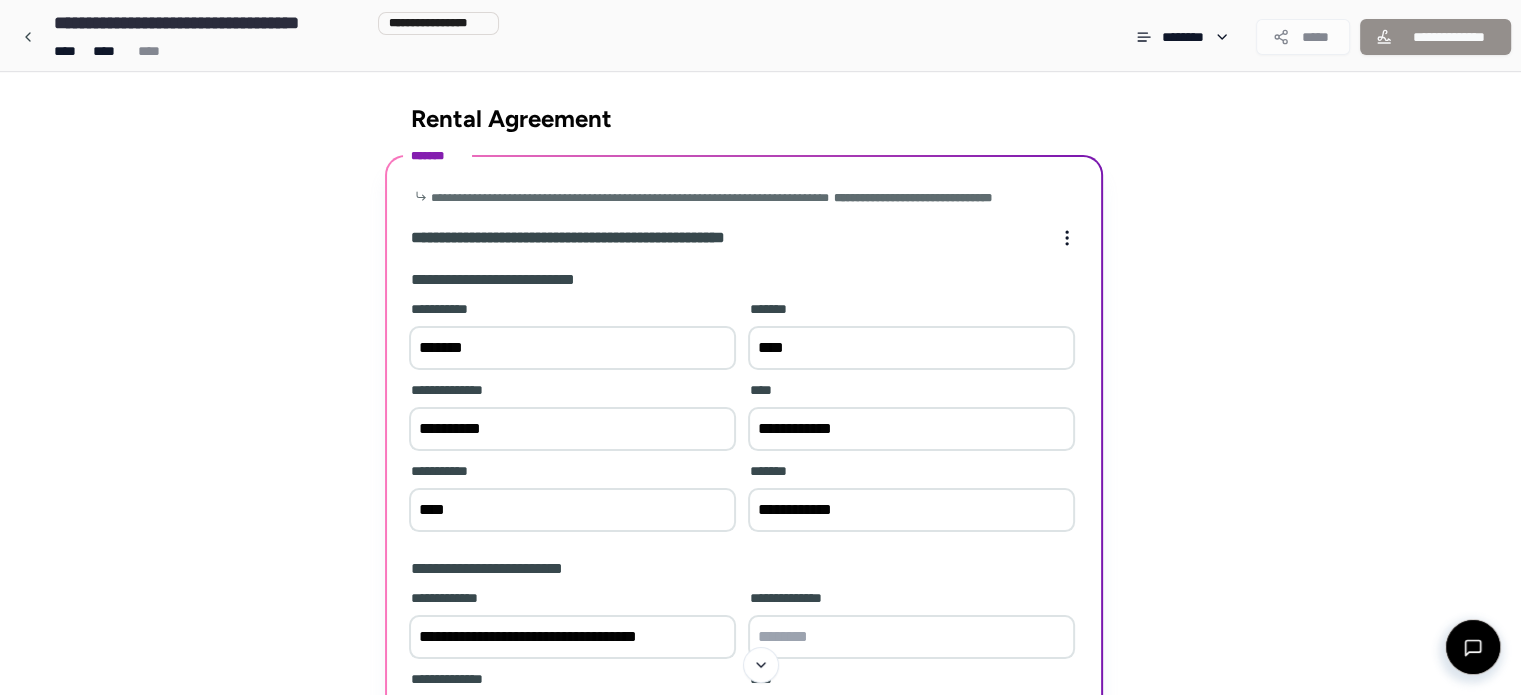type on "**********" 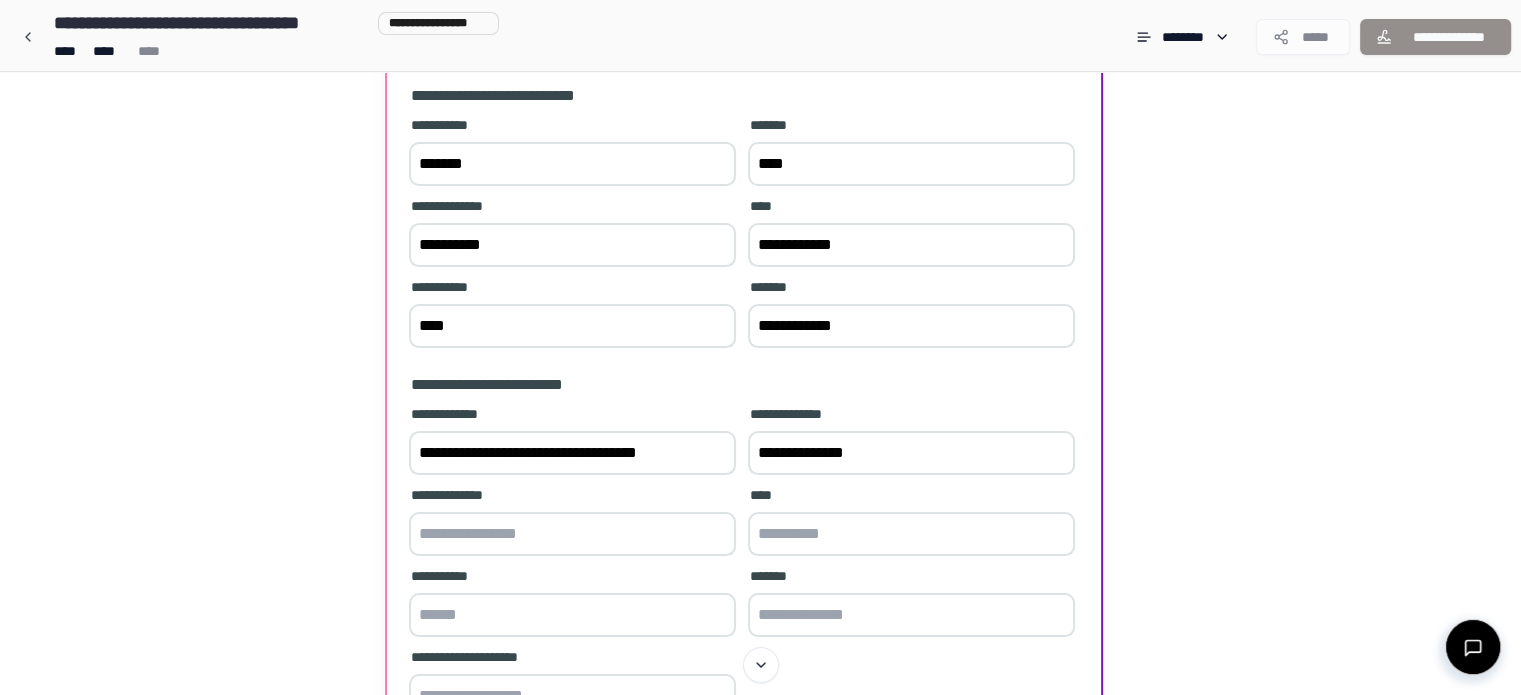 scroll, scrollTop: 334, scrollLeft: 0, axis: vertical 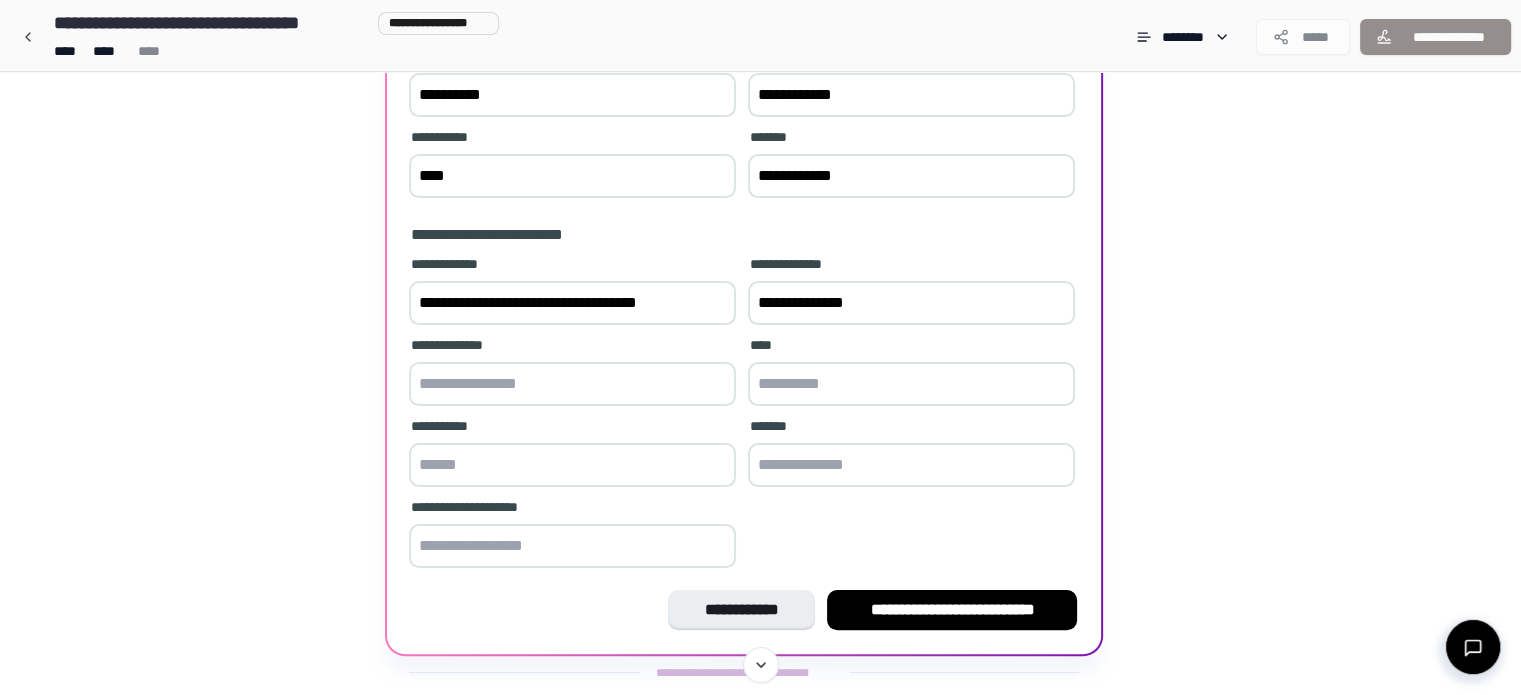 type on "**********" 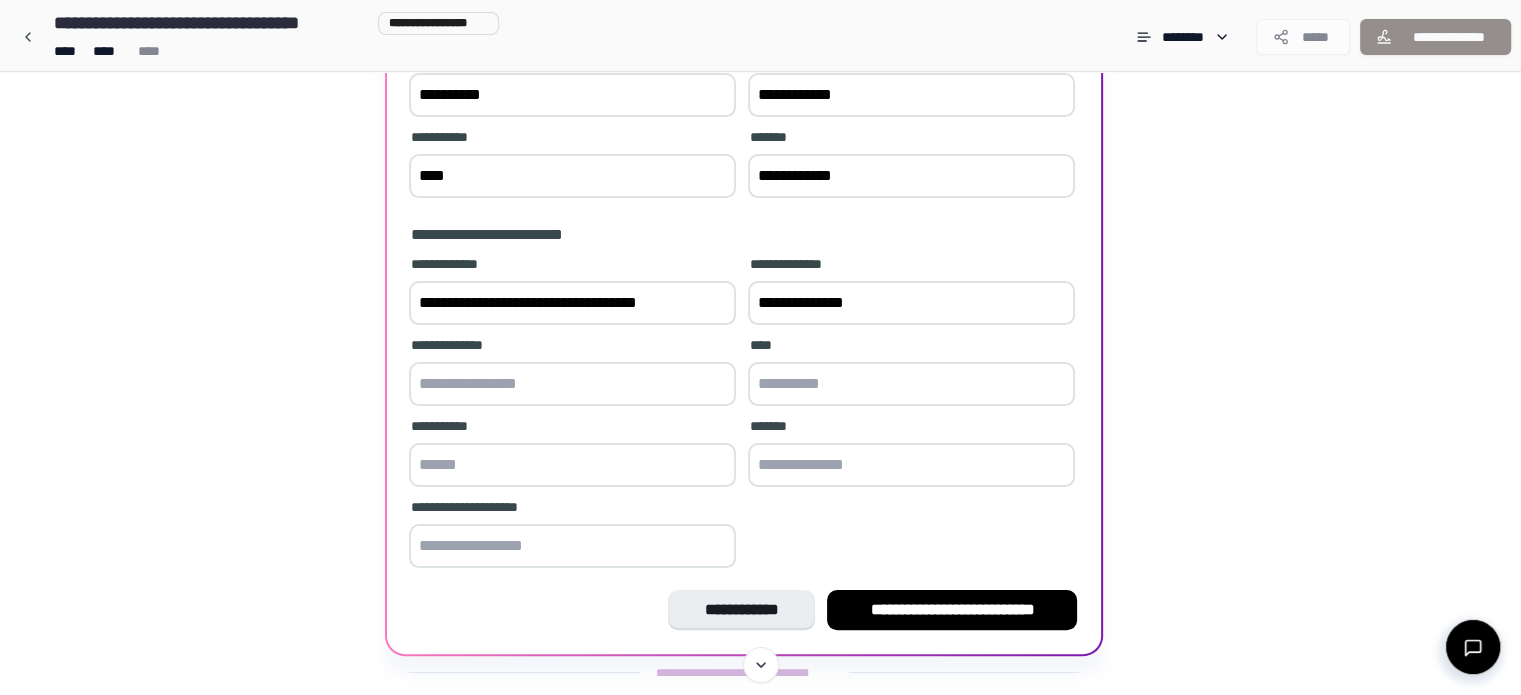 click at bounding box center [572, 384] 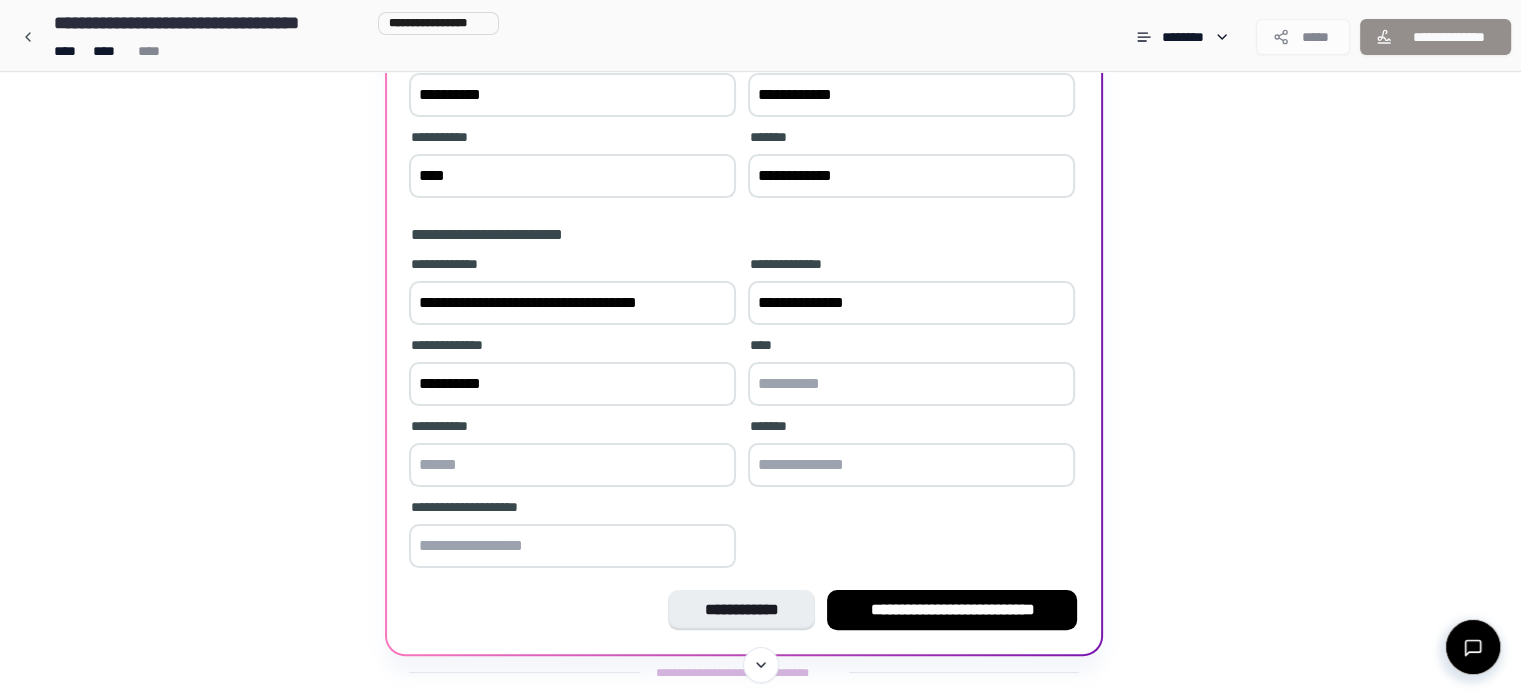 type on "**********" 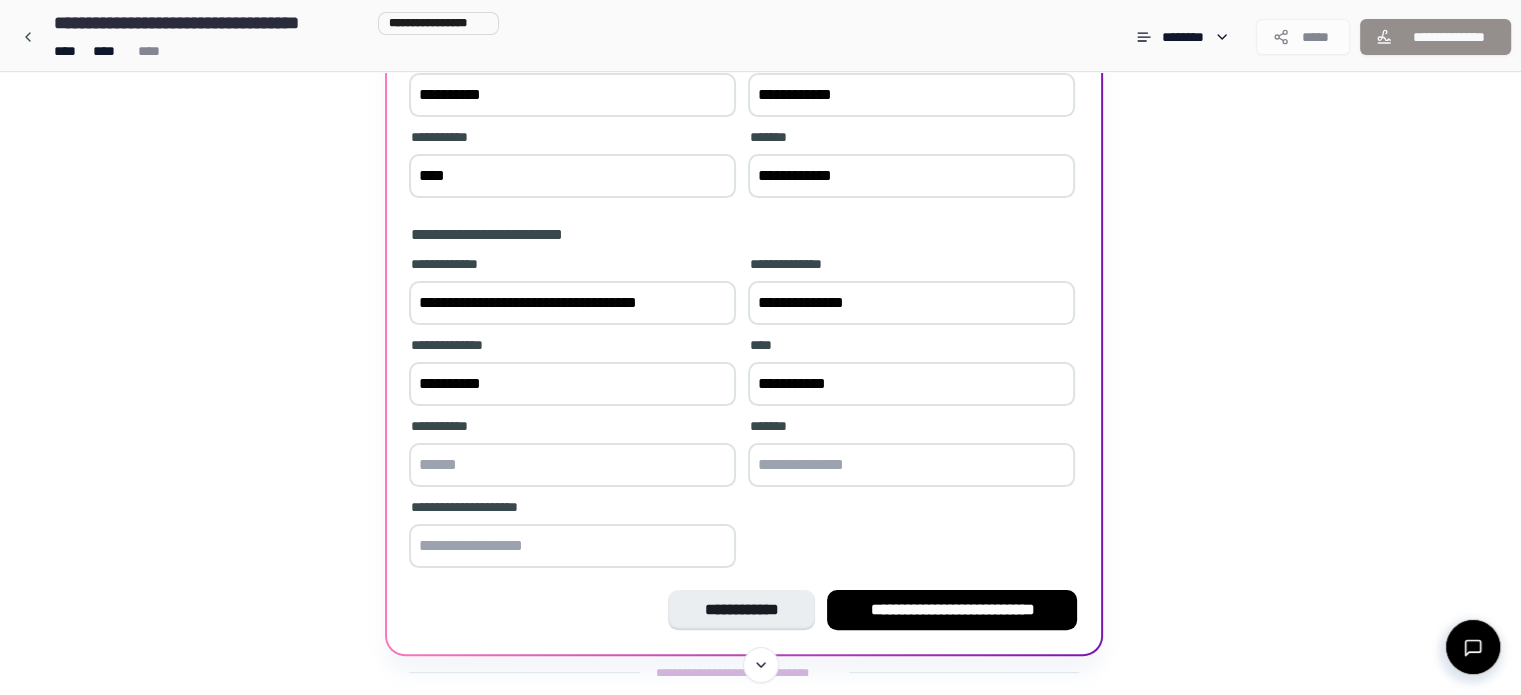 type on "**********" 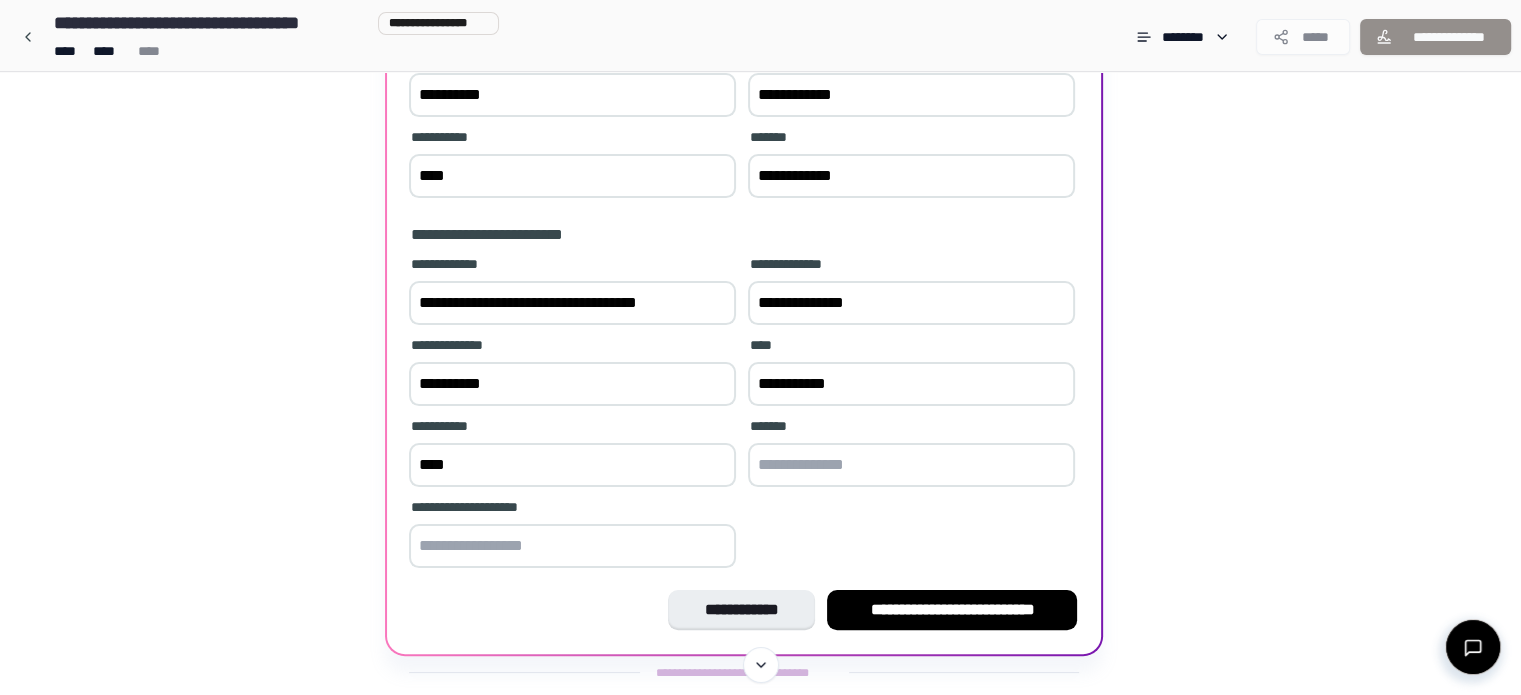 type on "****" 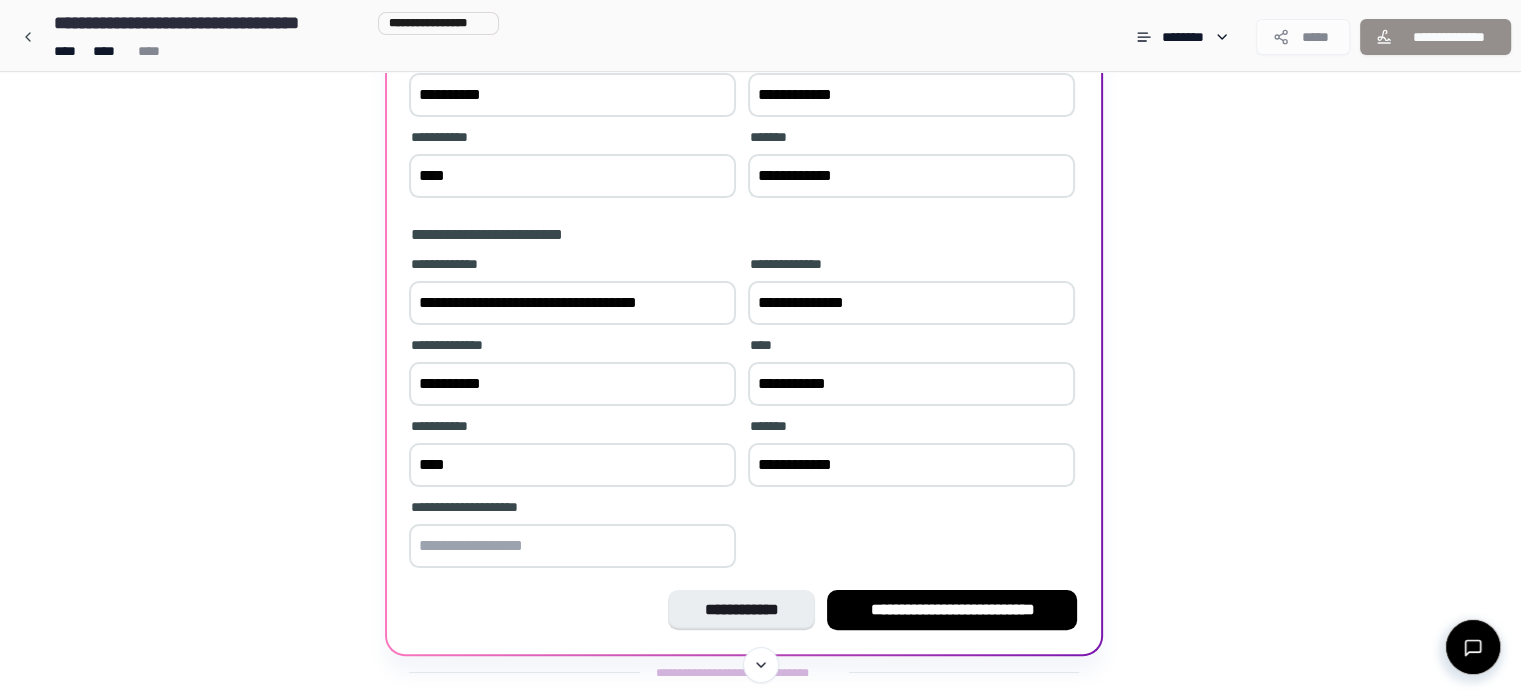 type on "**********" 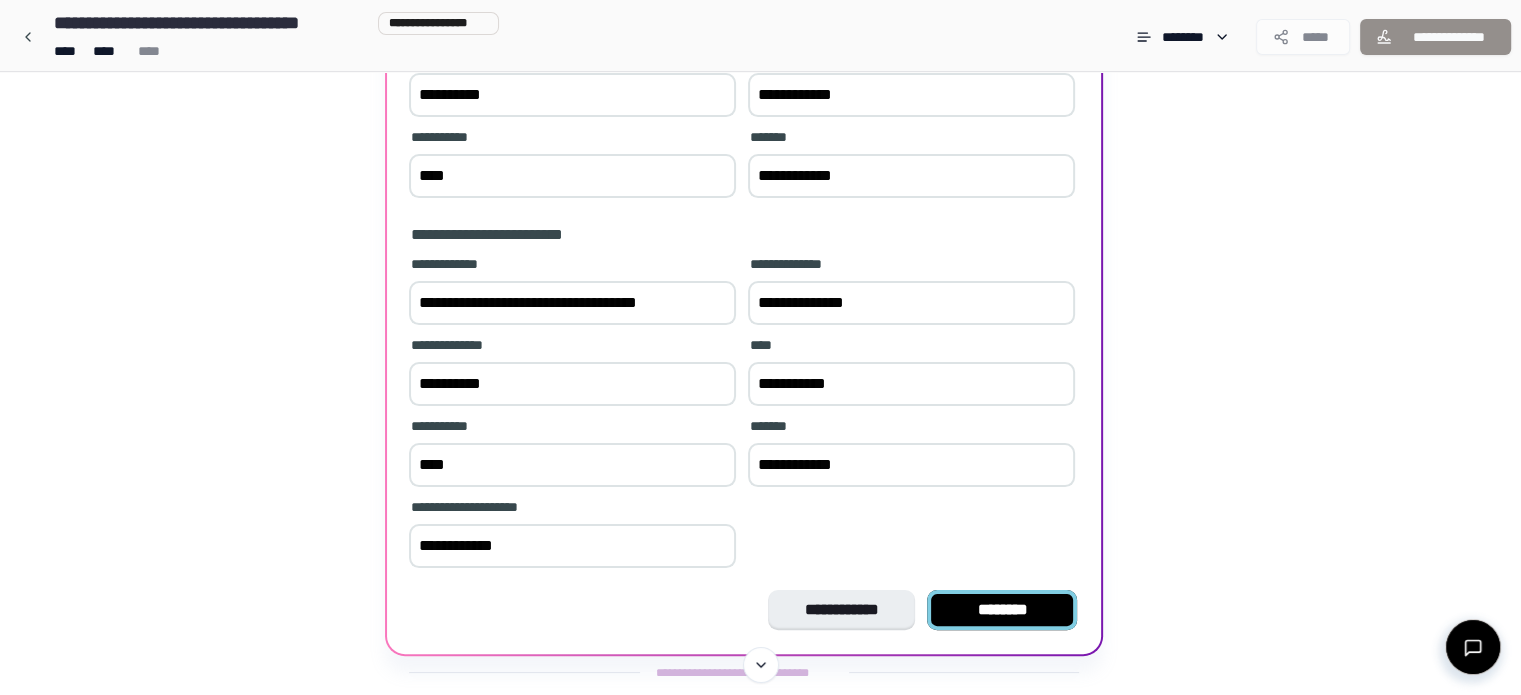 type on "**********" 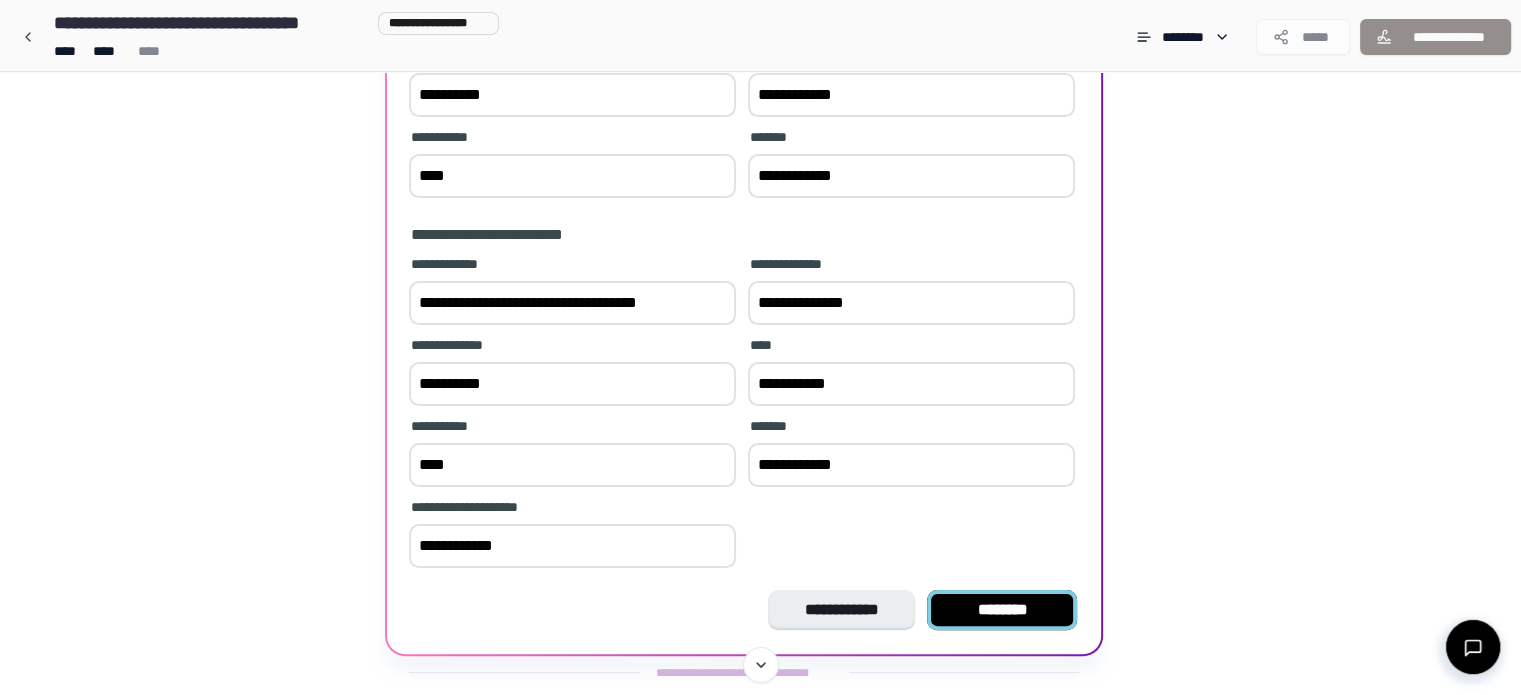 click on "********" at bounding box center (1002, 610) 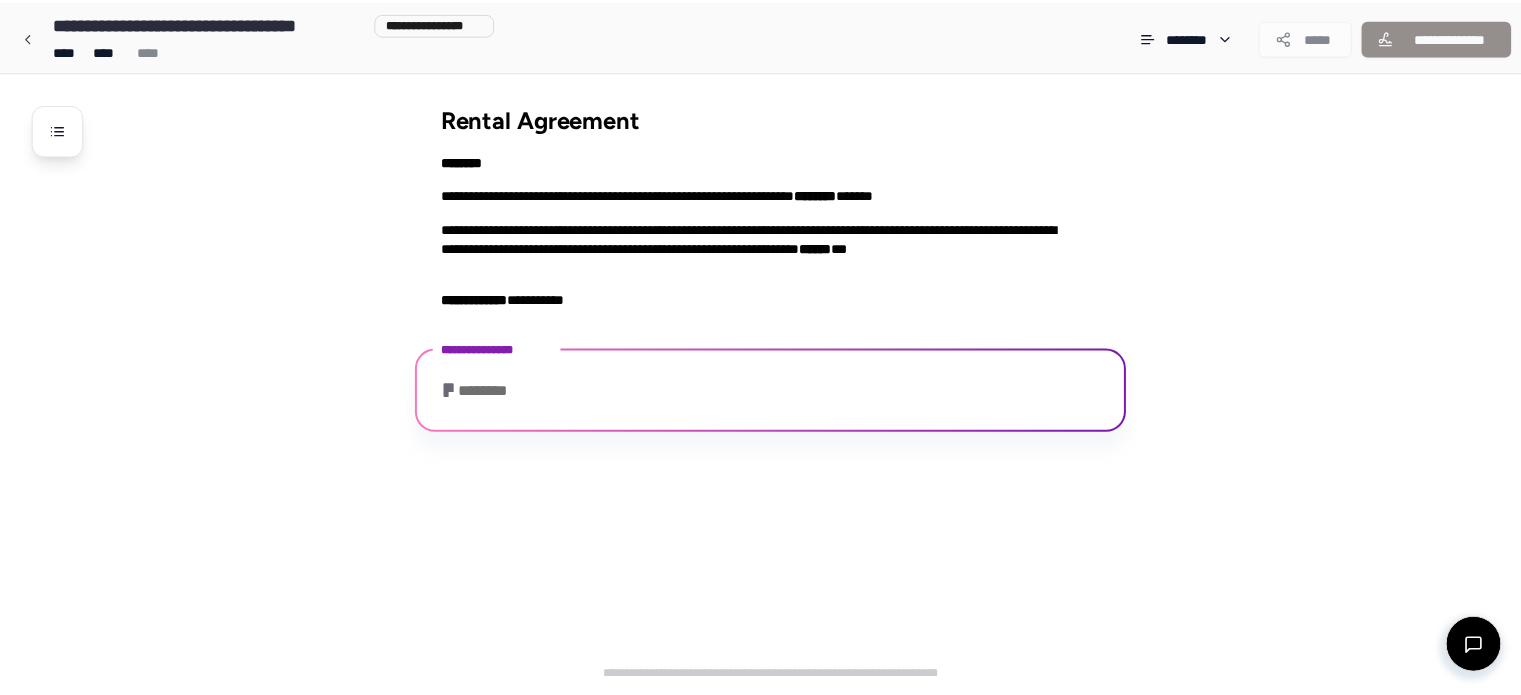 scroll, scrollTop: 30, scrollLeft: 0, axis: vertical 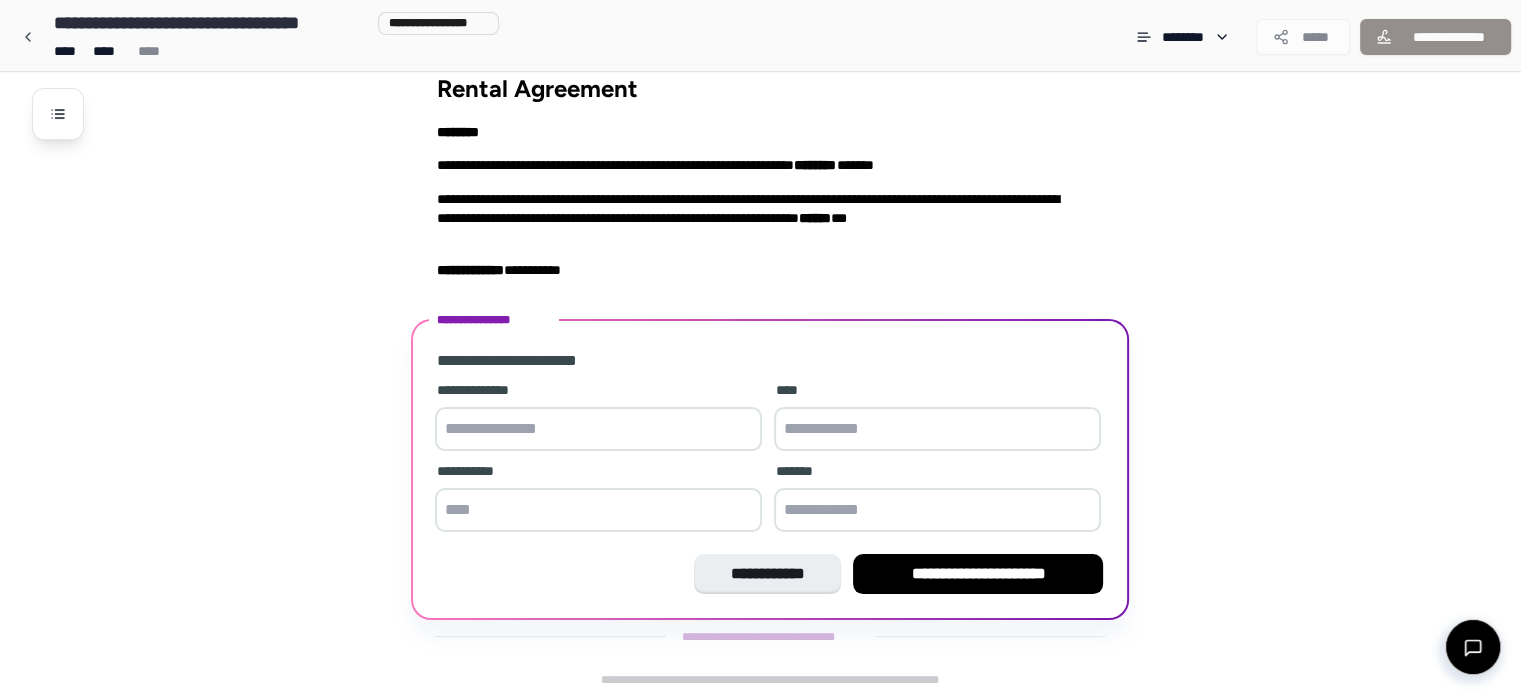 click at bounding box center (598, 429) 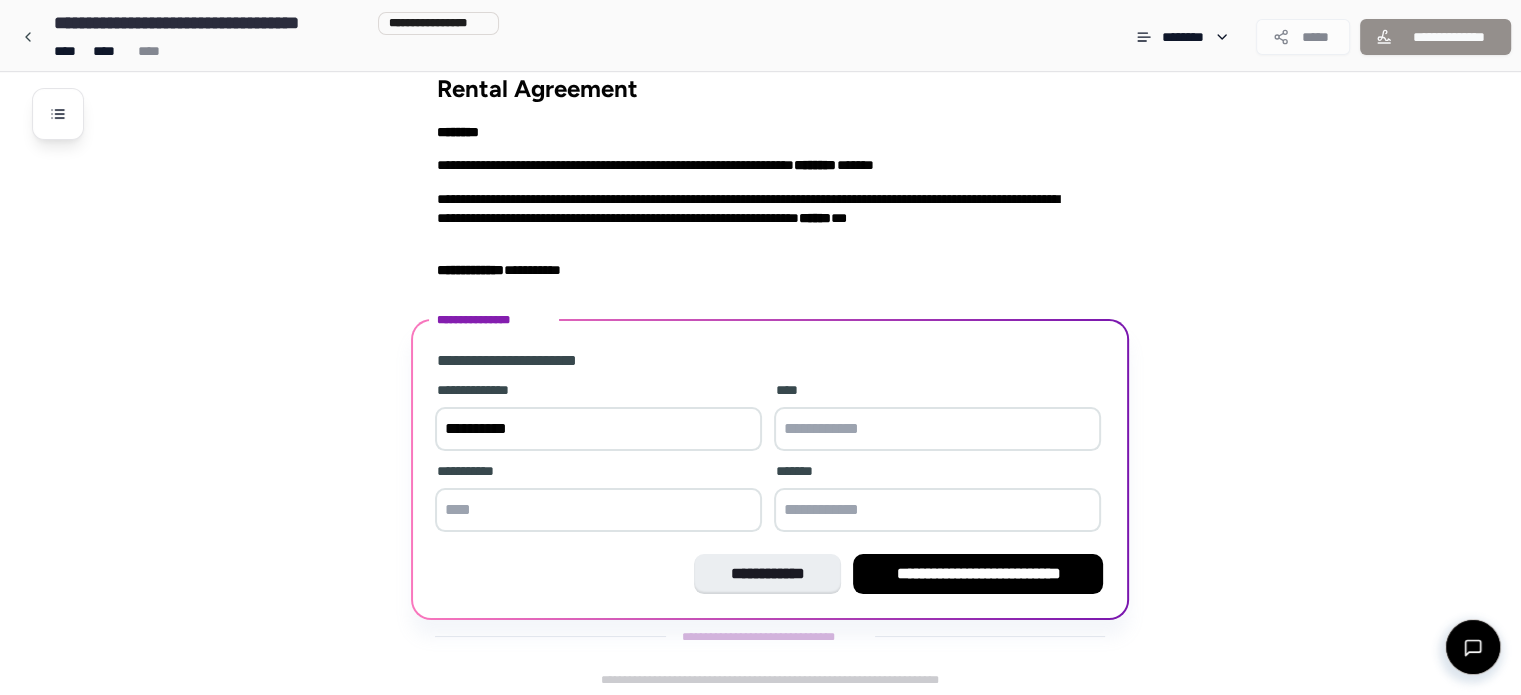type on "**********" 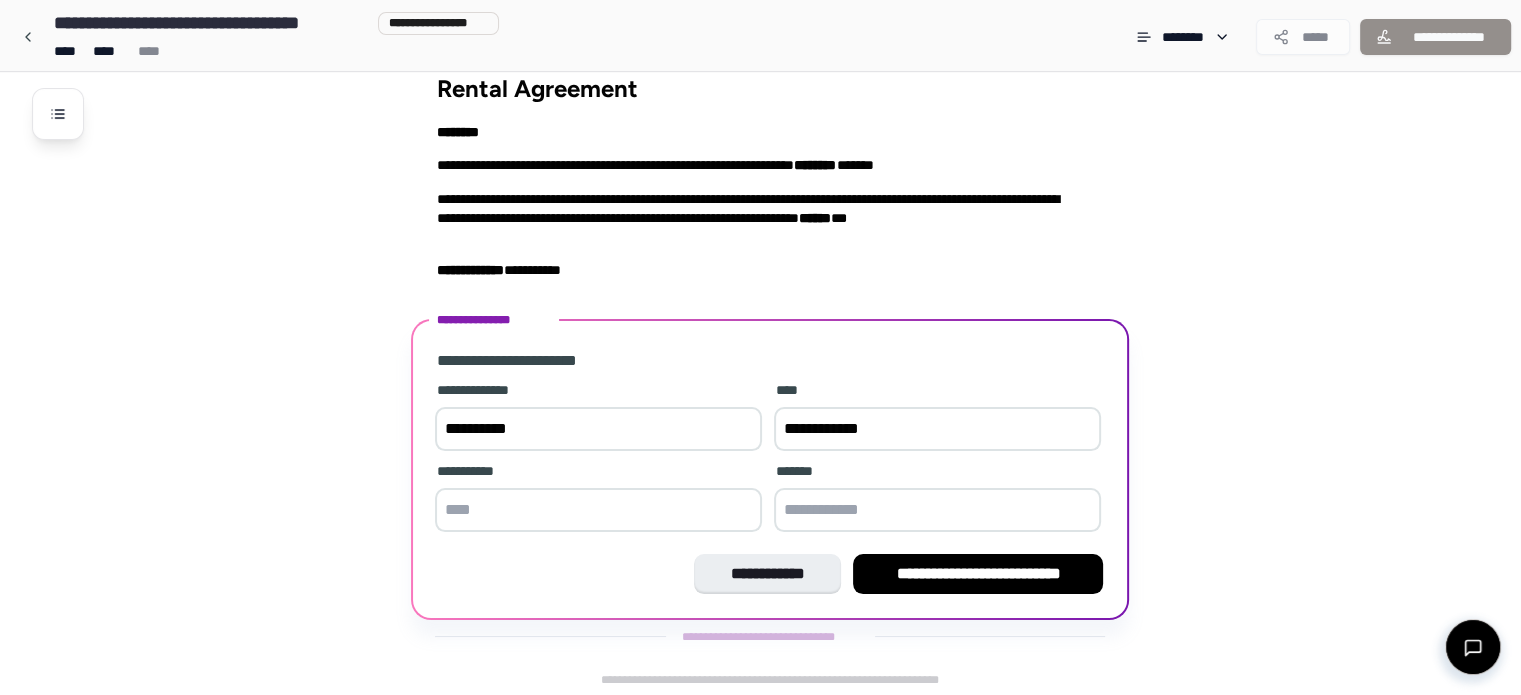 type on "**********" 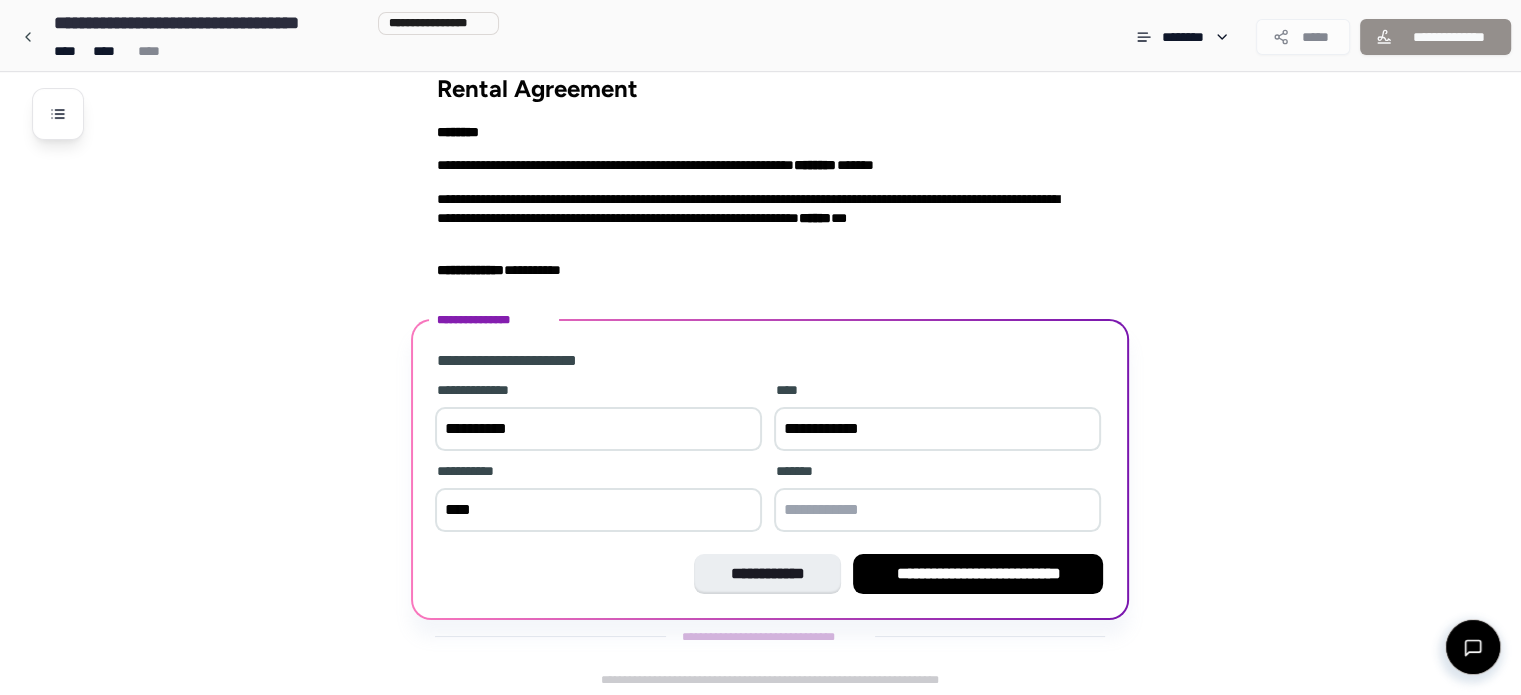 type on "****" 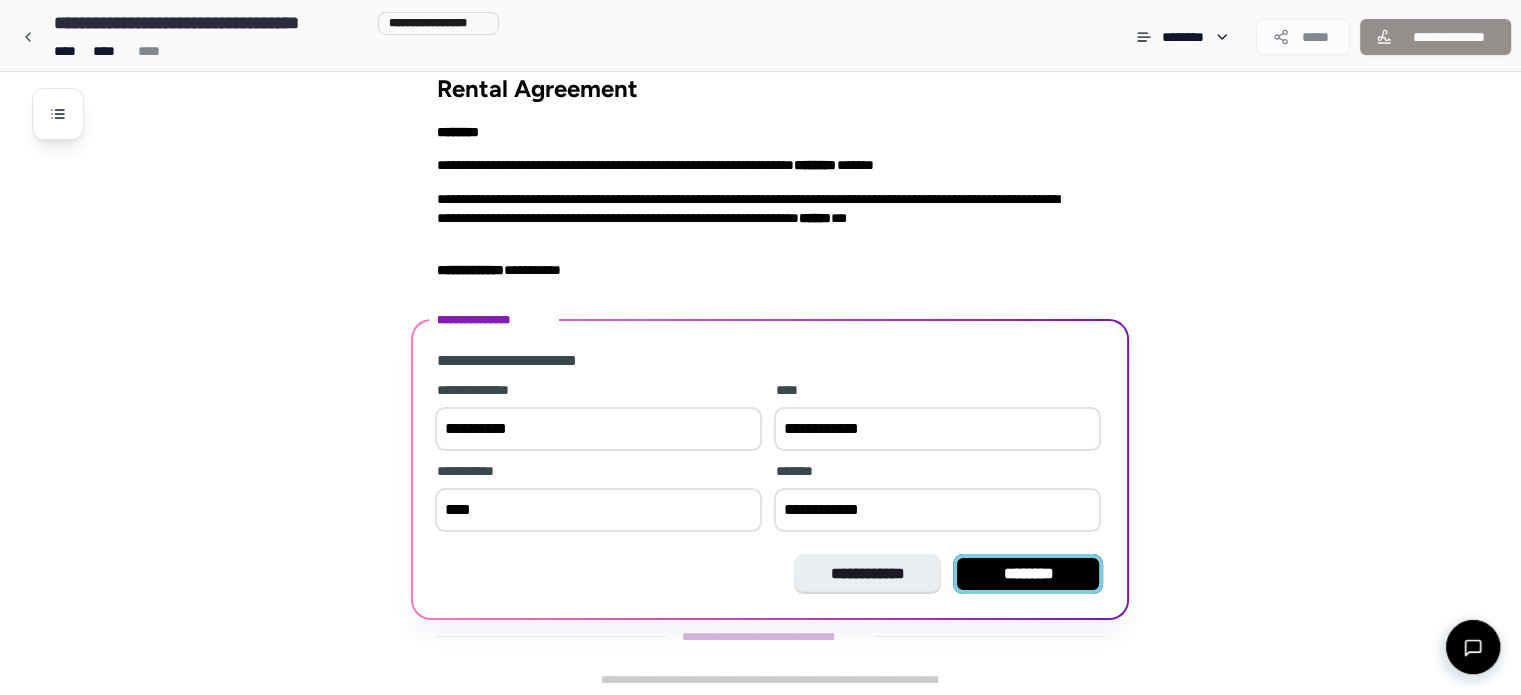 type on "**********" 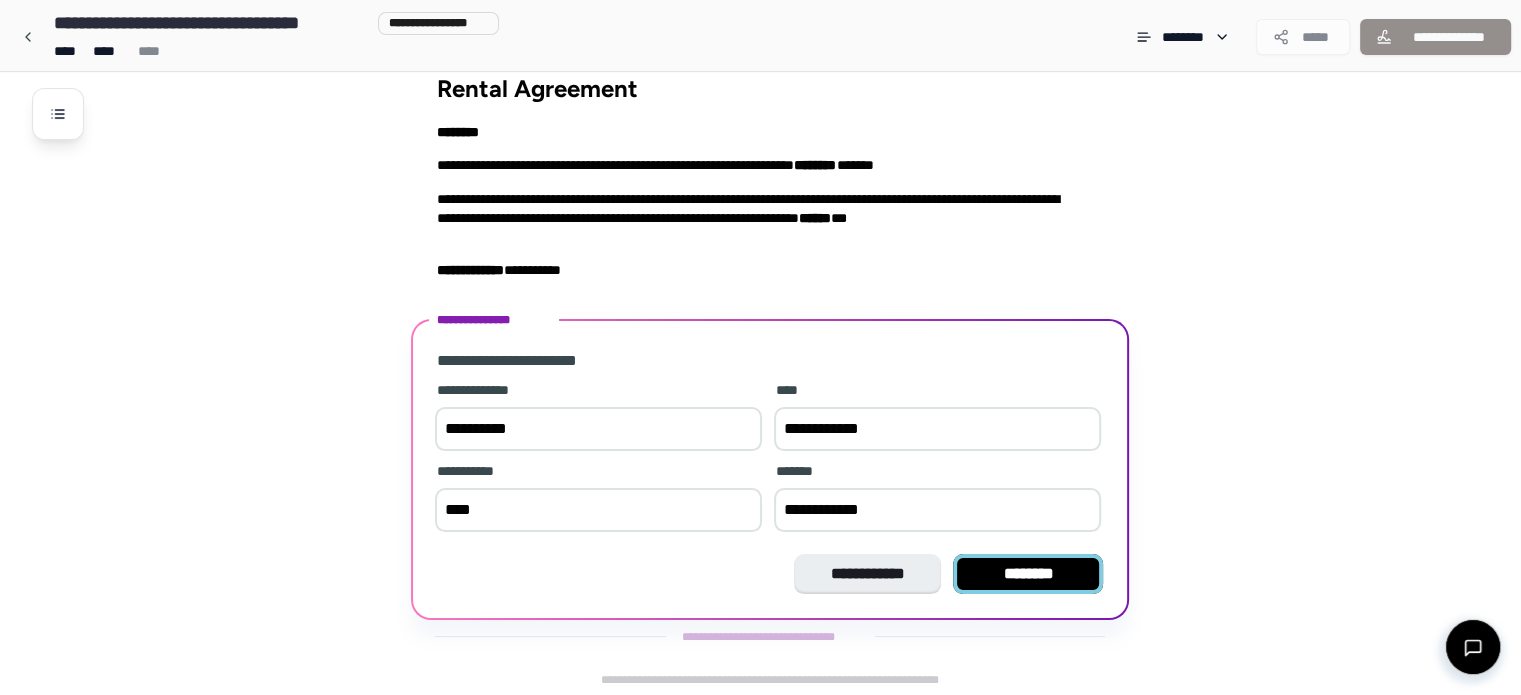 click on "********" at bounding box center (1028, 574) 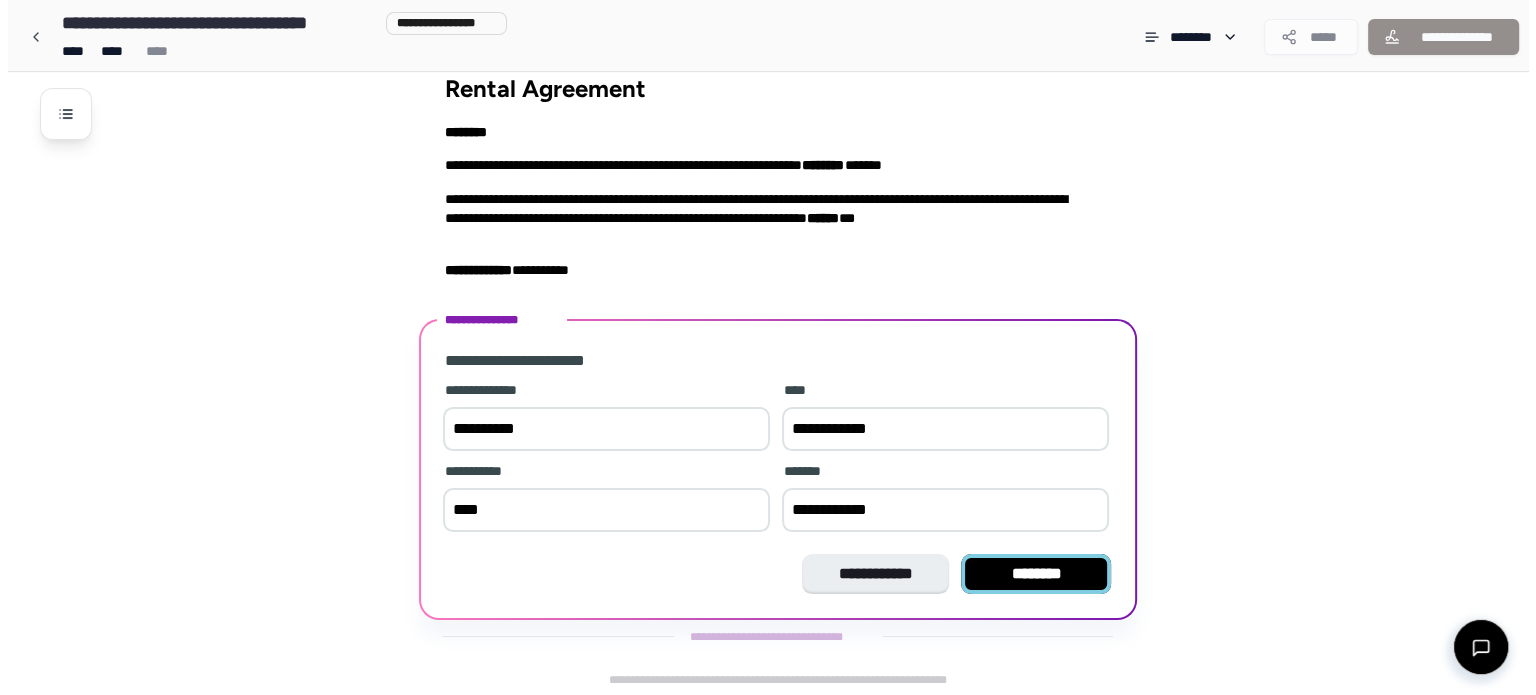 scroll, scrollTop: 0, scrollLeft: 0, axis: both 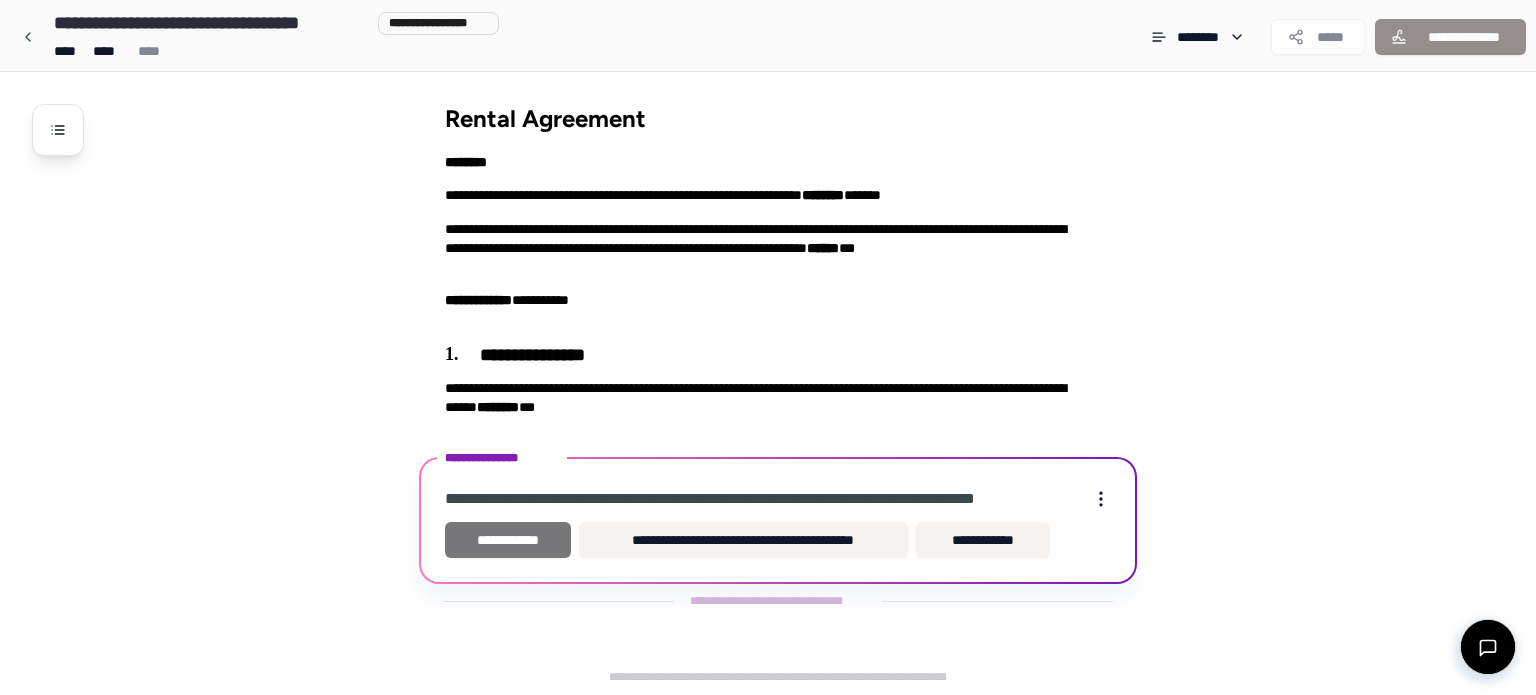 click on "**********" at bounding box center [508, 540] 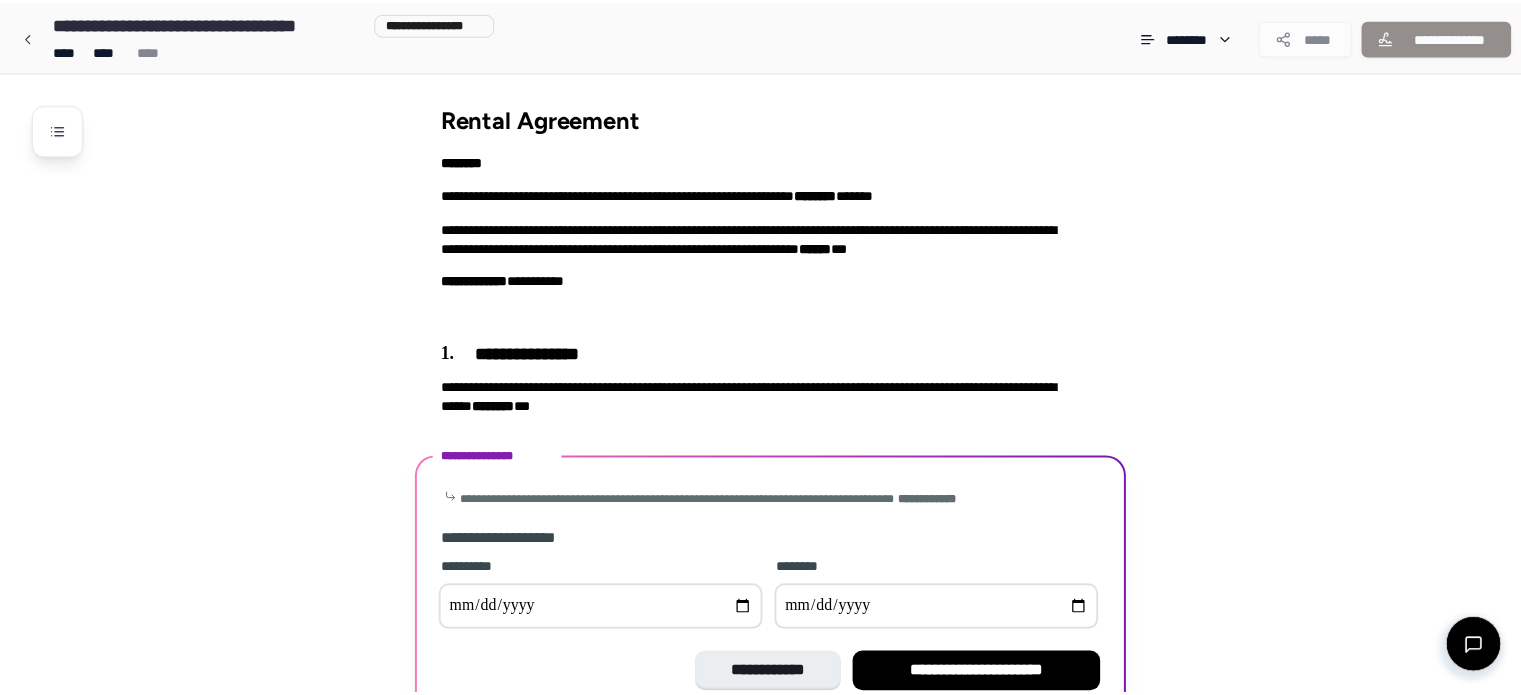 scroll, scrollTop: 100, scrollLeft: 0, axis: vertical 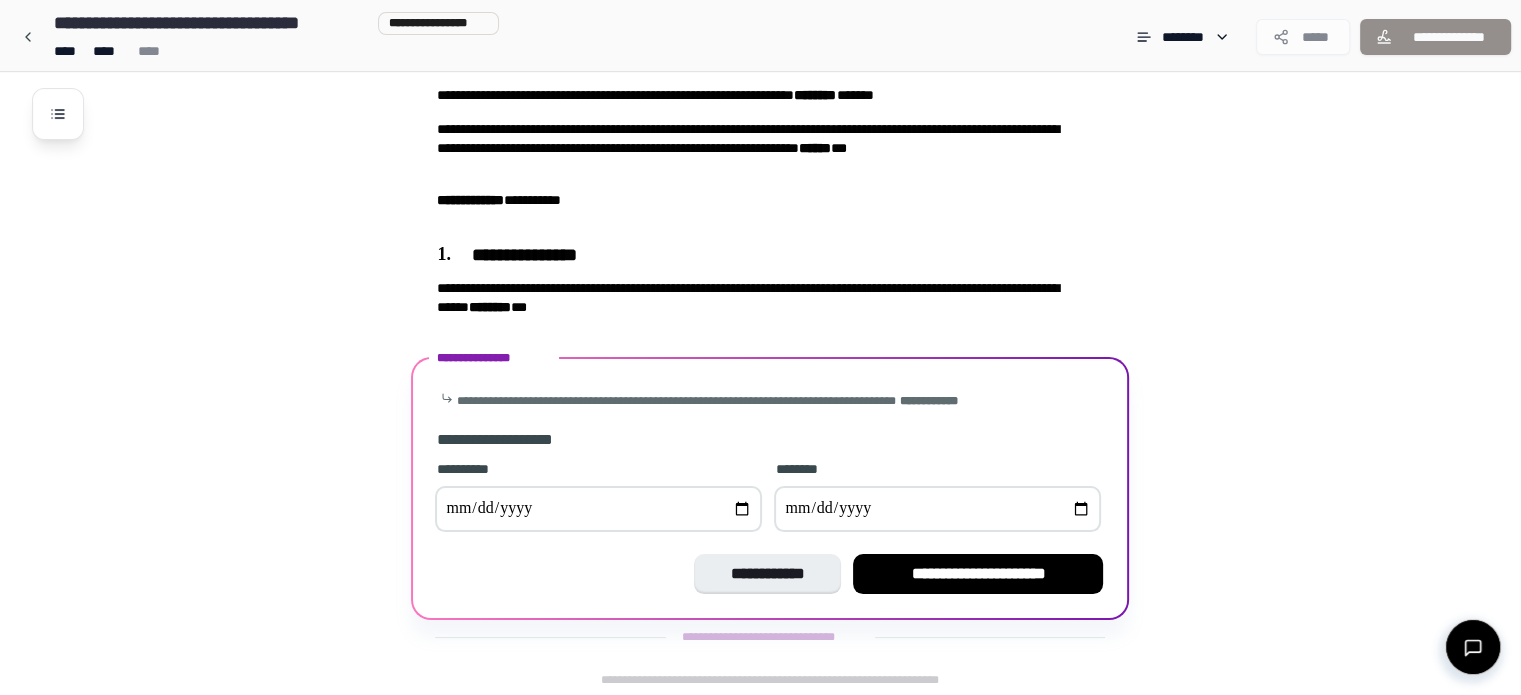 click at bounding box center [598, 509] 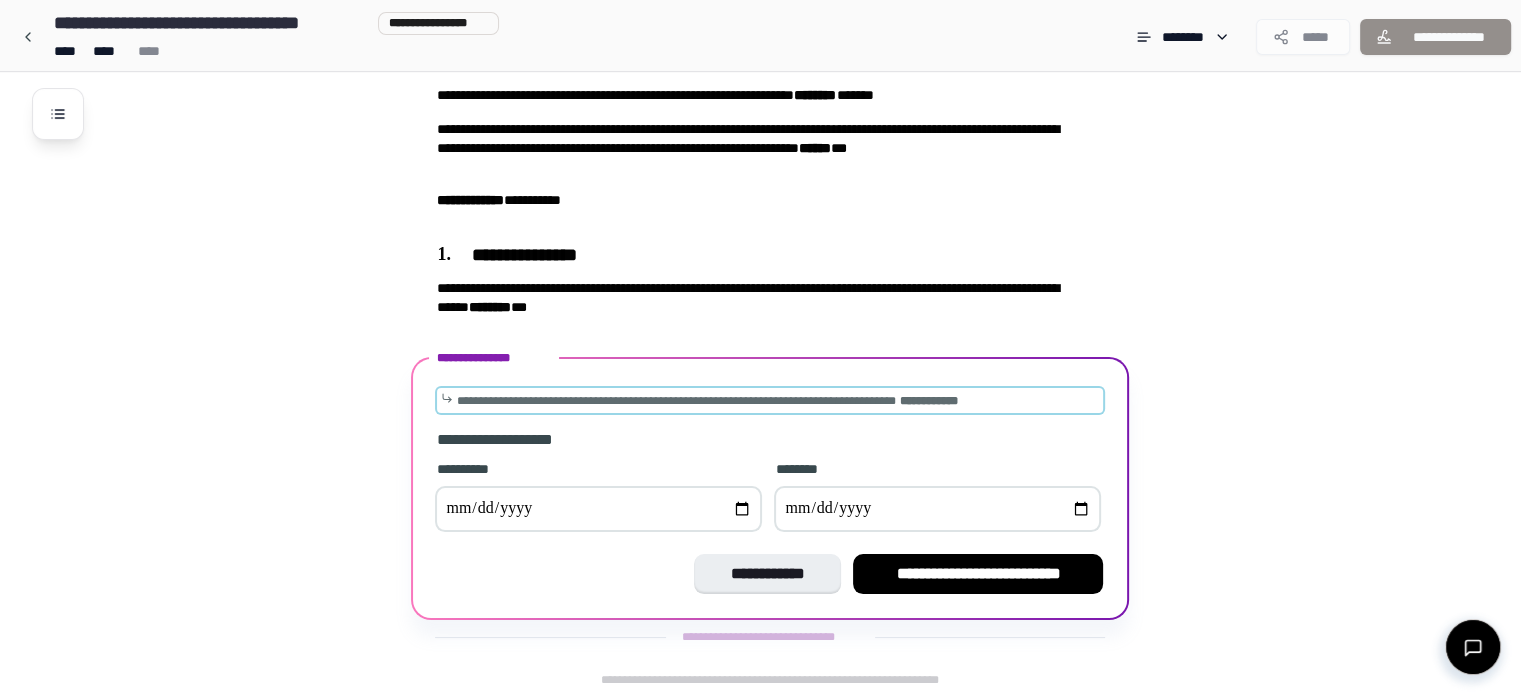 type on "**********" 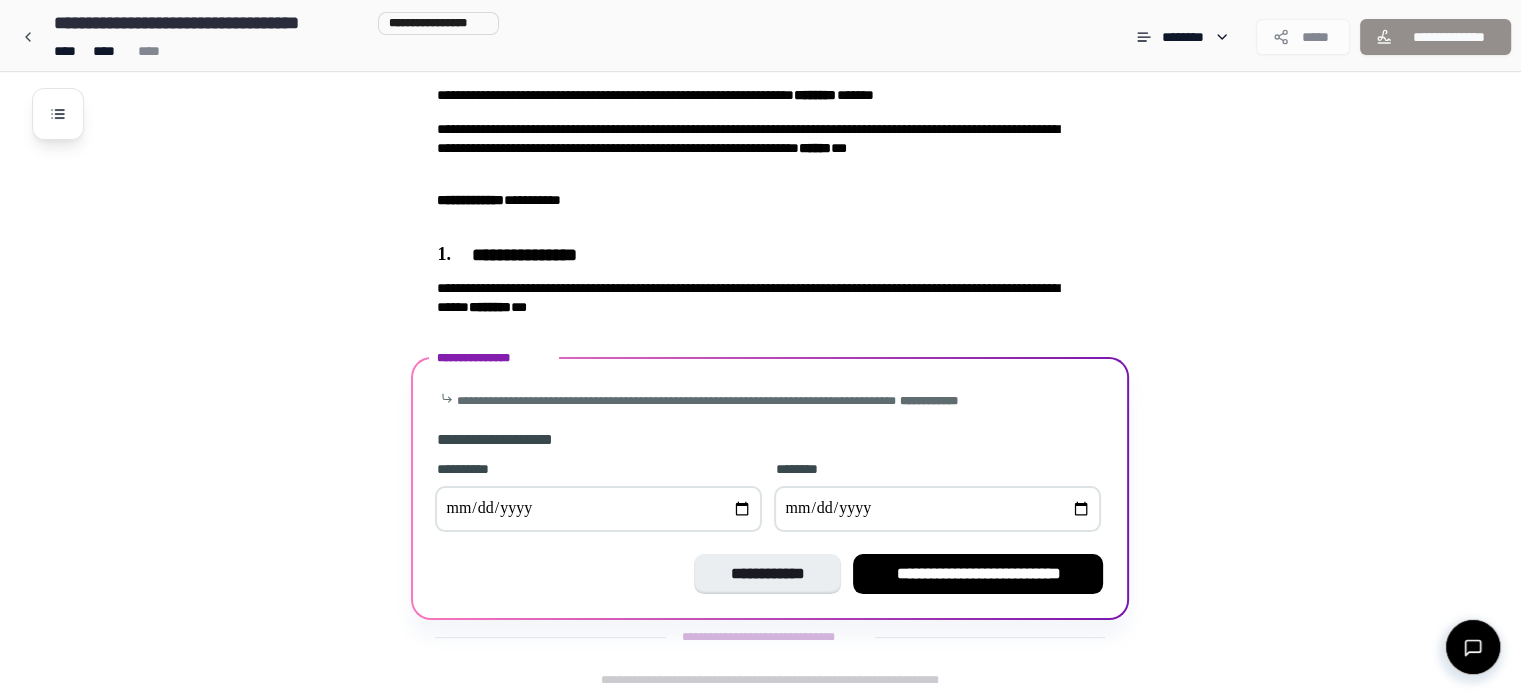 click at bounding box center (937, 509) 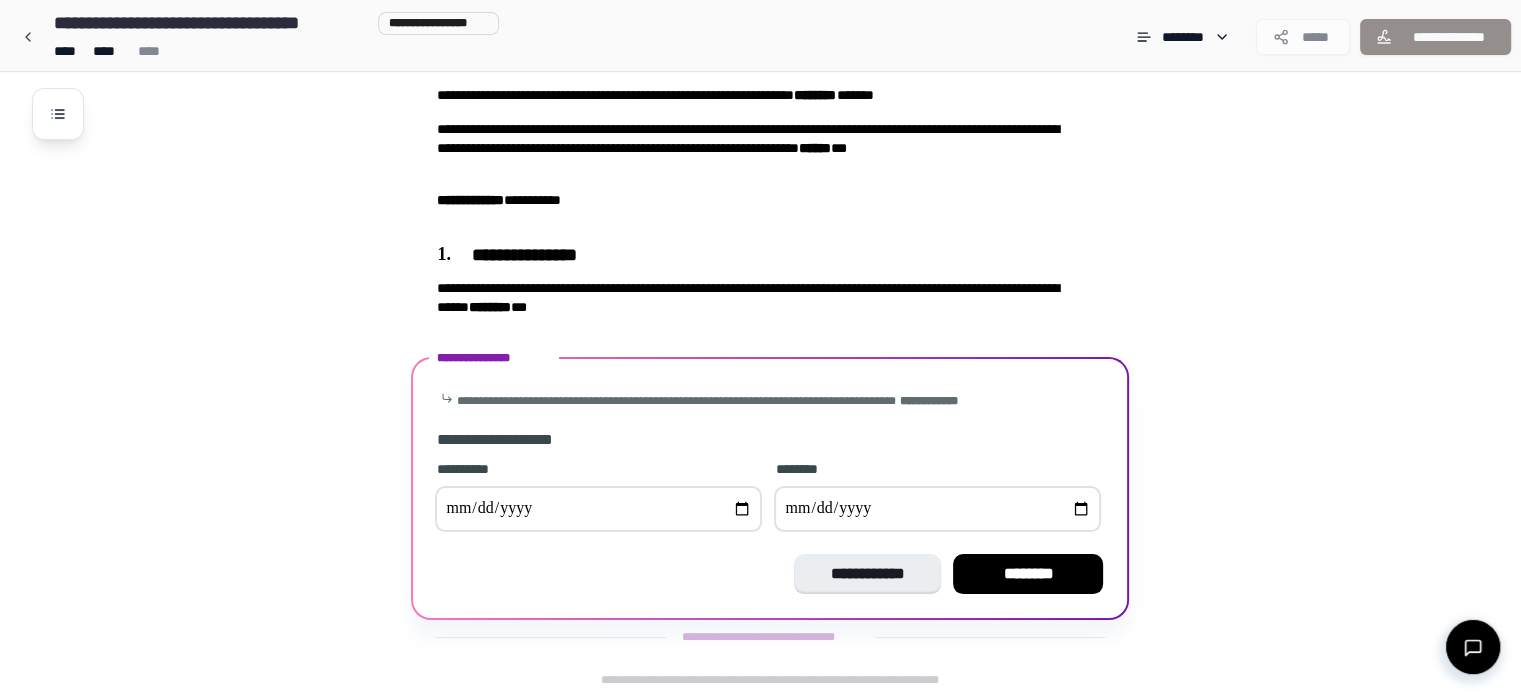 type on "**********" 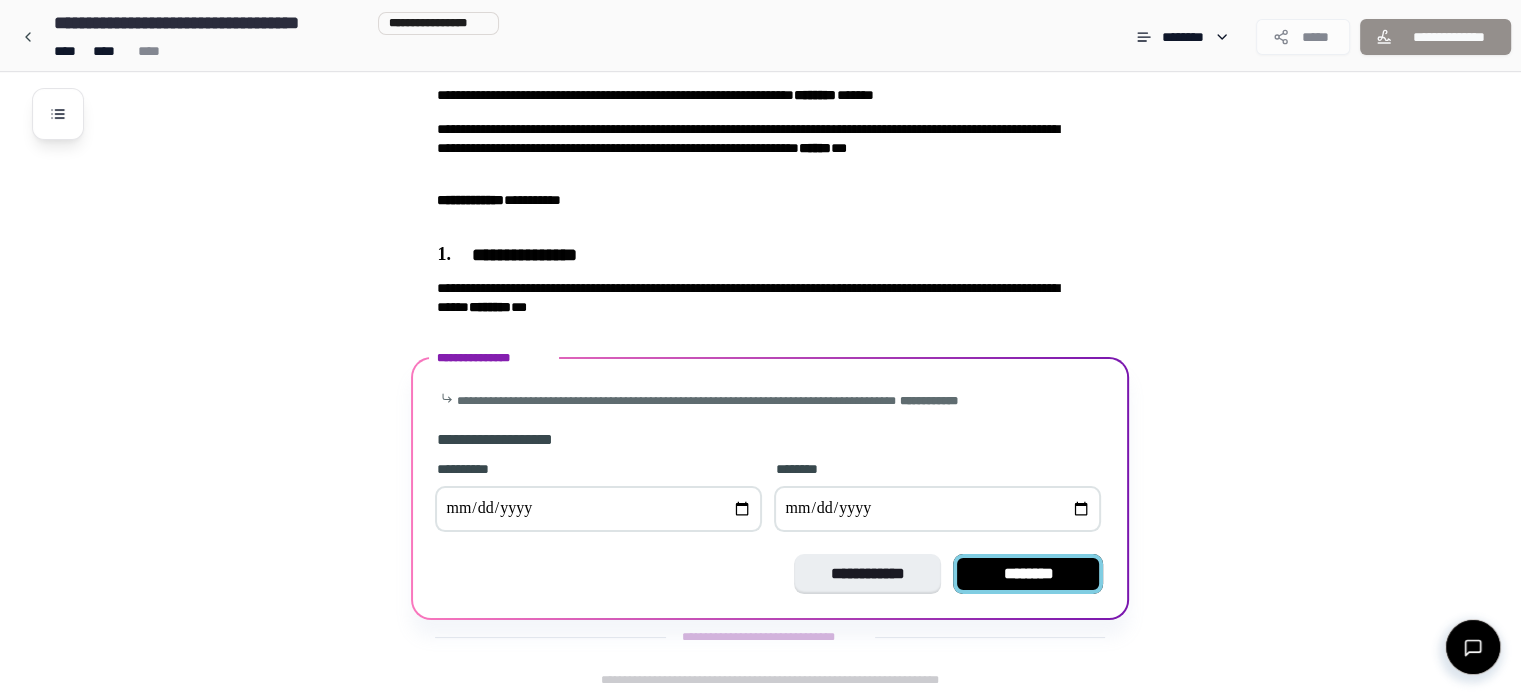 click on "********" at bounding box center [1028, 574] 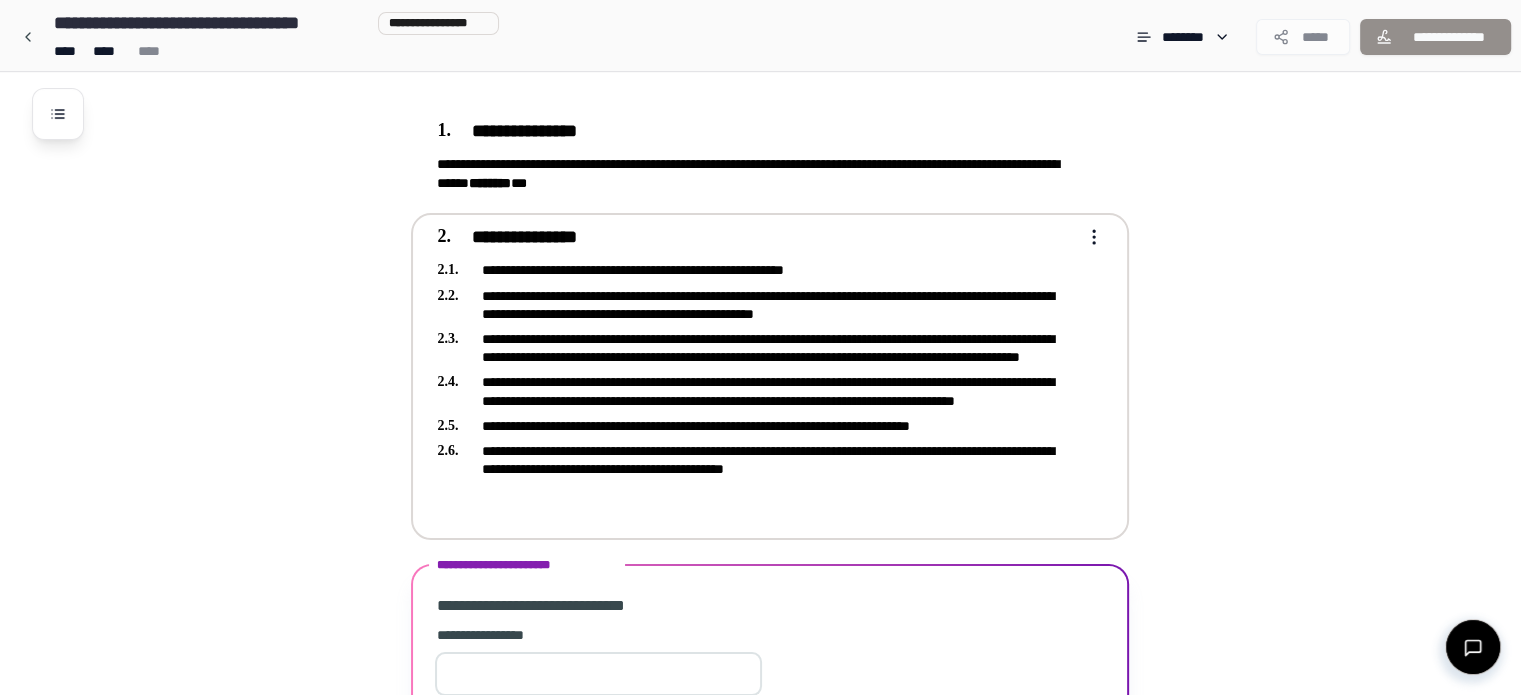 scroll, scrollTop: 791, scrollLeft: 0, axis: vertical 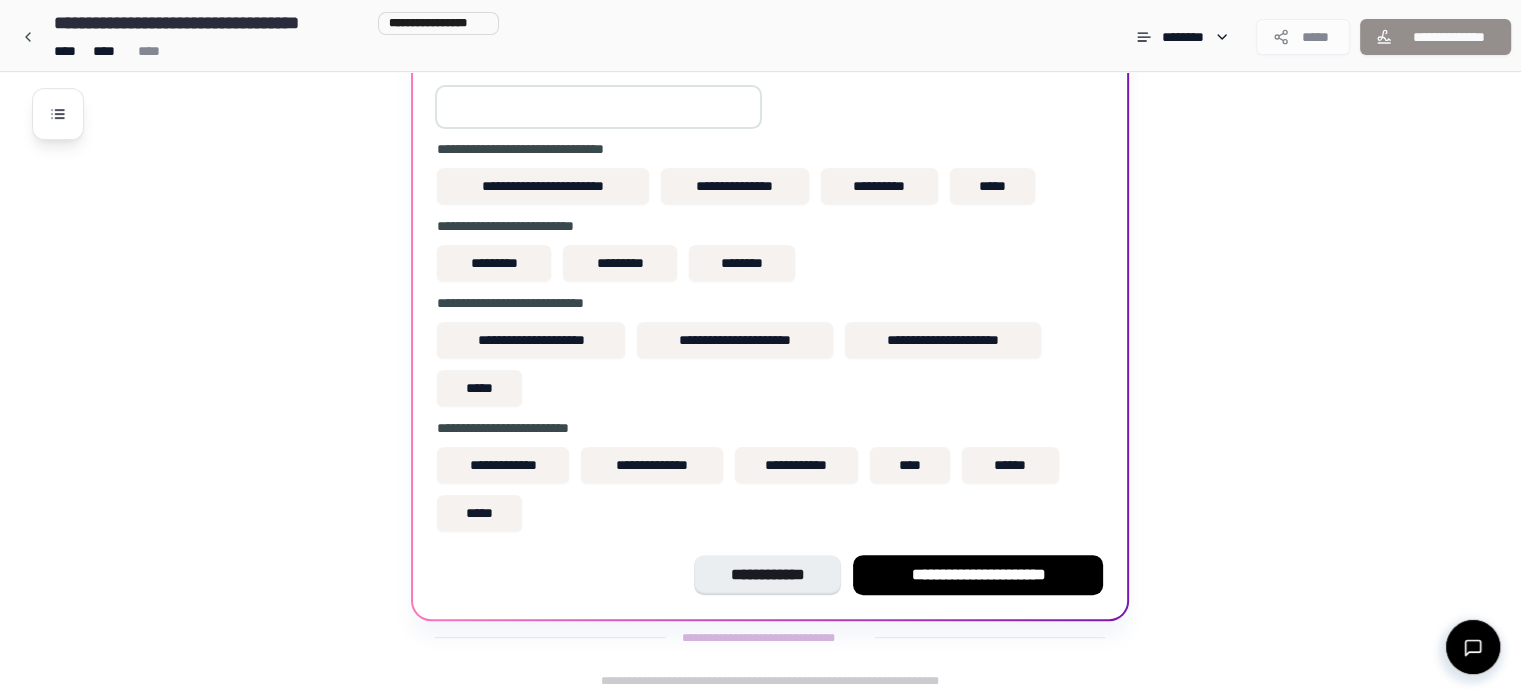 click at bounding box center (598, 107) 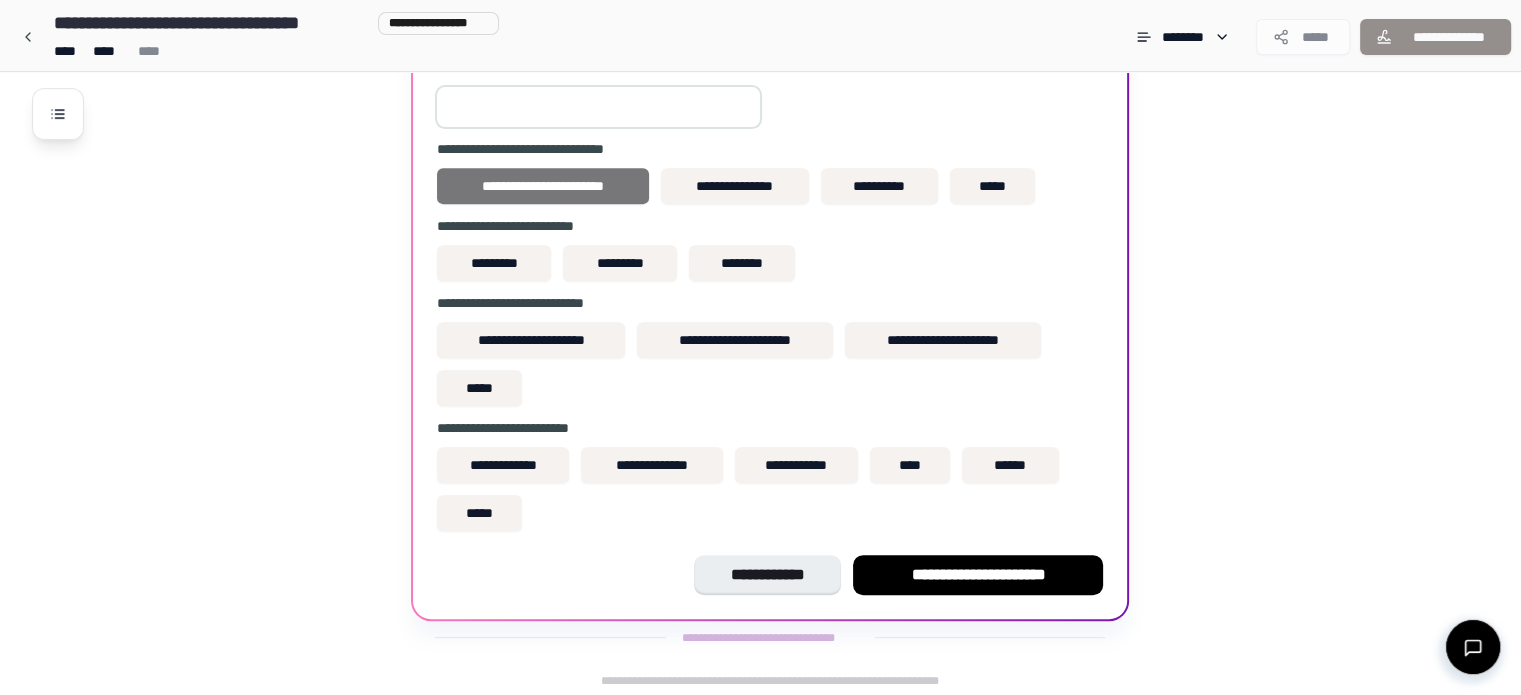click on "**********" at bounding box center (542, 186) 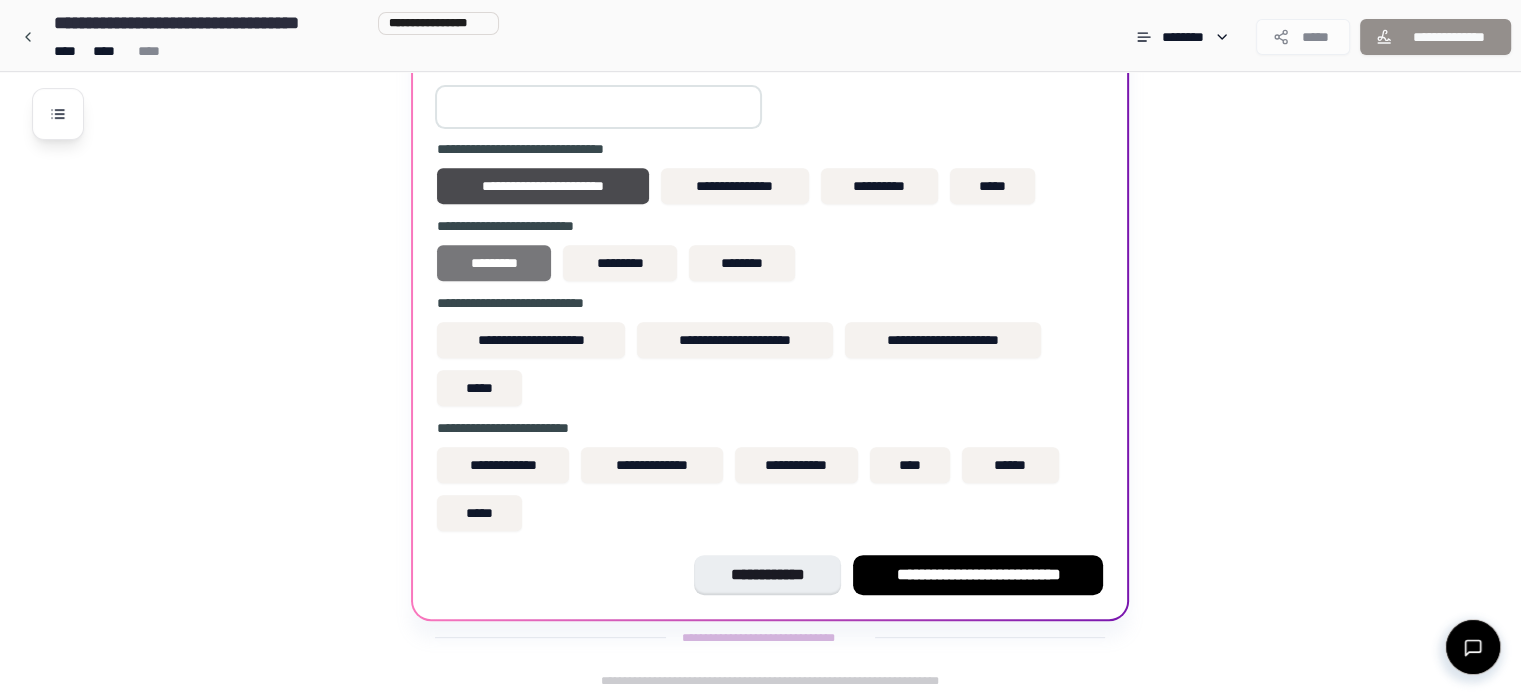 click on "*********" at bounding box center (493, 263) 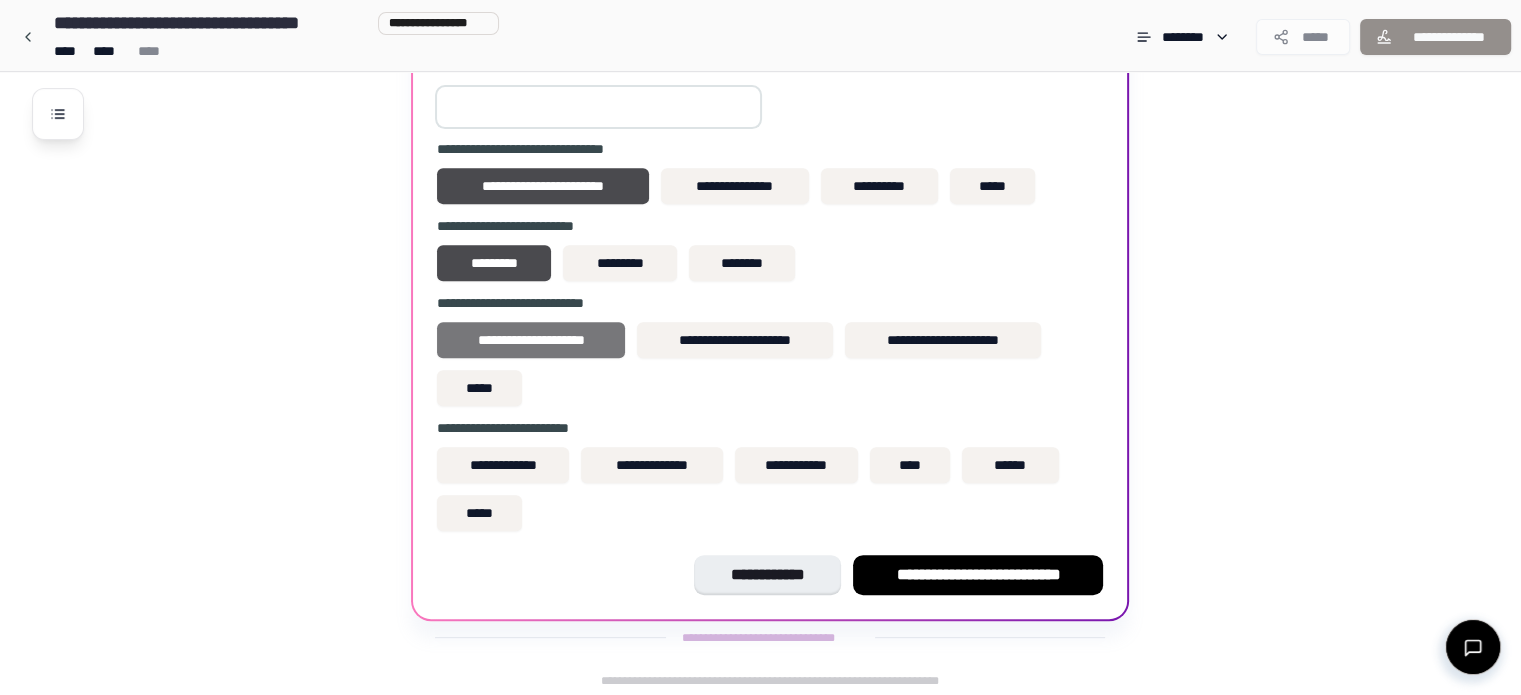 click on "**********" at bounding box center (530, 340) 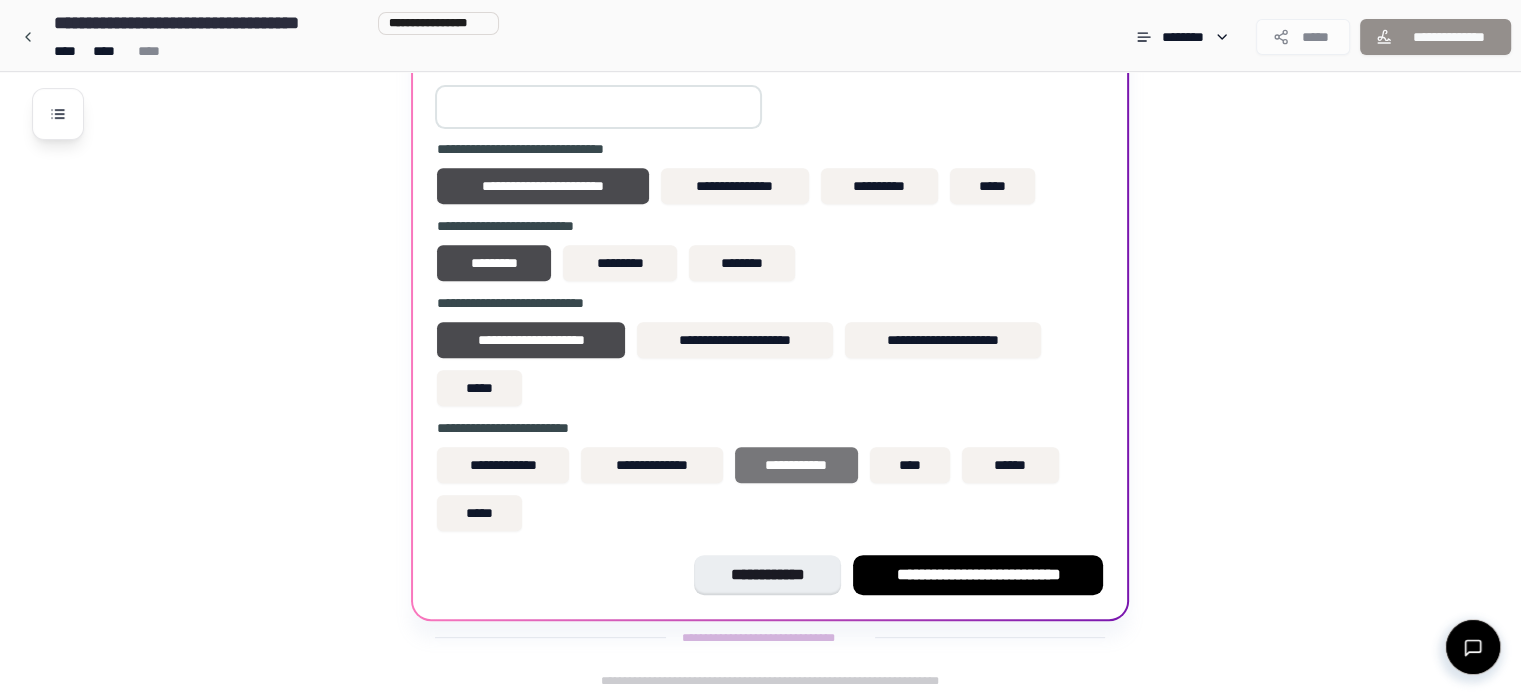 click on "**********" at bounding box center [796, 465] 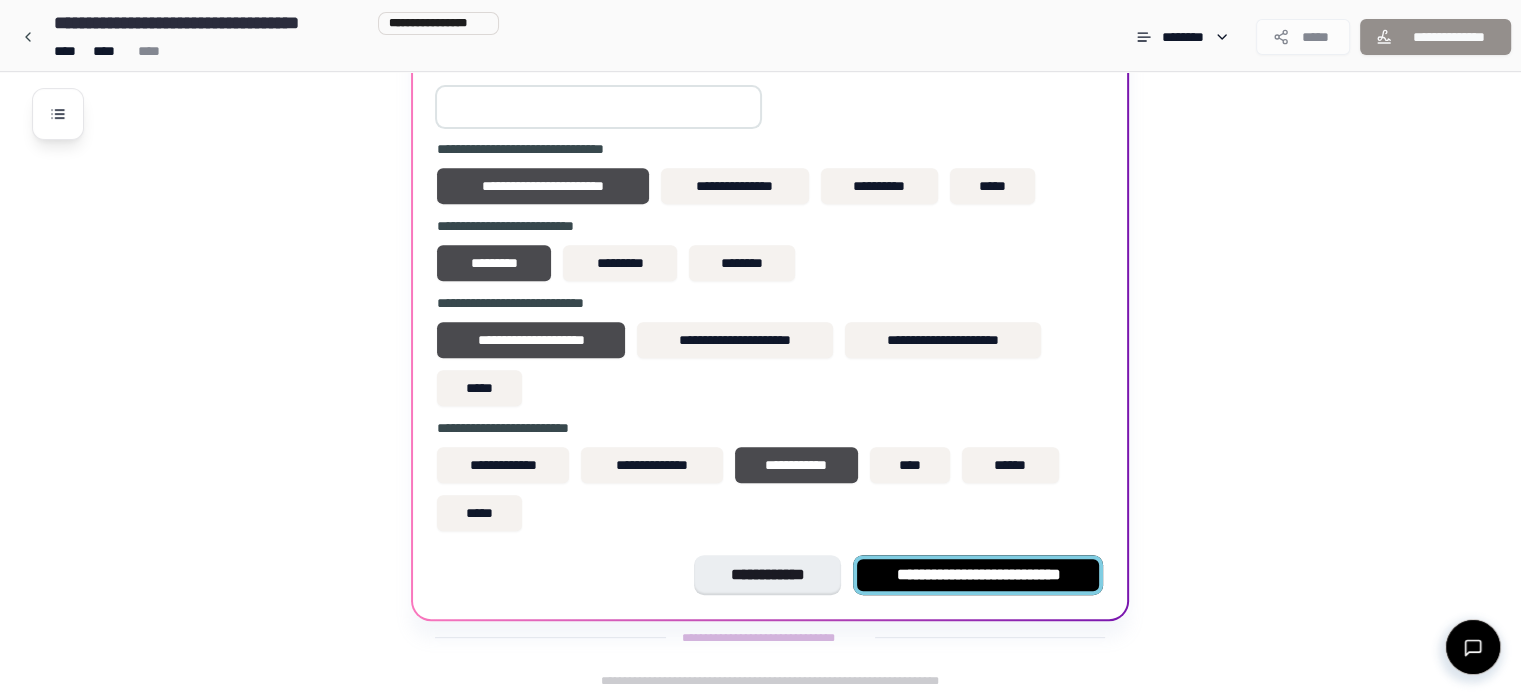 click on "**********" at bounding box center (978, 575) 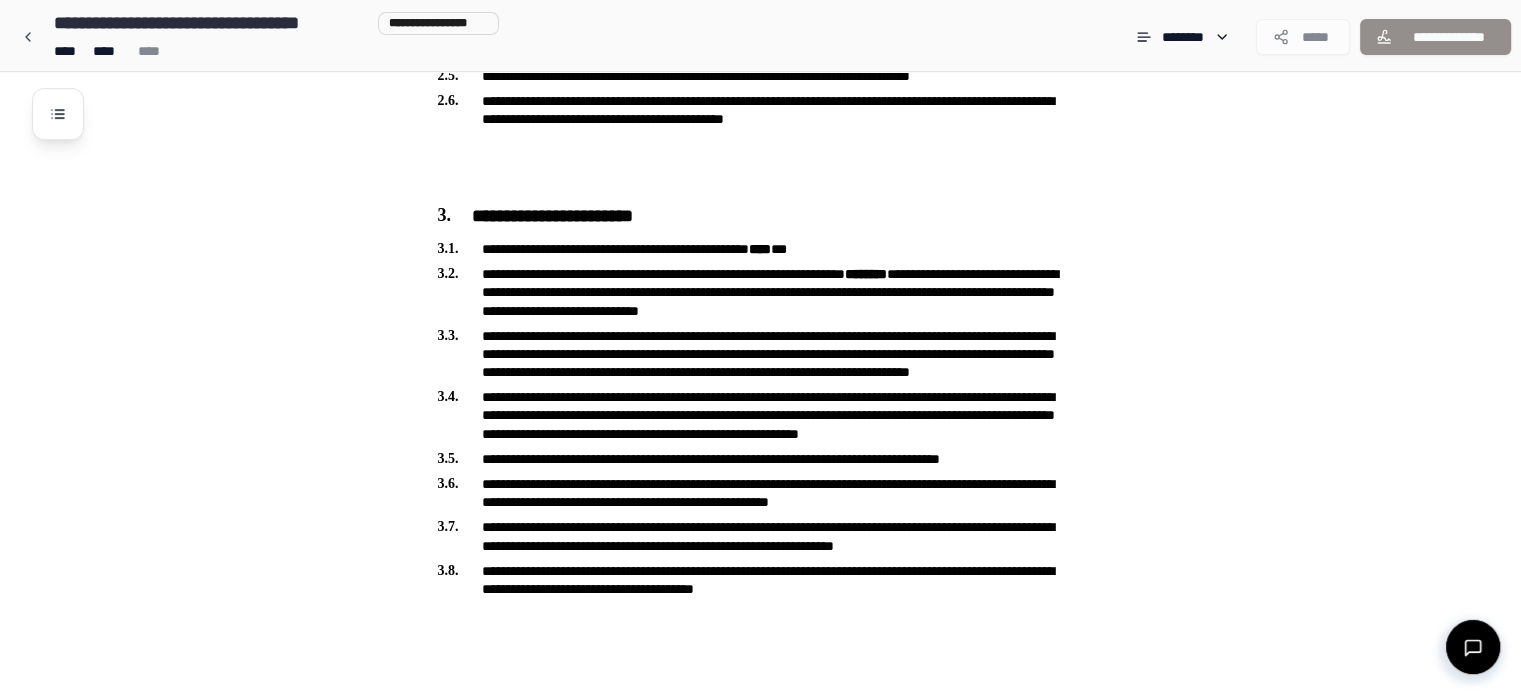 scroll, scrollTop: 713, scrollLeft: 0, axis: vertical 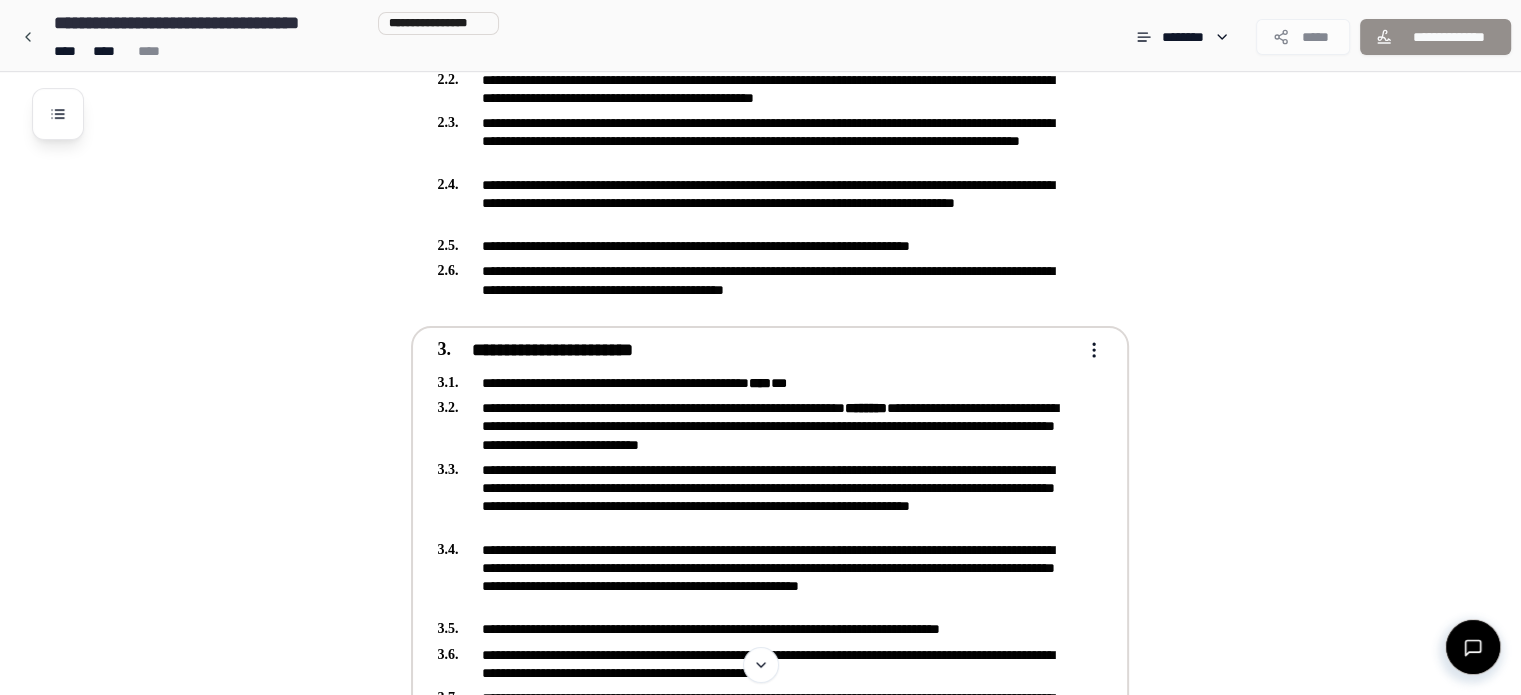 click on "**********" at bounding box center (756, 351) 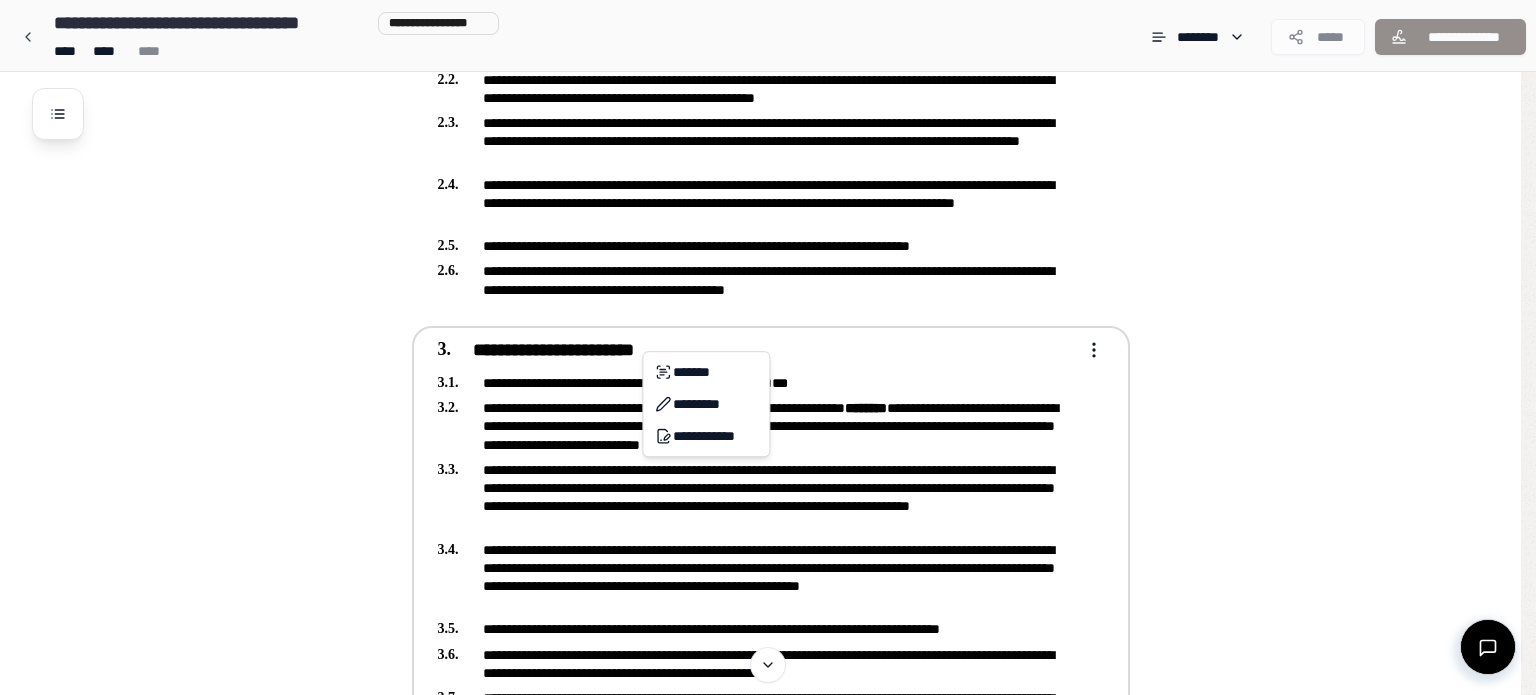 click on "**********" at bounding box center [768, 342] 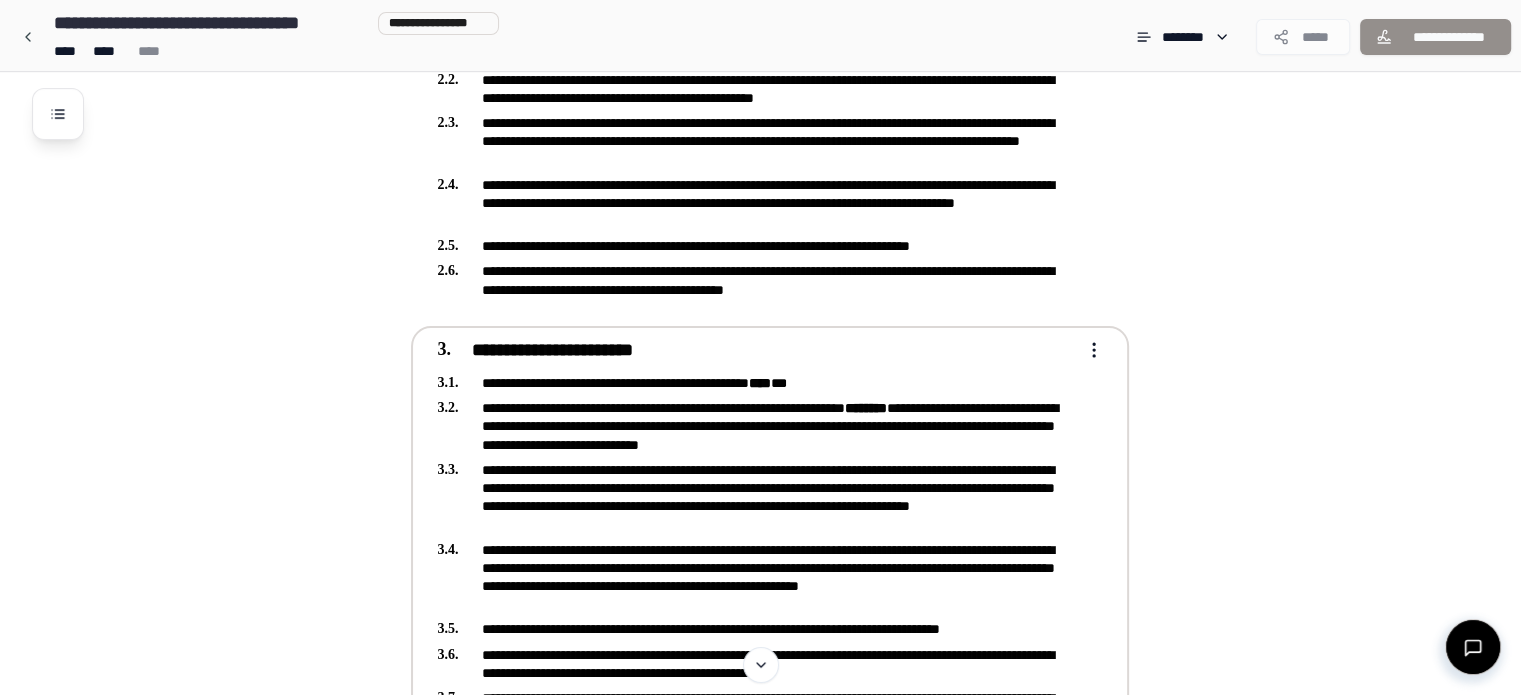 click on "**********" at bounding box center (756, 383) 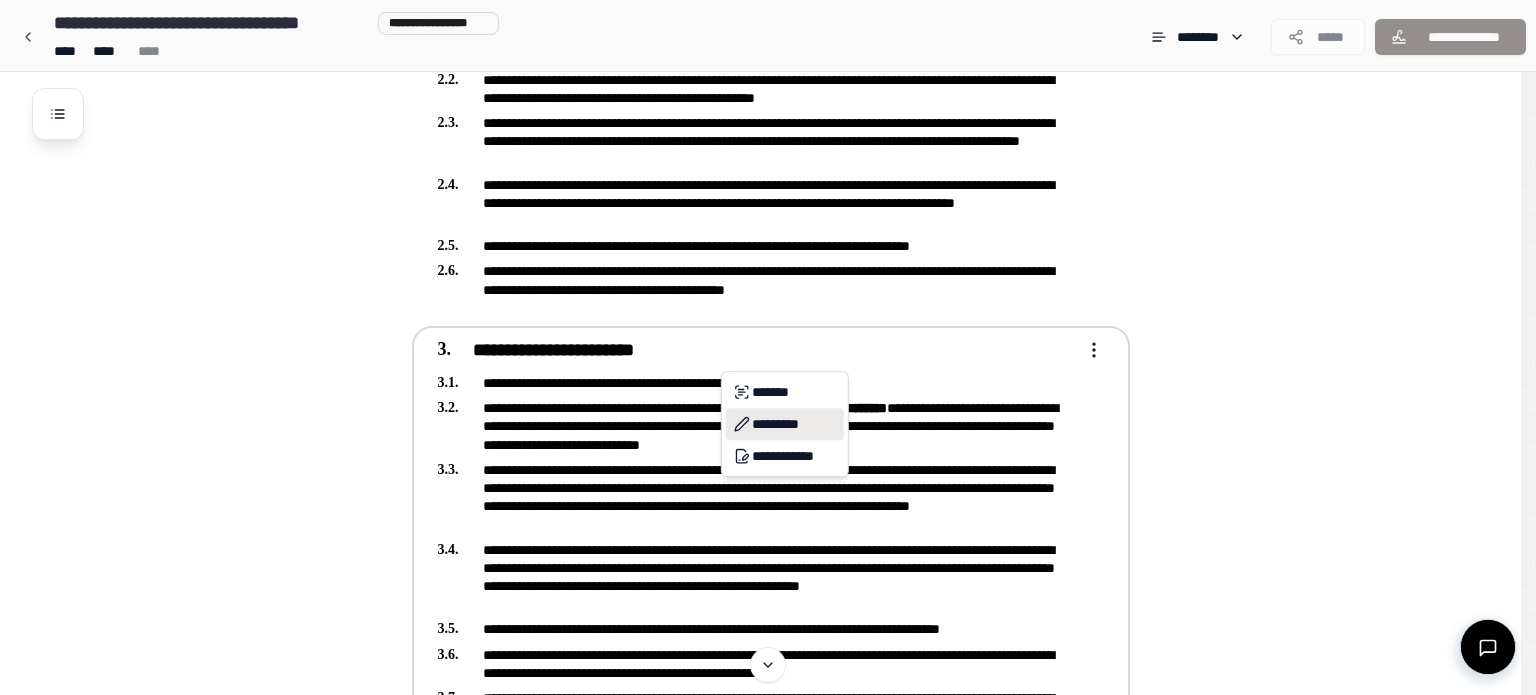 click on "*********" at bounding box center (785, 424) 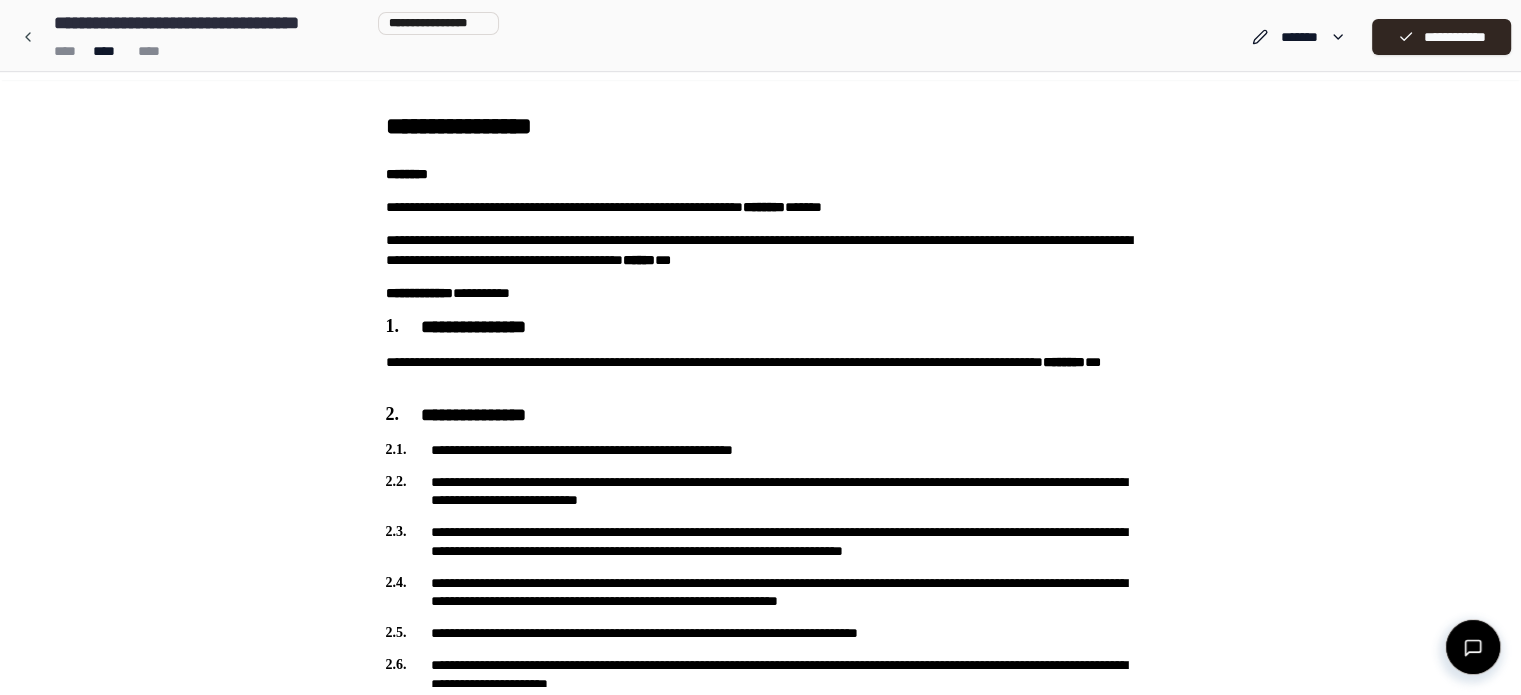 scroll, scrollTop: 0, scrollLeft: 0, axis: both 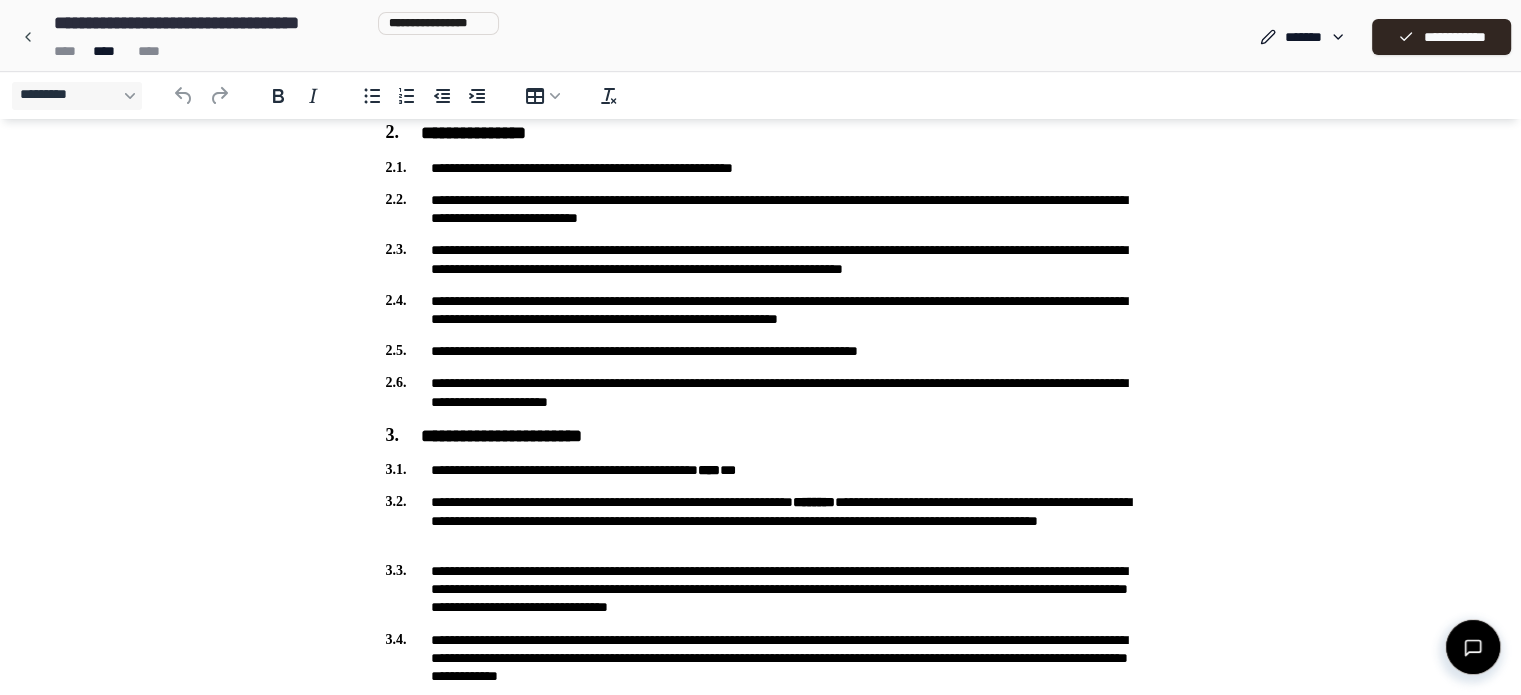 click on "**********" at bounding box center [761, 470] 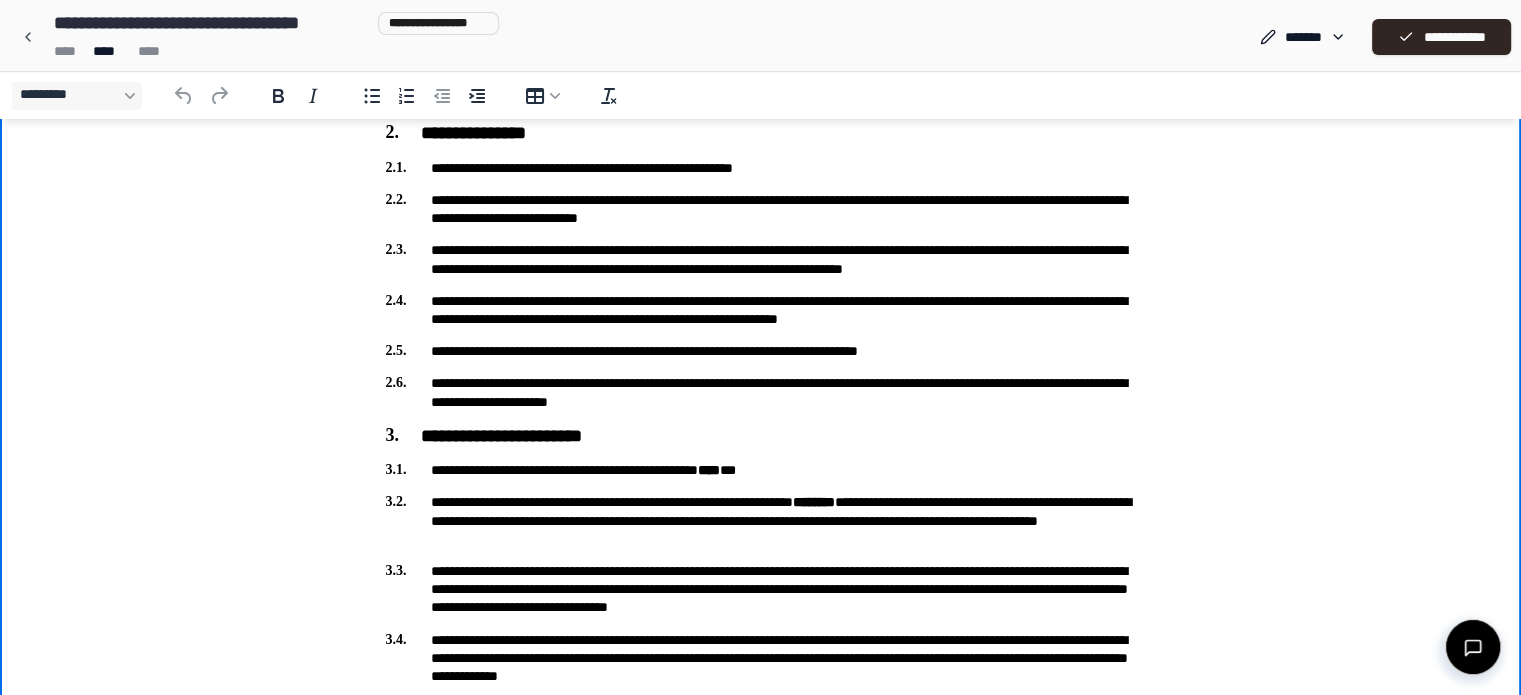 click on "**********" at bounding box center [761, 470] 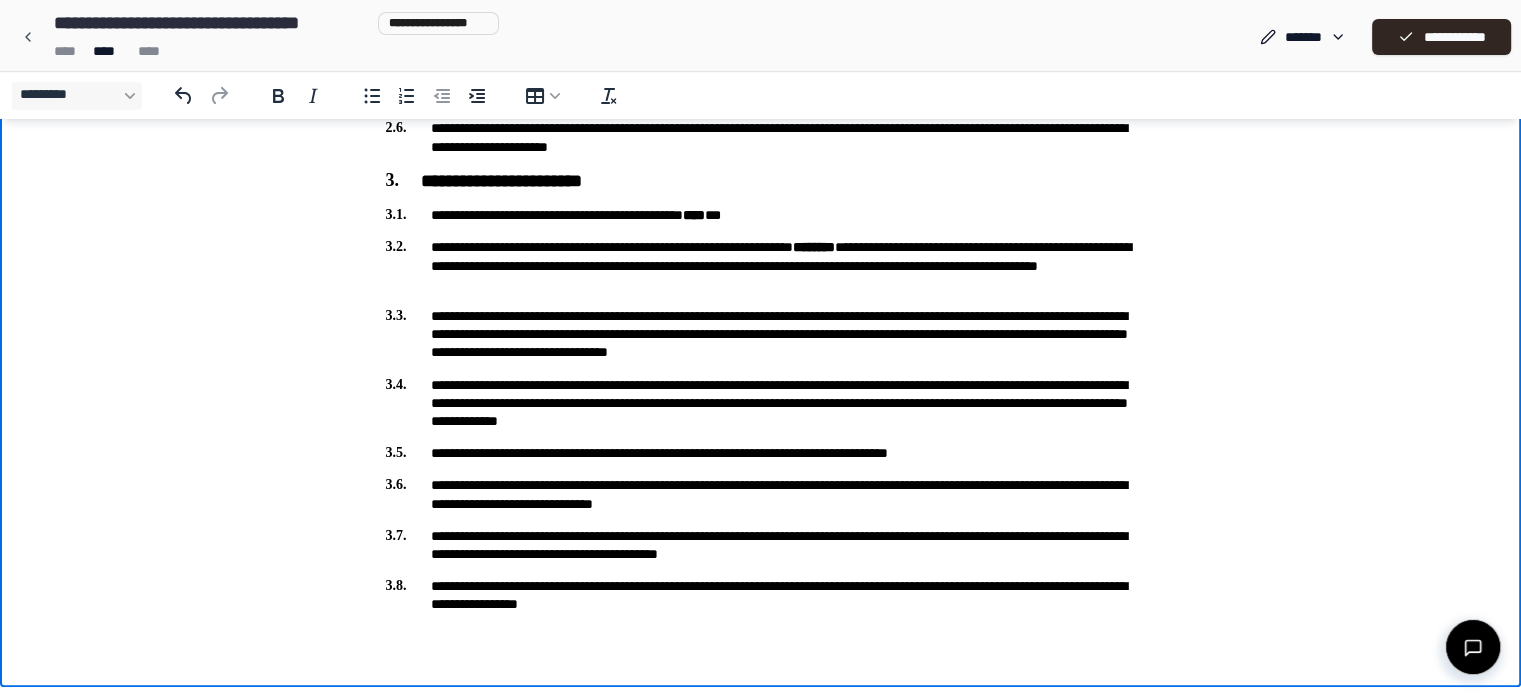 drag, startPoint x: 1528, startPoint y: 286, endPoint x: 1510, endPoint y: 848, distance: 562.2882 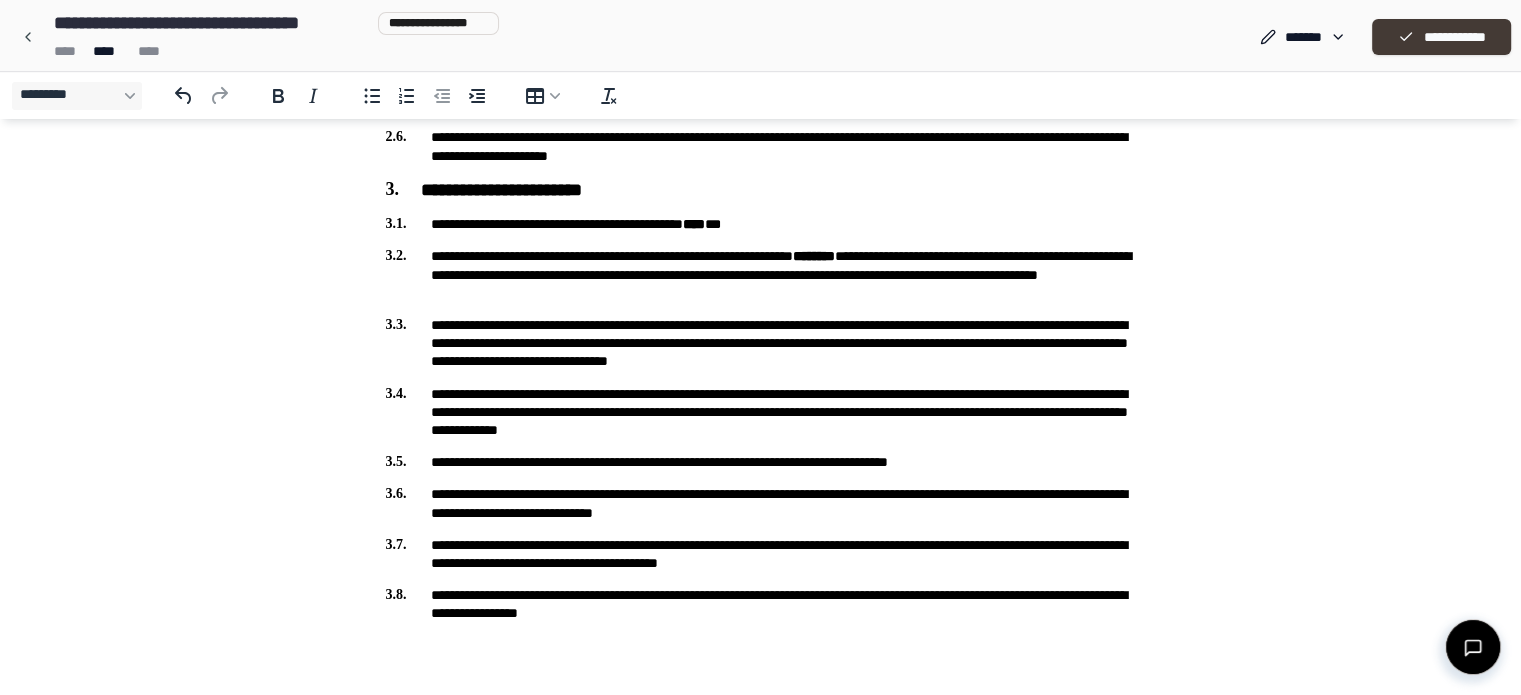 click on "**********" at bounding box center [1441, 37] 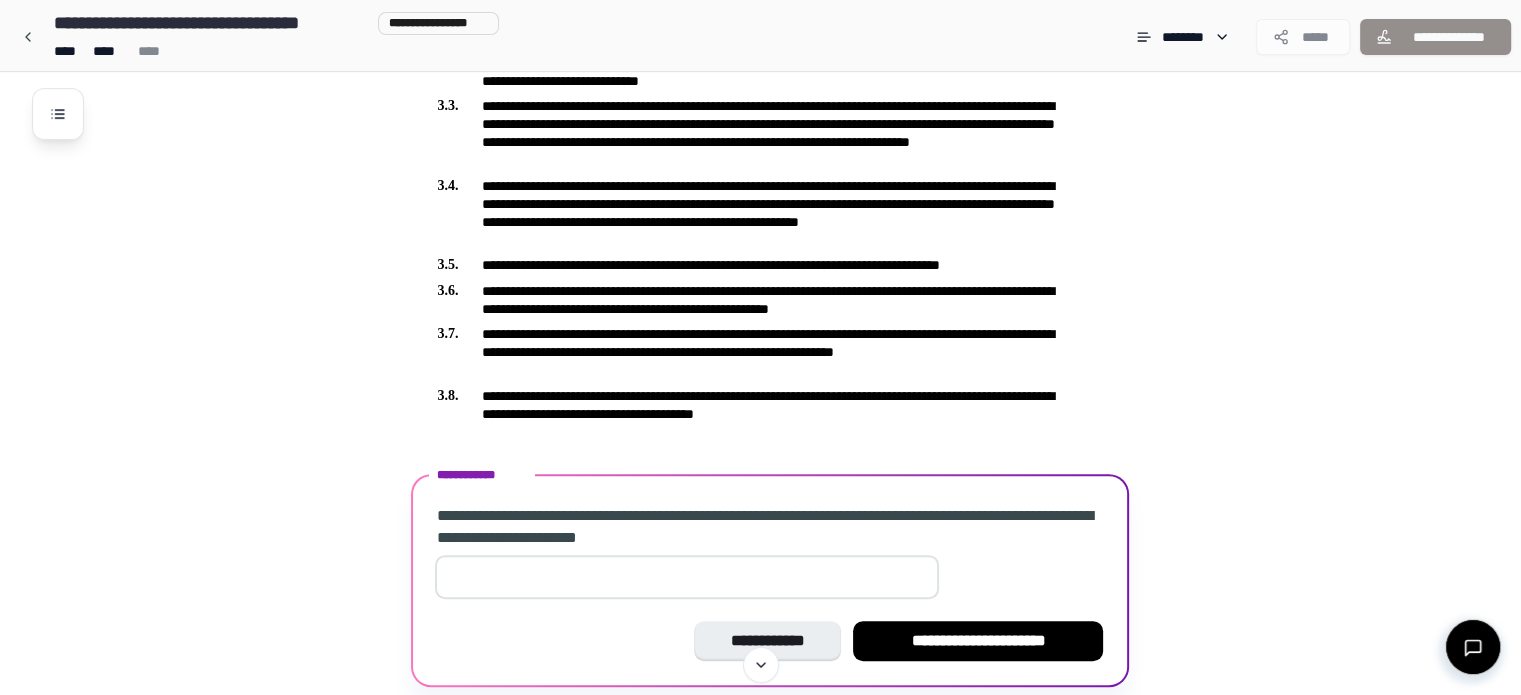 scroll, scrollTop: 869, scrollLeft: 0, axis: vertical 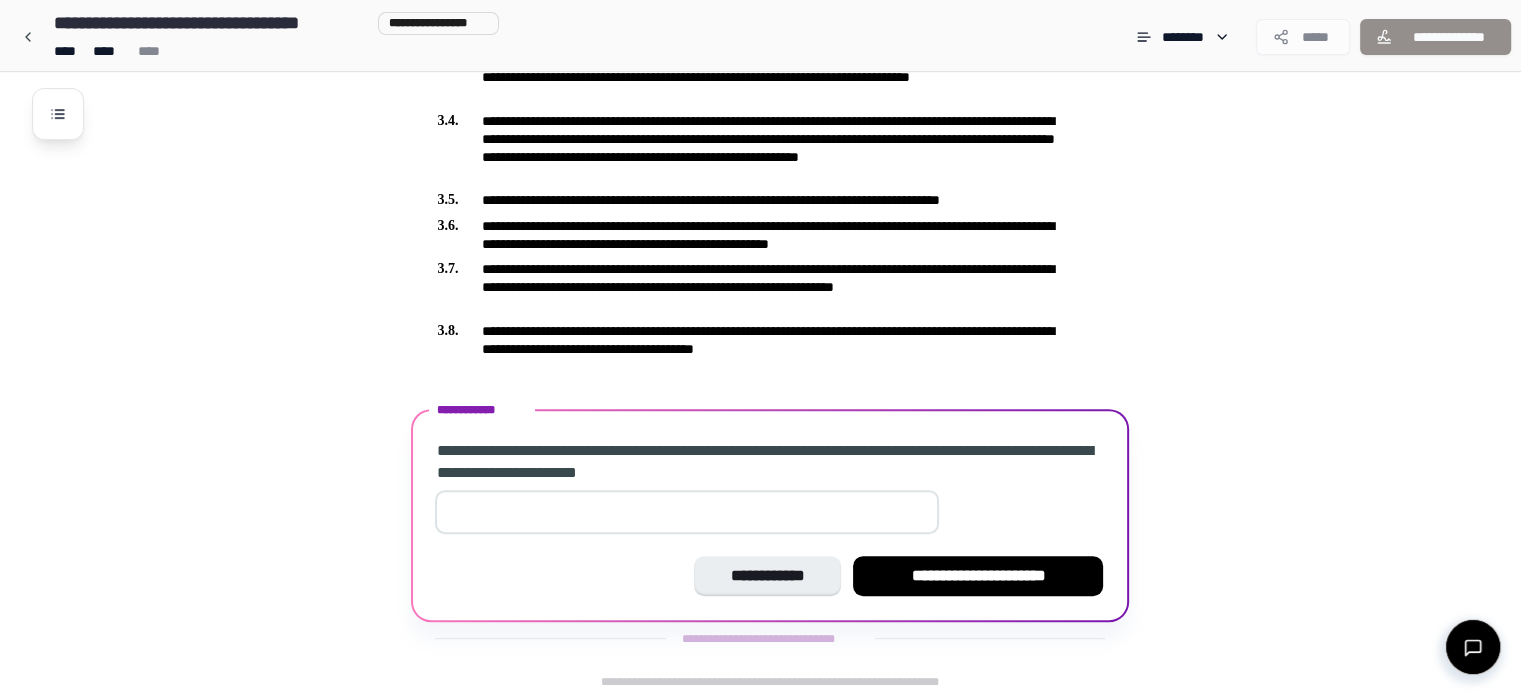 click at bounding box center [687, 512] 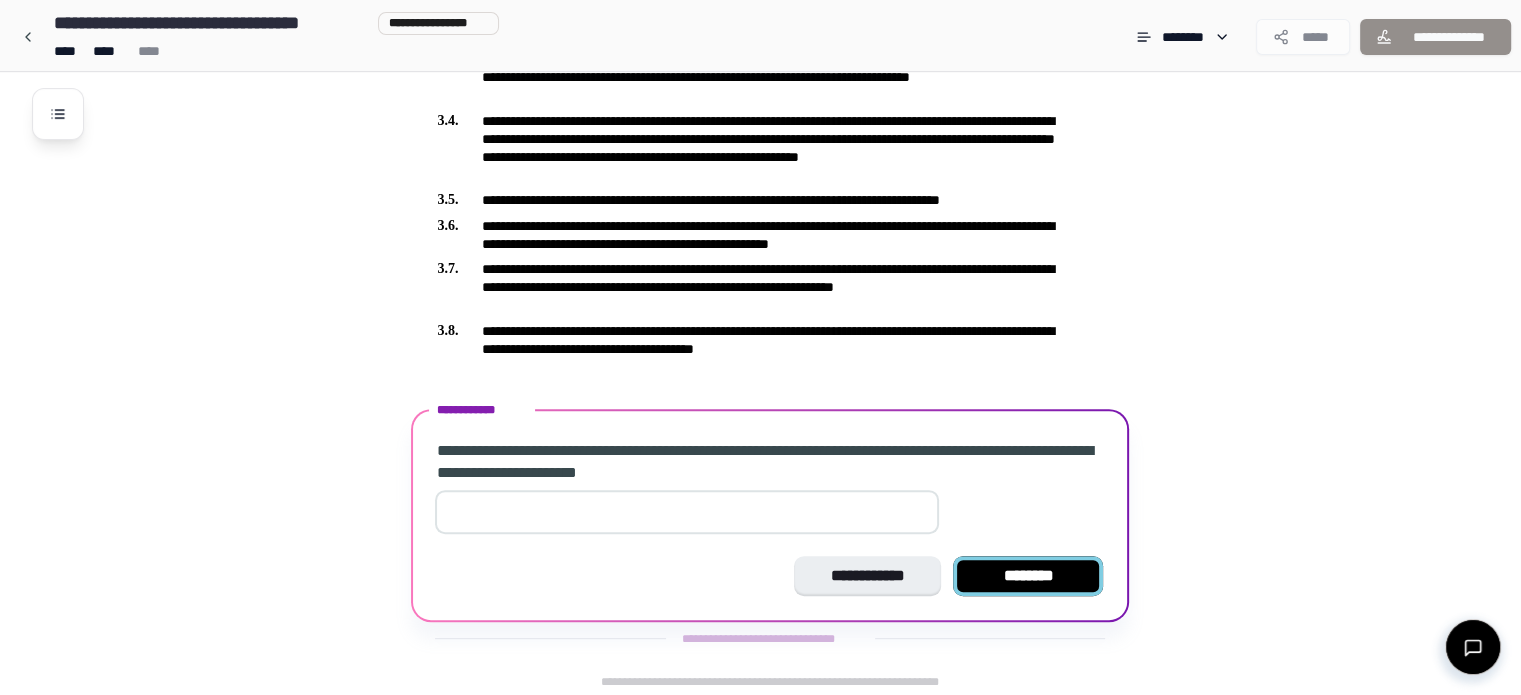 type on "**" 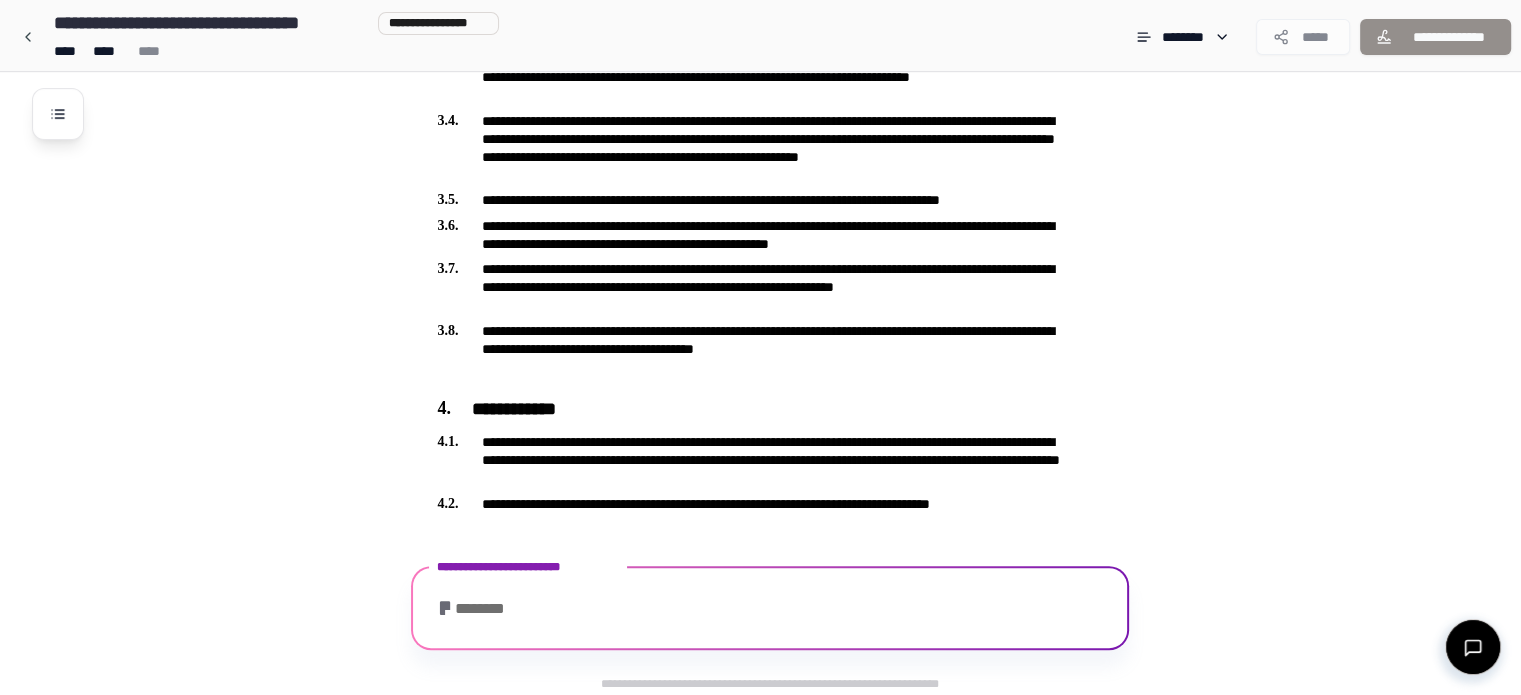 scroll, scrollTop: 940, scrollLeft: 0, axis: vertical 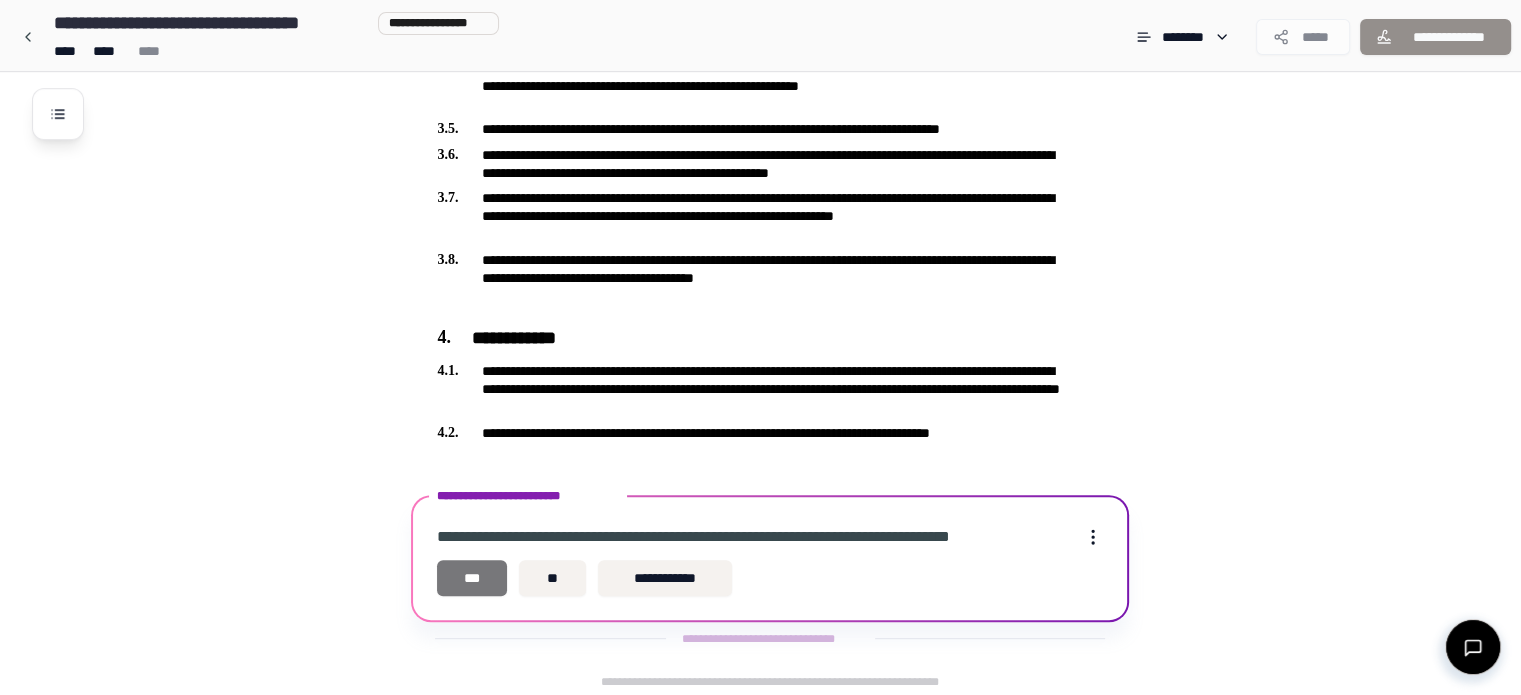 click on "***" at bounding box center (472, 578) 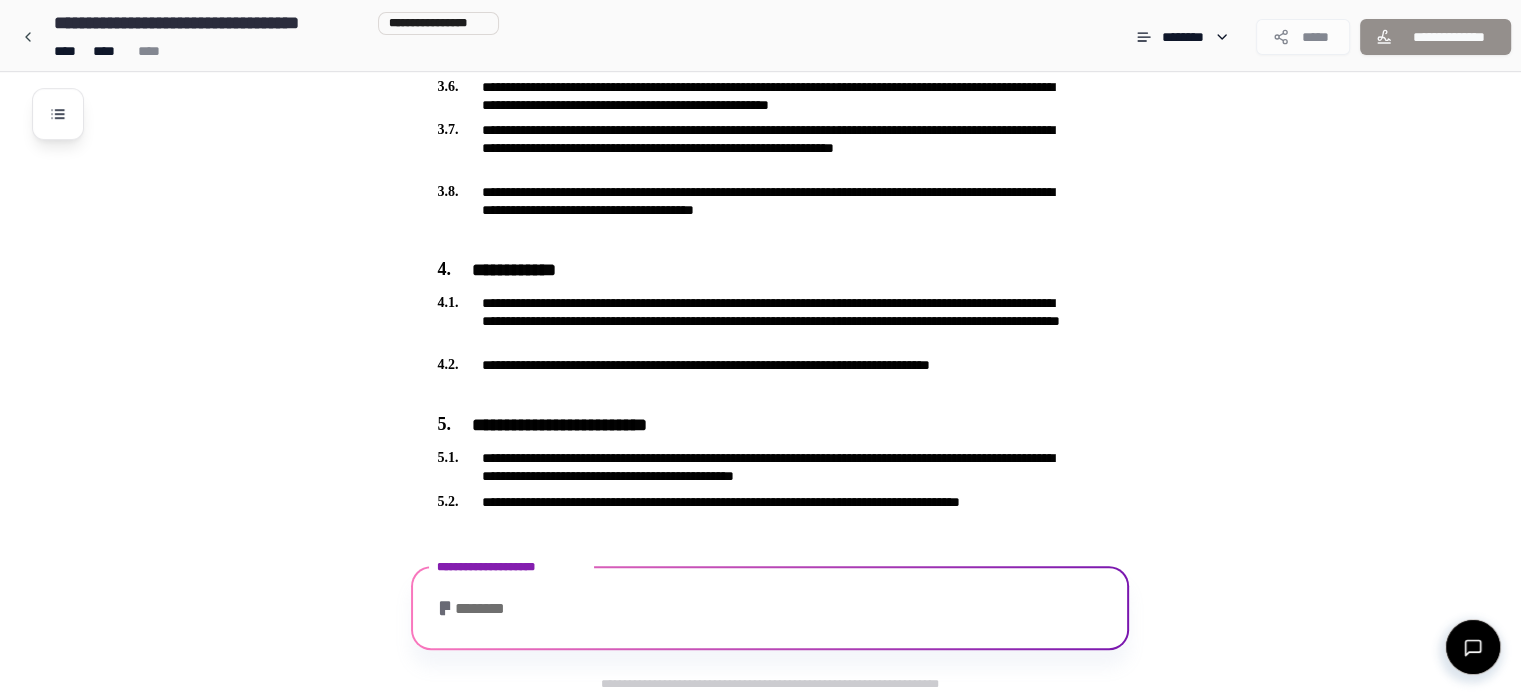 scroll, scrollTop: 1078, scrollLeft: 0, axis: vertical 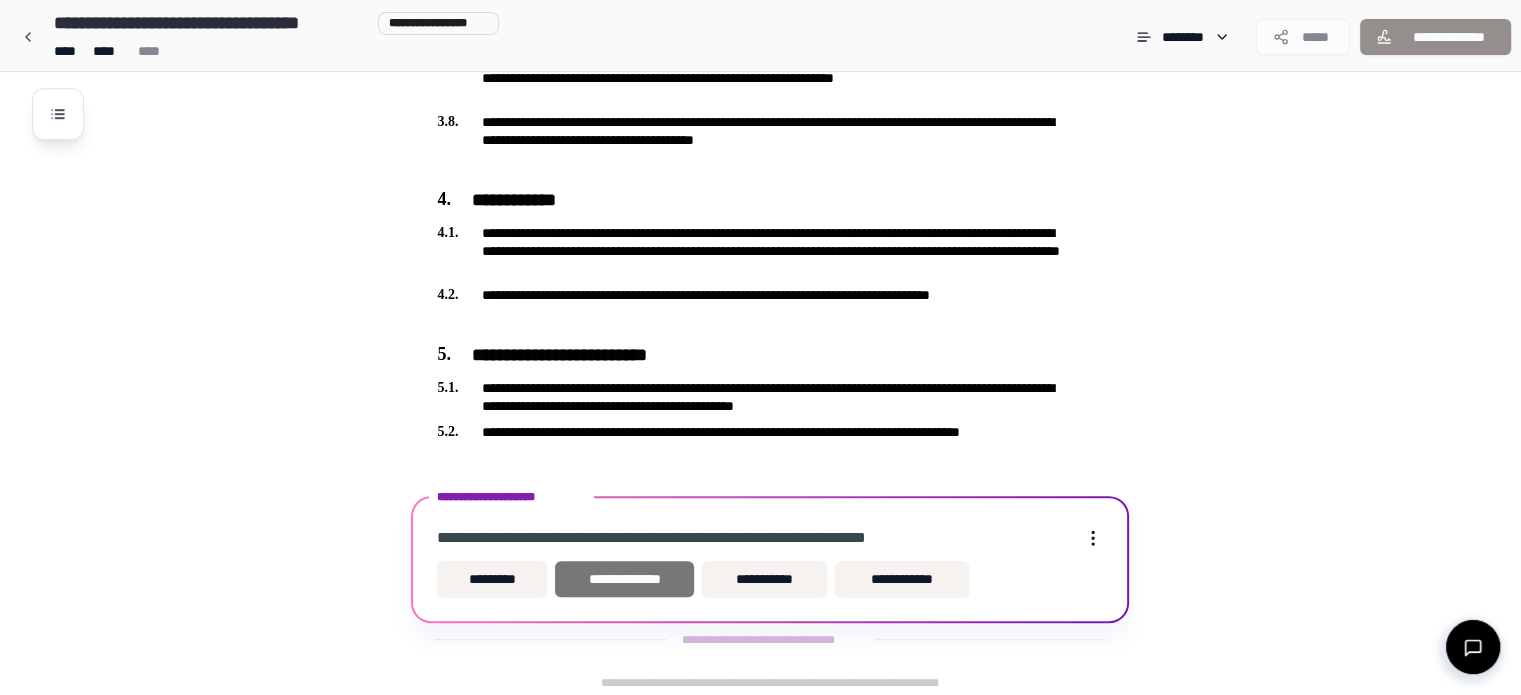 click on "**********" at bounding box center (624, 579) 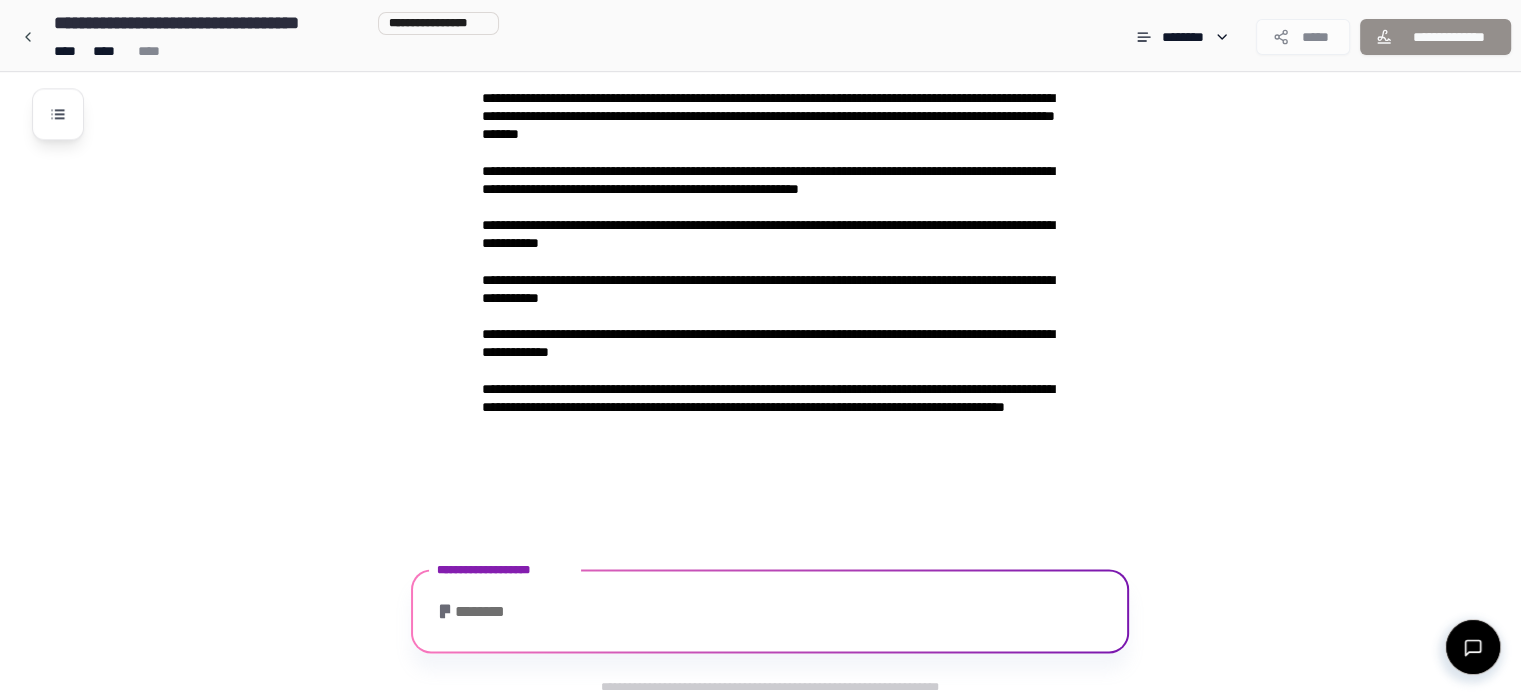 scroll, scrollTop: 2800, scrollLeft: 0, axis: vertical 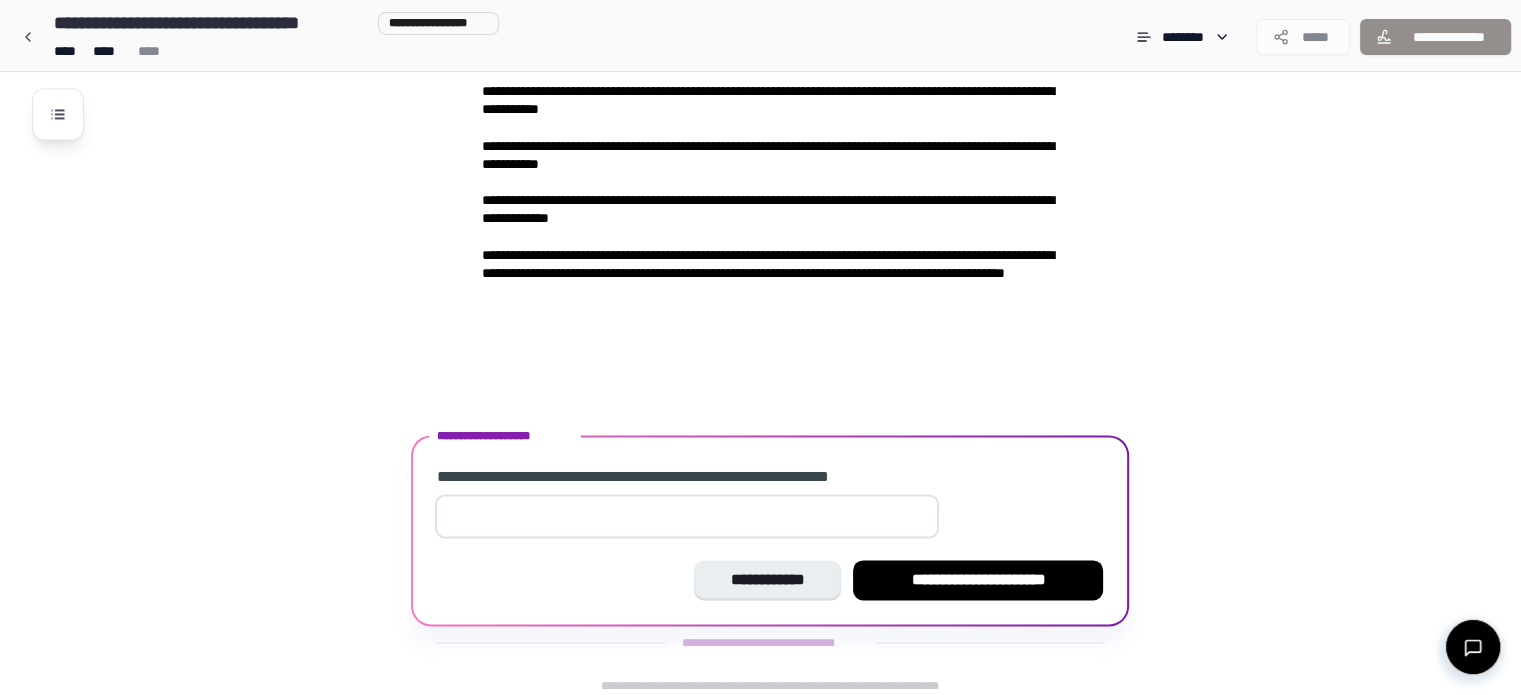 click at bounding box center [687, 516] 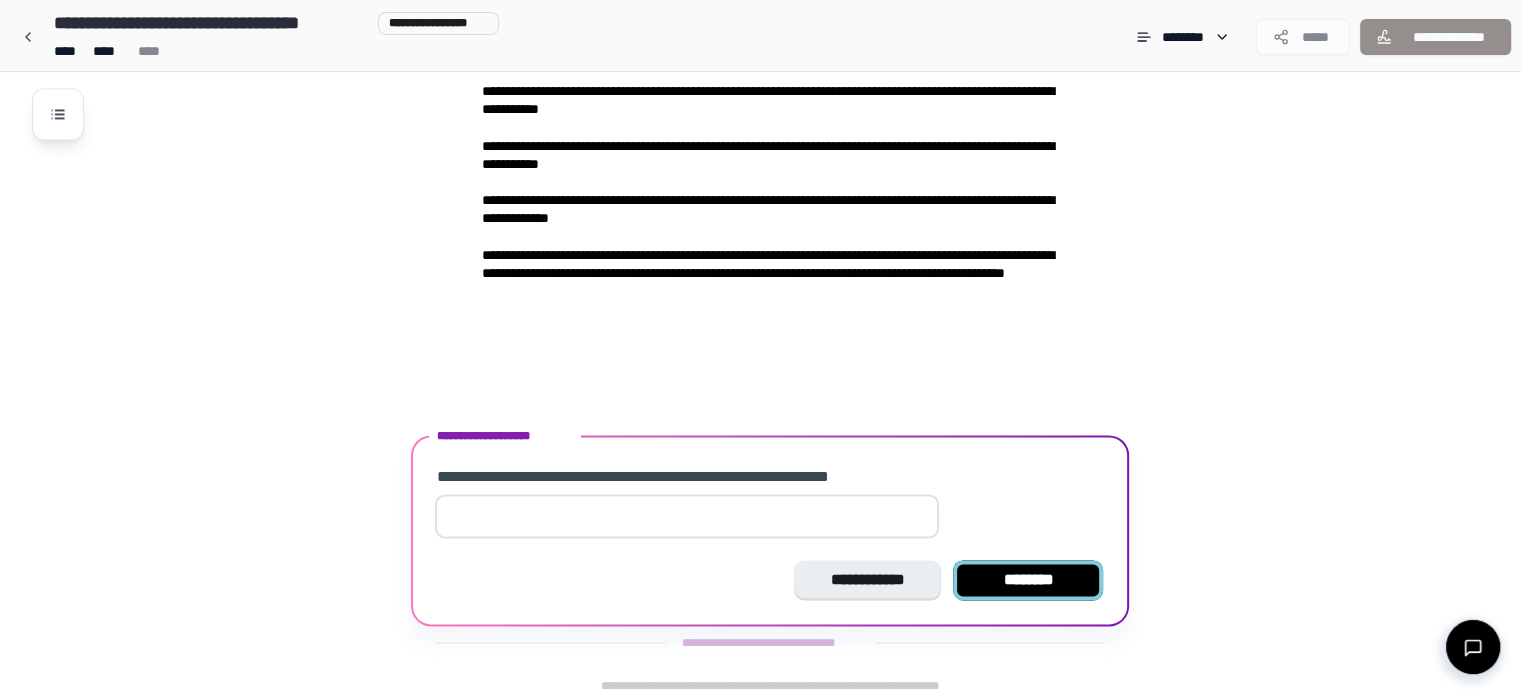 type on "*" 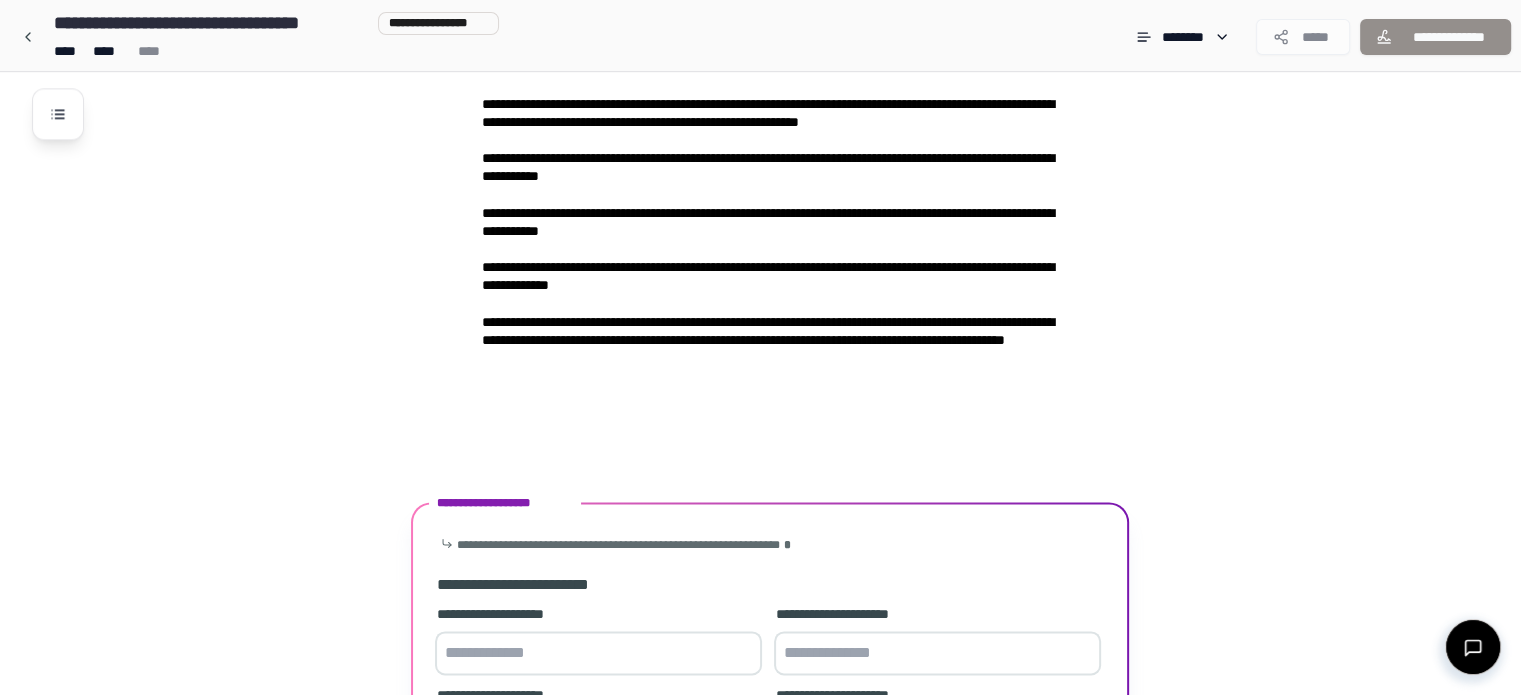 scroll, scrollTop: 2952, scrollLeft: 0, axis: vertical 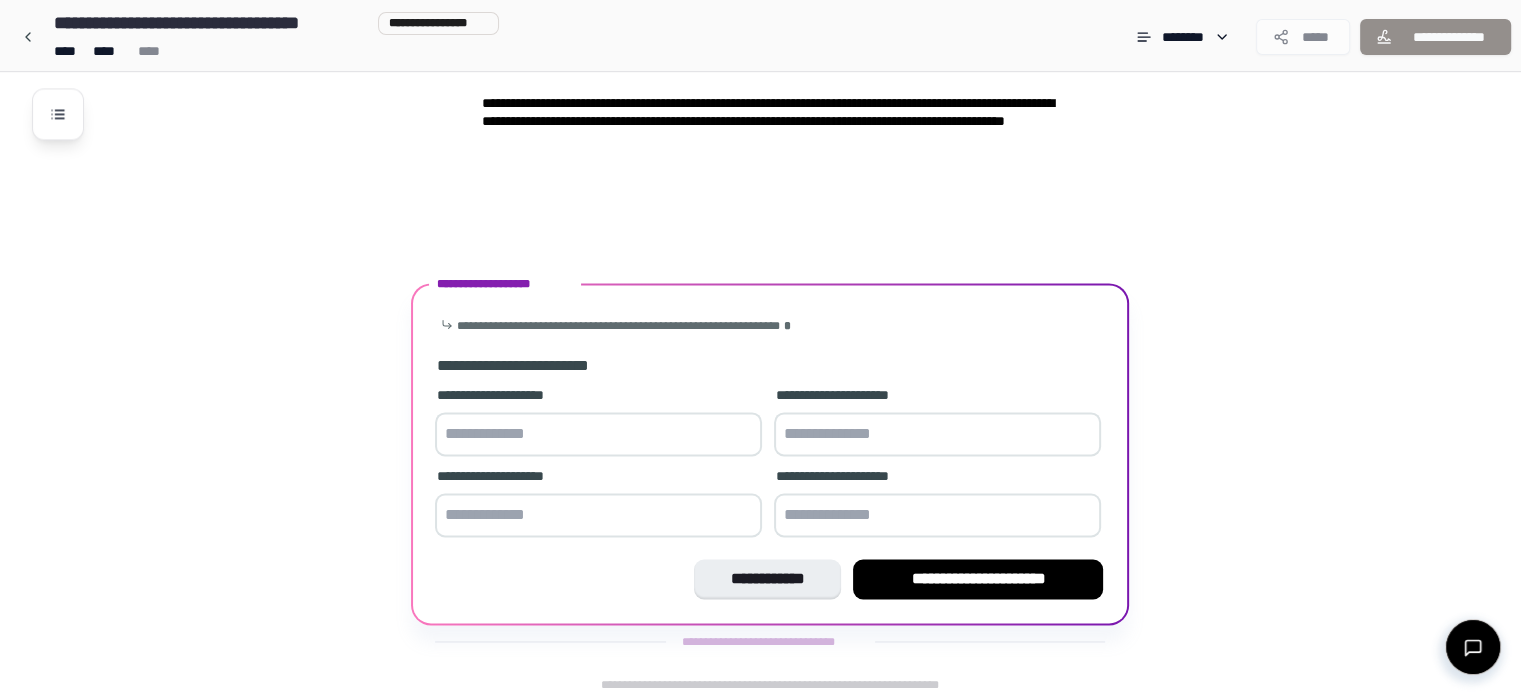 click at bounding box center [598, 434] 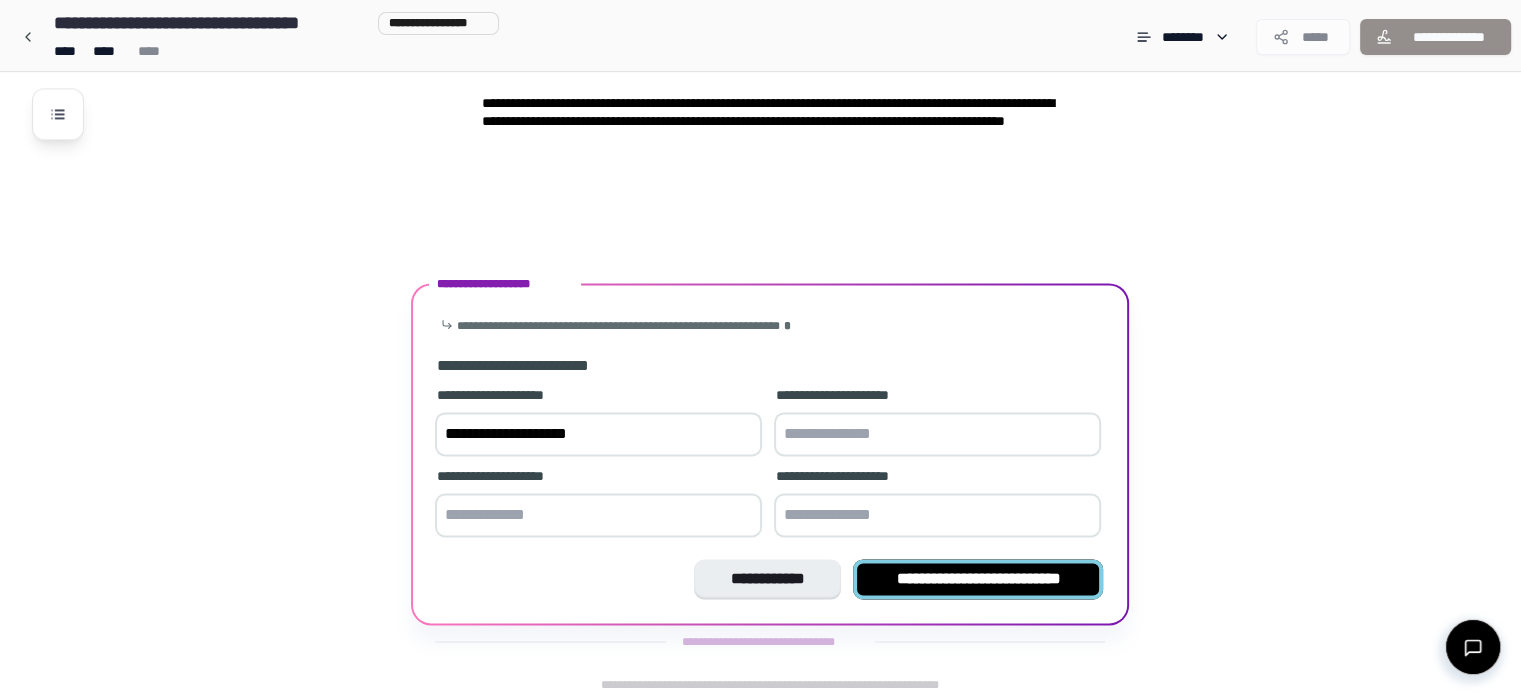 type on "**********" 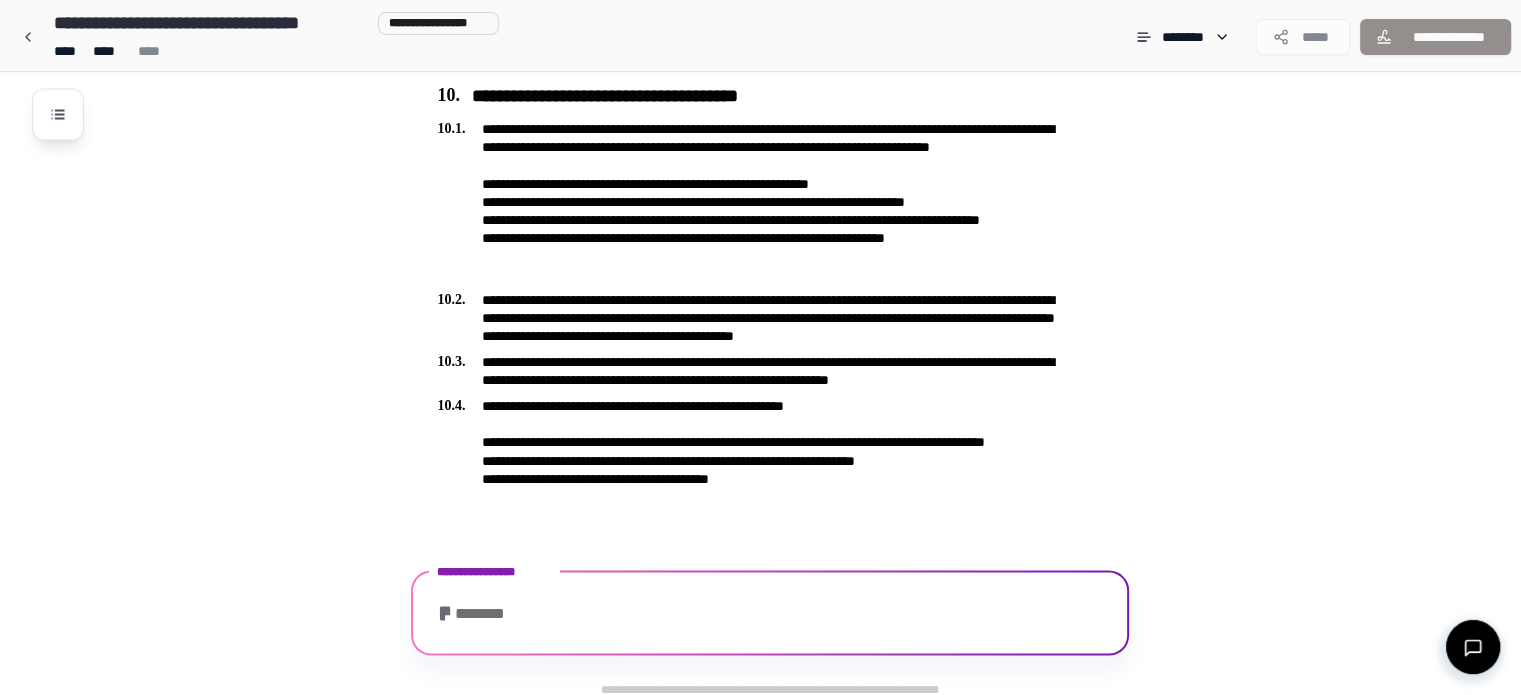 scroll, scrollTop: 3525, scrollLeft: 0, axis: vertical 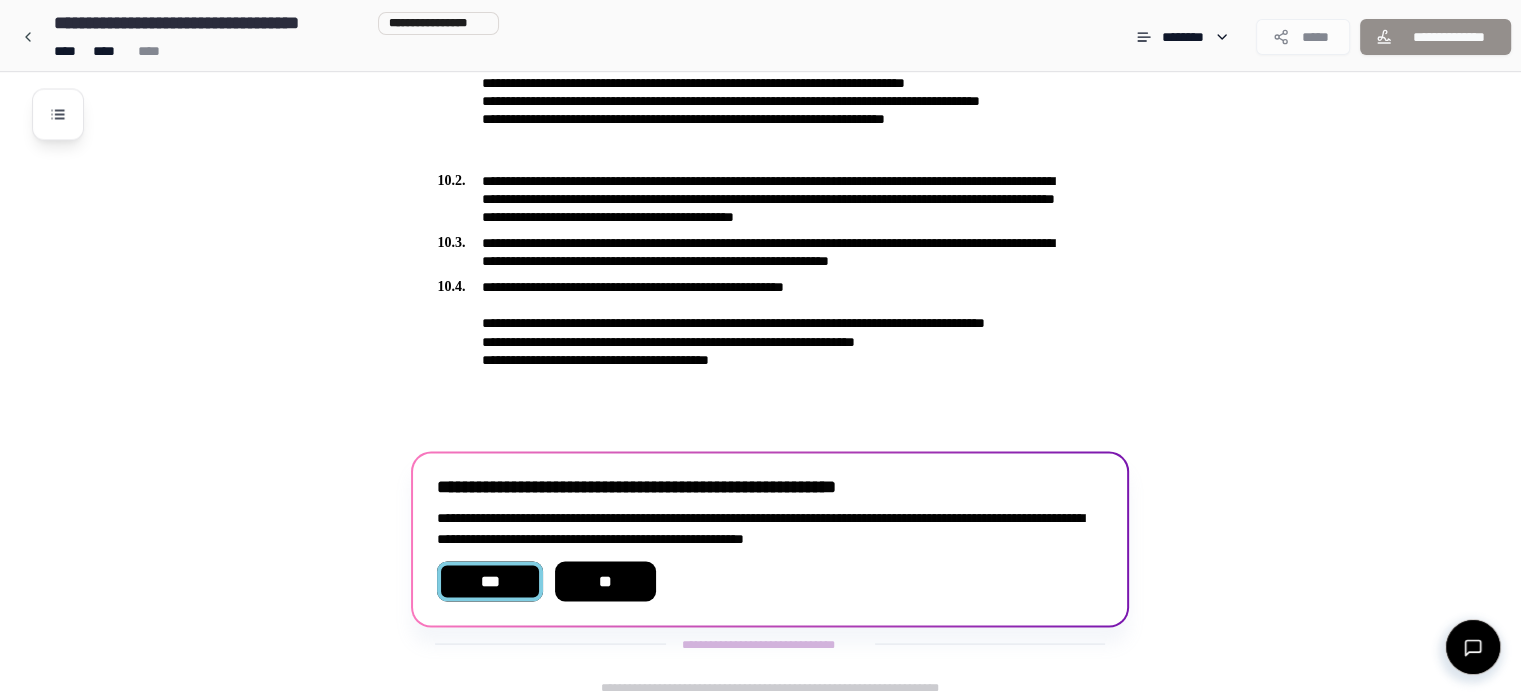click on "***" at bounding box center [489, 581] 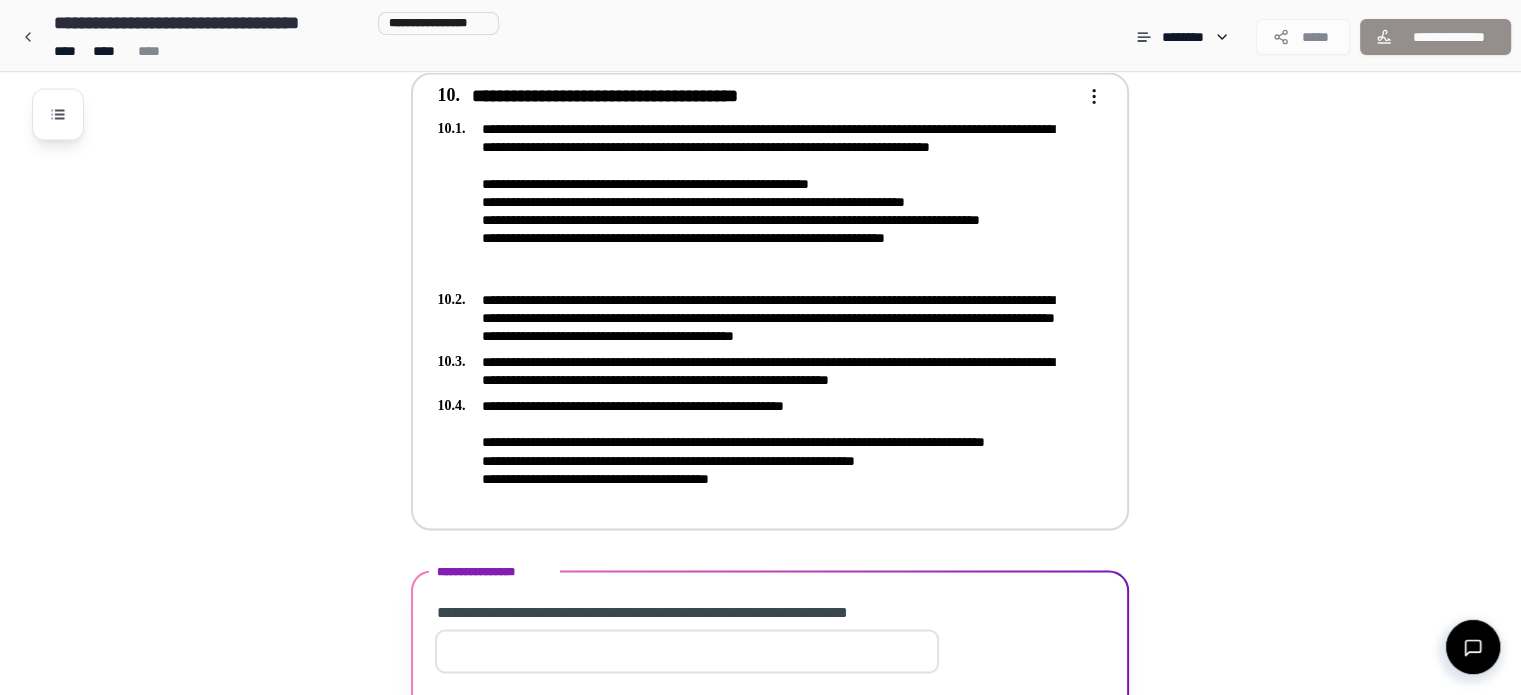 scroll, scrollTop: 3540, scrollLeft: 0, axis: vertical 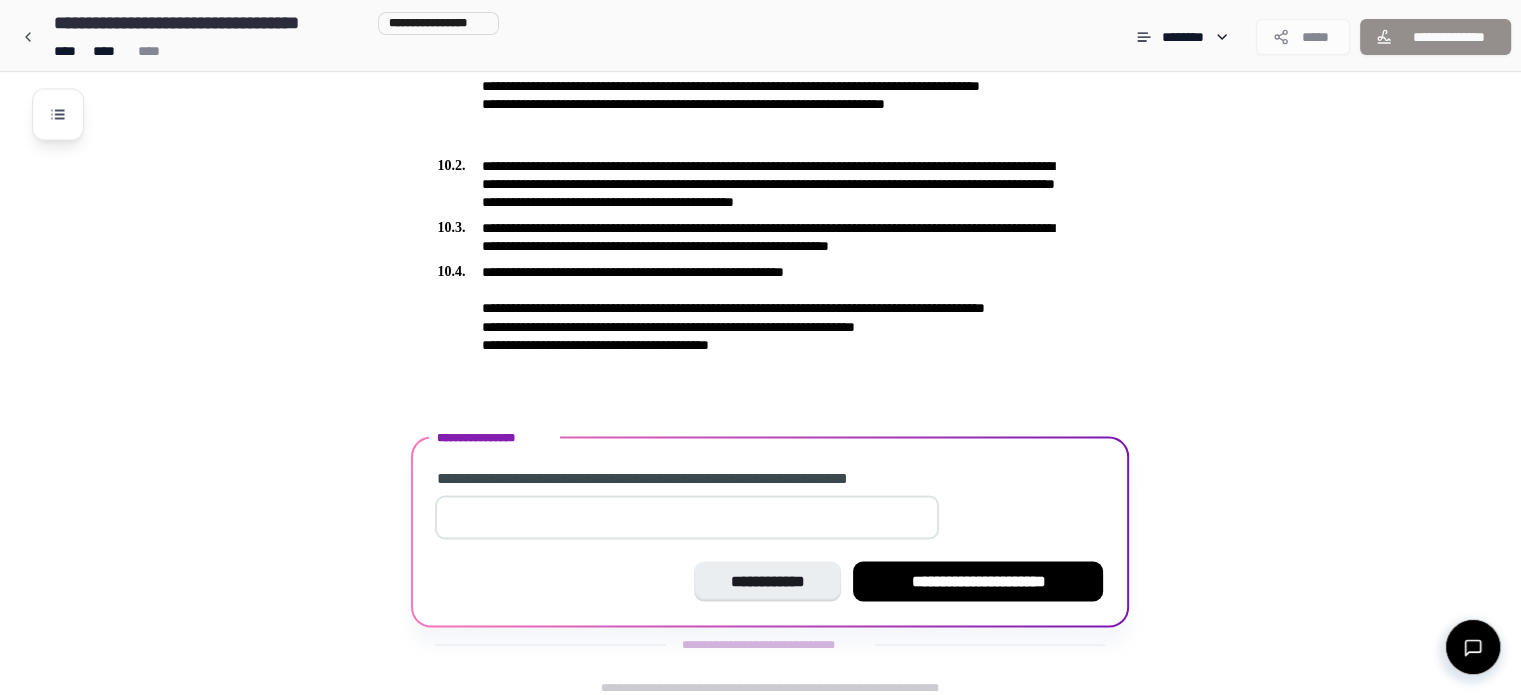 click at bounding box center [687, 517] 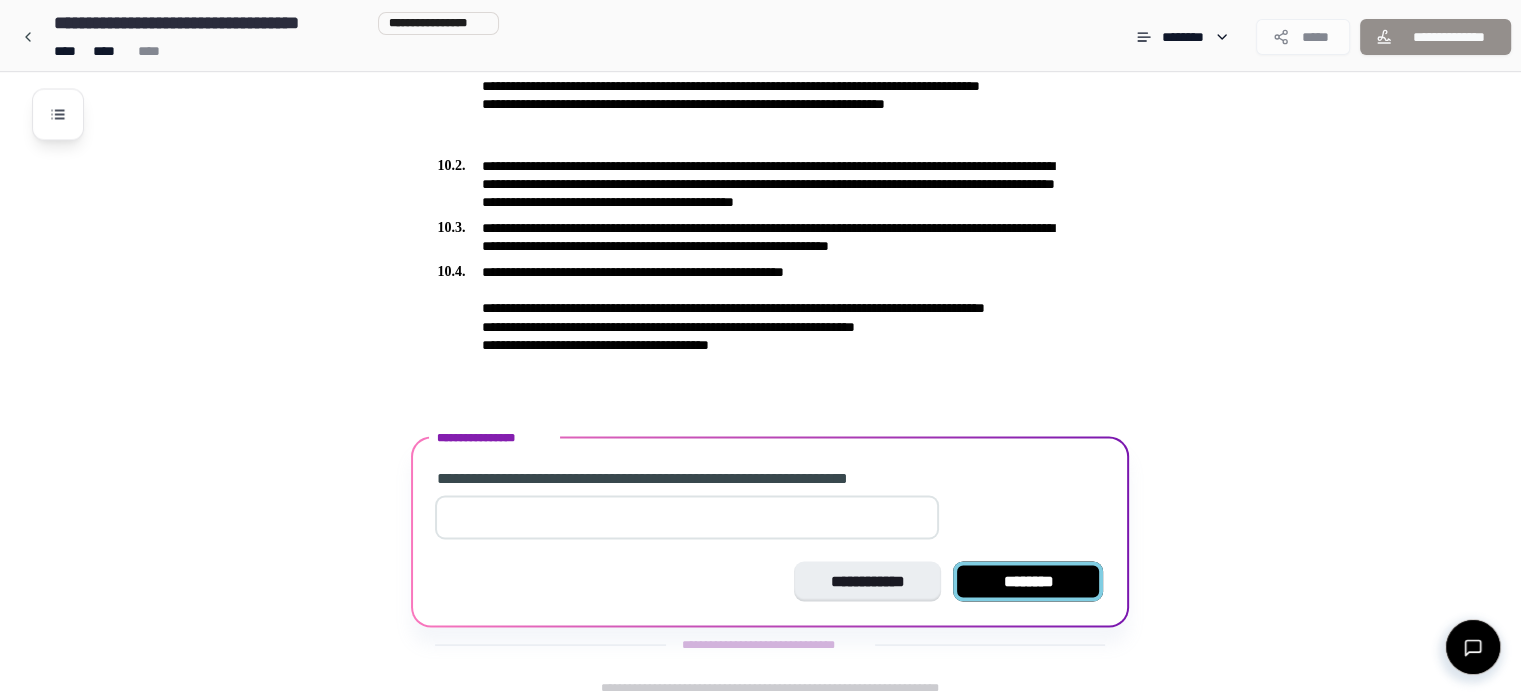 type on "*****" 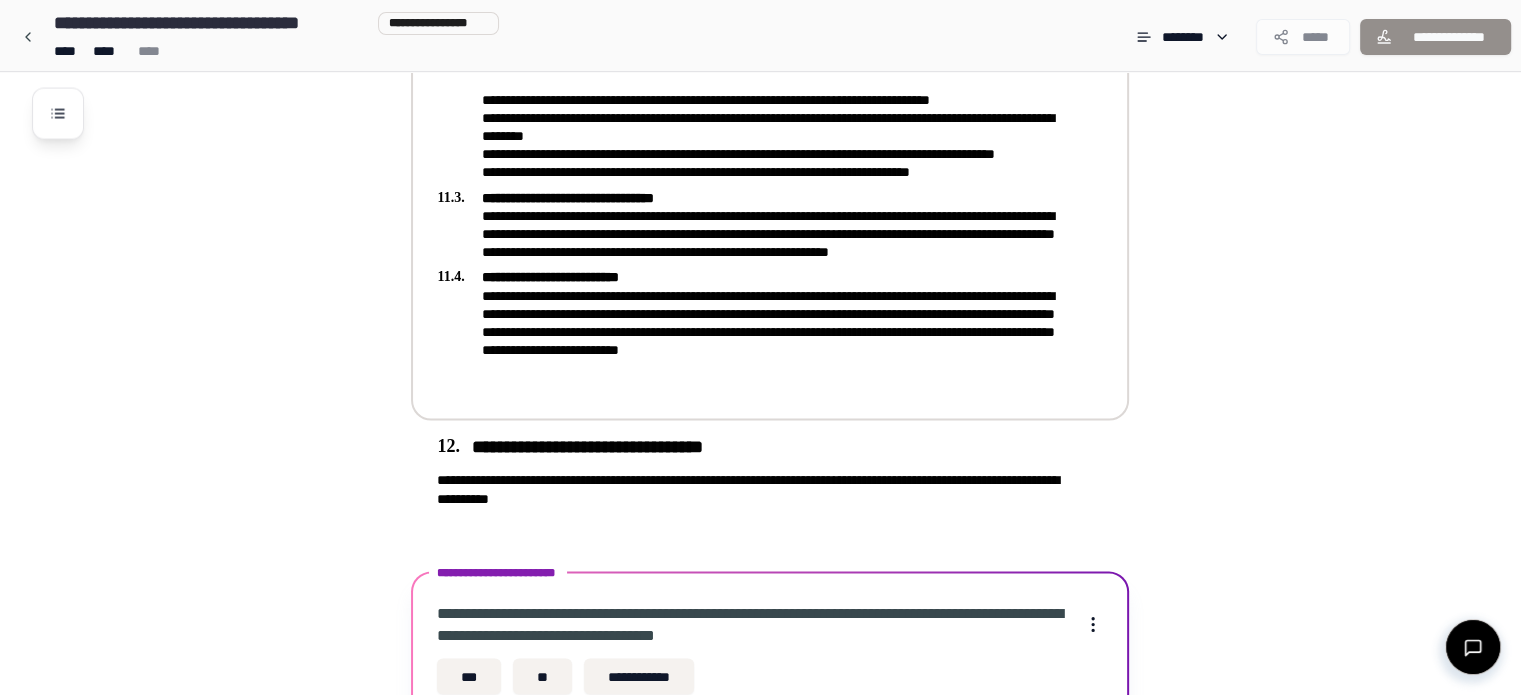 scroll, scrollTop: 4122, scrollLeft: 0, axis: vertical 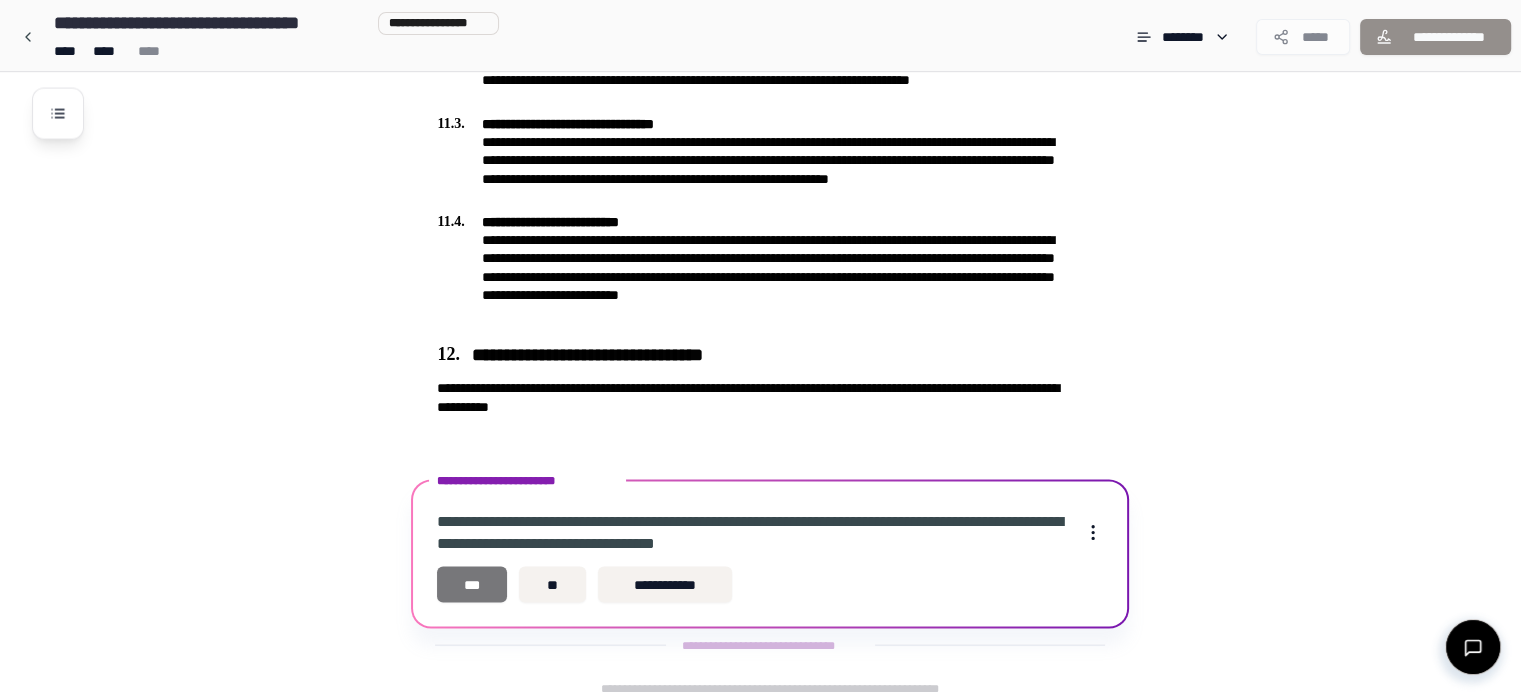 click on "***" at bounding box center (472, 585) 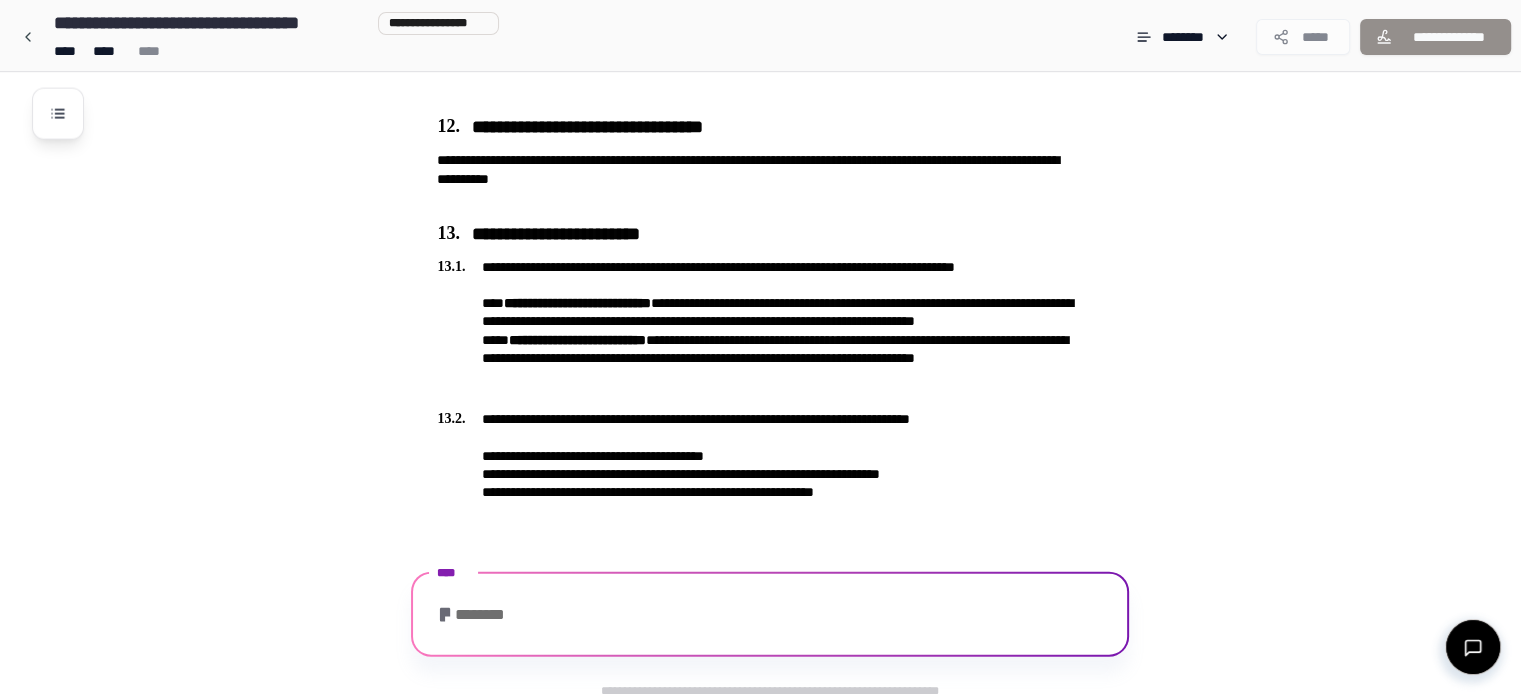 scroll, scrollTop: 4448, scrollLeft: 0, axis: vertical 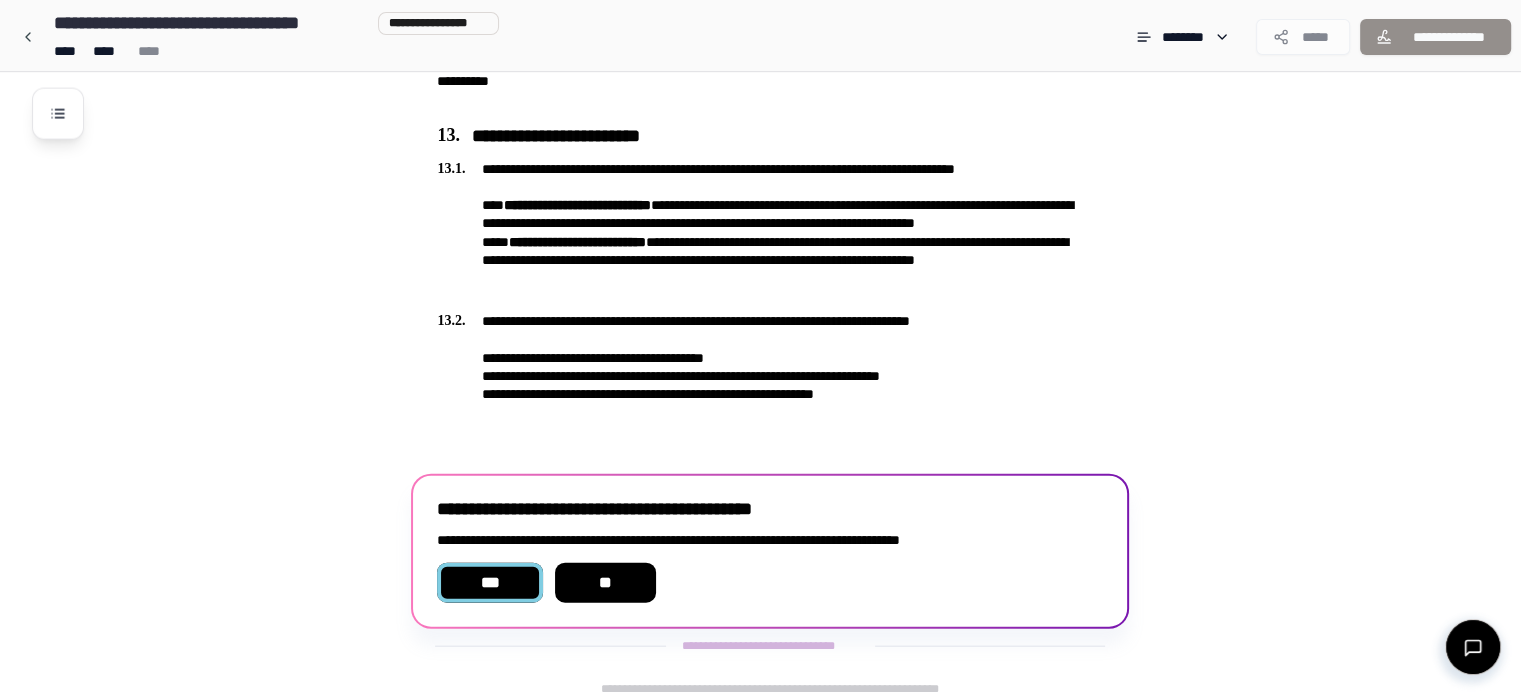 click on "***" at bounding box center [489, 583] 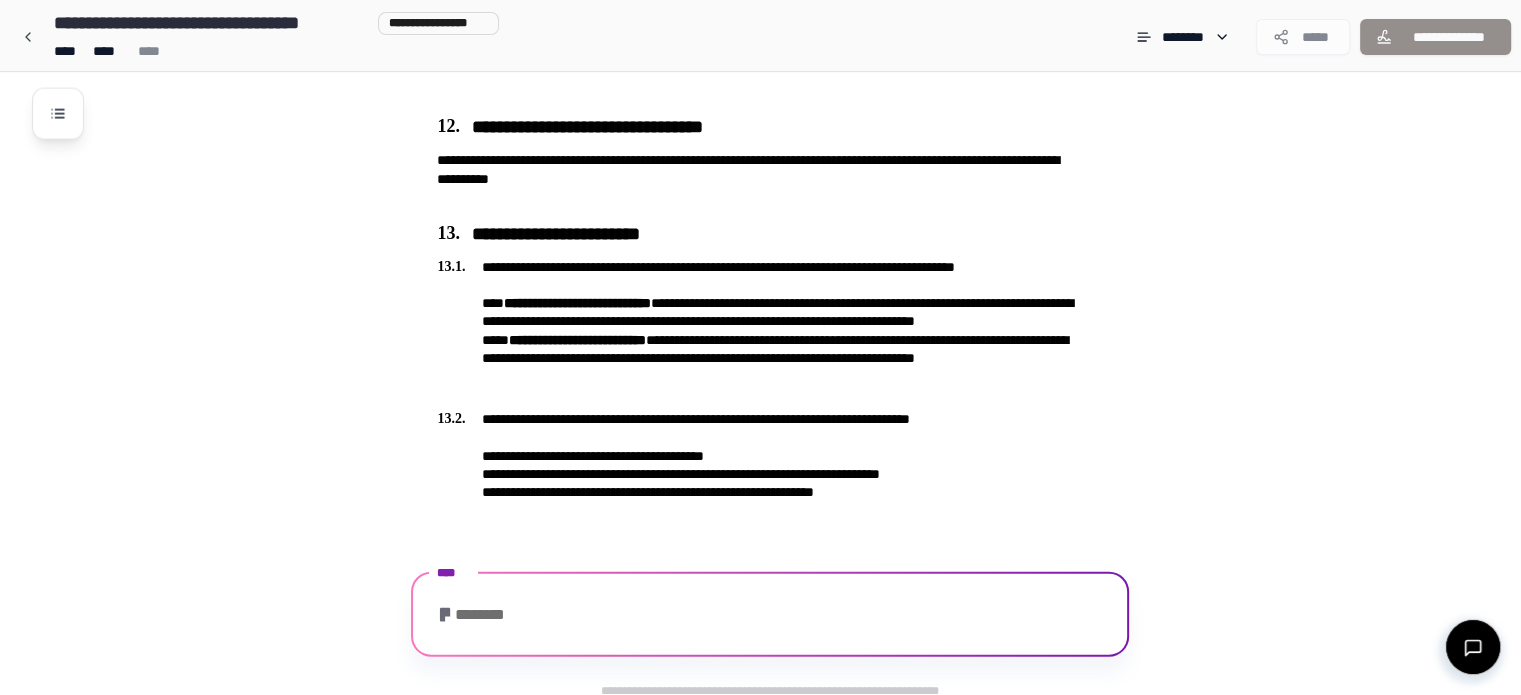 scroll, scrollTop: 4464, scrollLeft: 0, axis: vertical 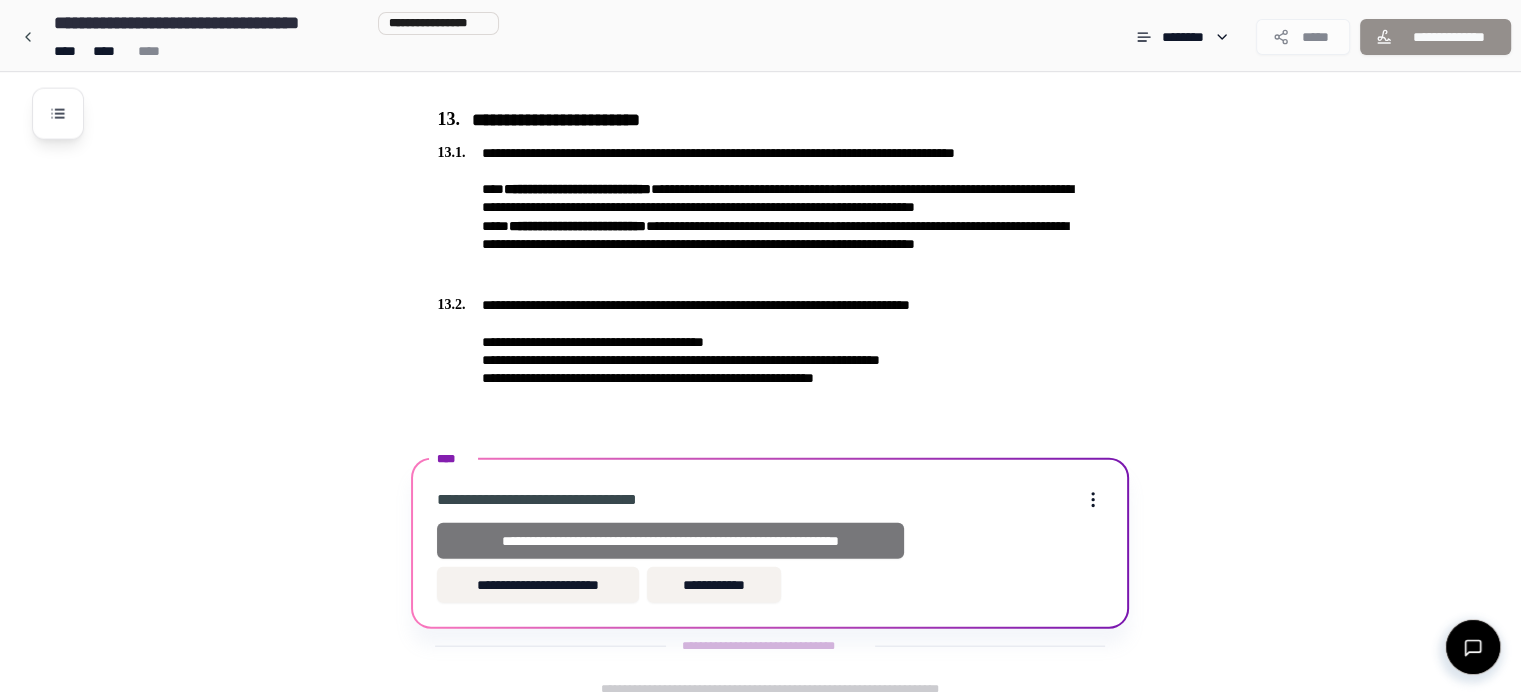 click on "**********" at bounding box center [670, 541] 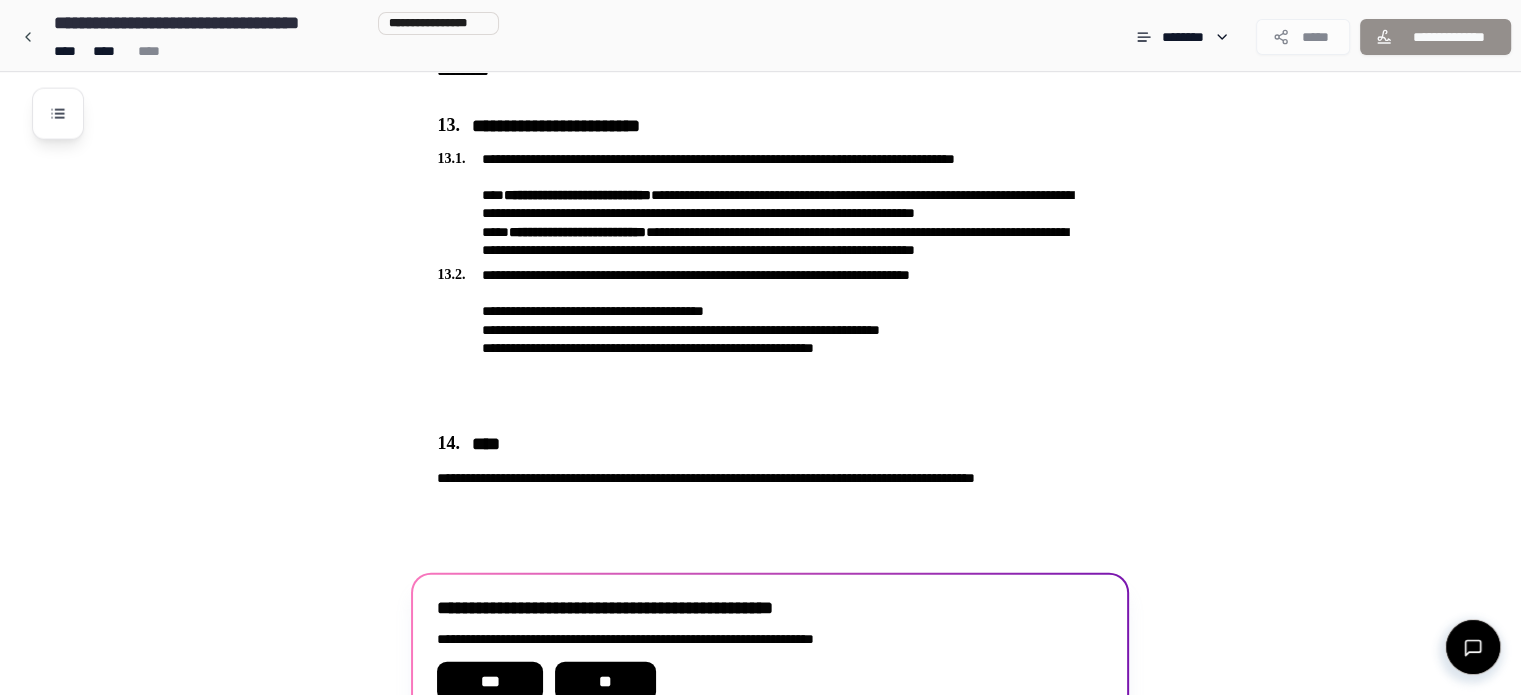 scroll, scrollTop: 4556, scrollLeft: 0, axis: vertical 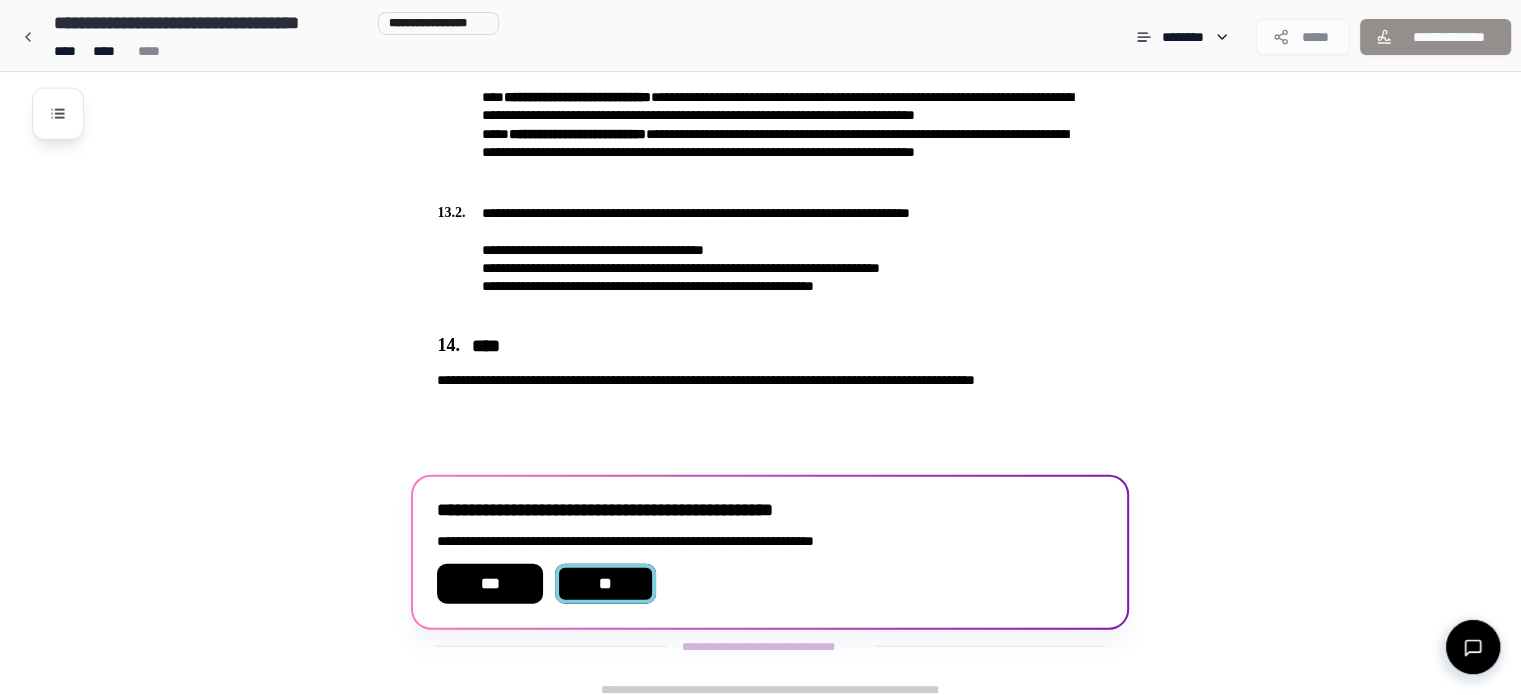 click on "**" at bounding box center [606, 584] 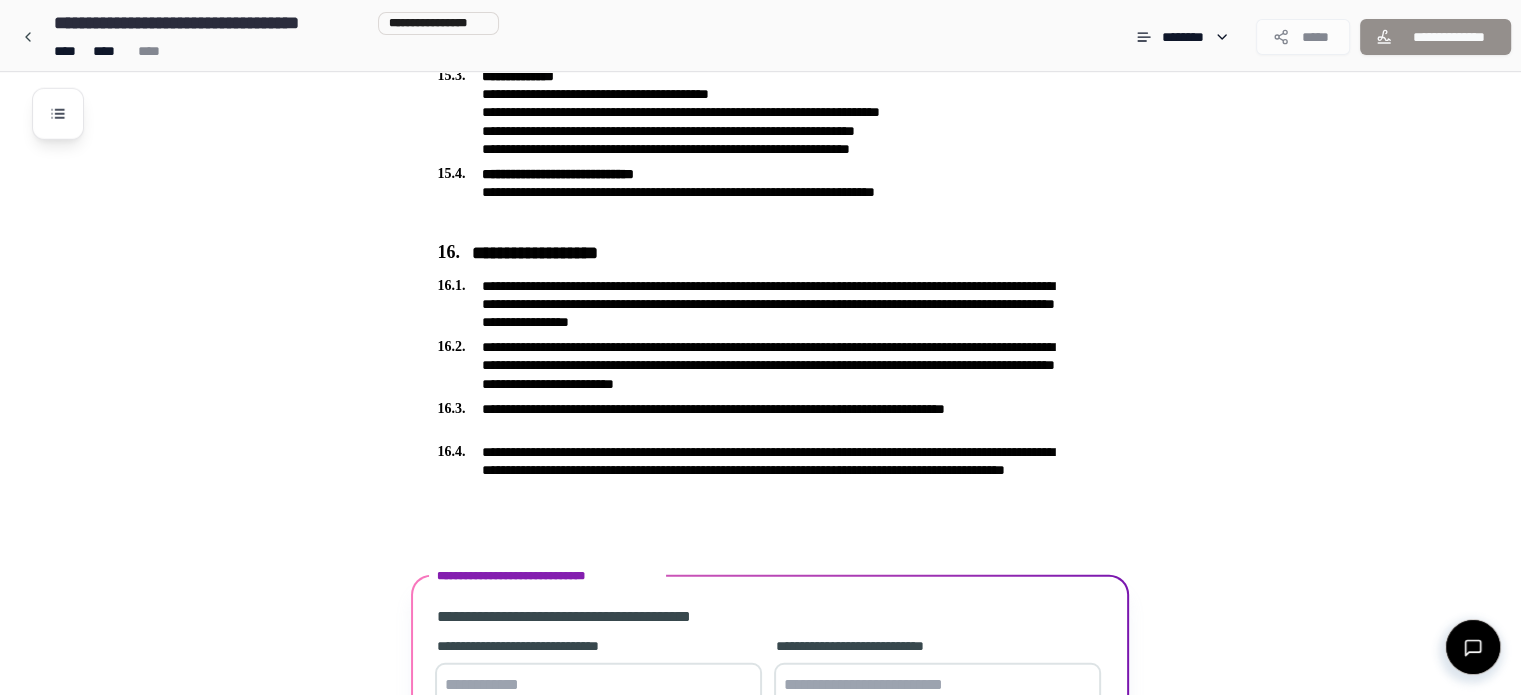 scroll, scrollTop: 5398, scrollLeft: 0, axis: vertical 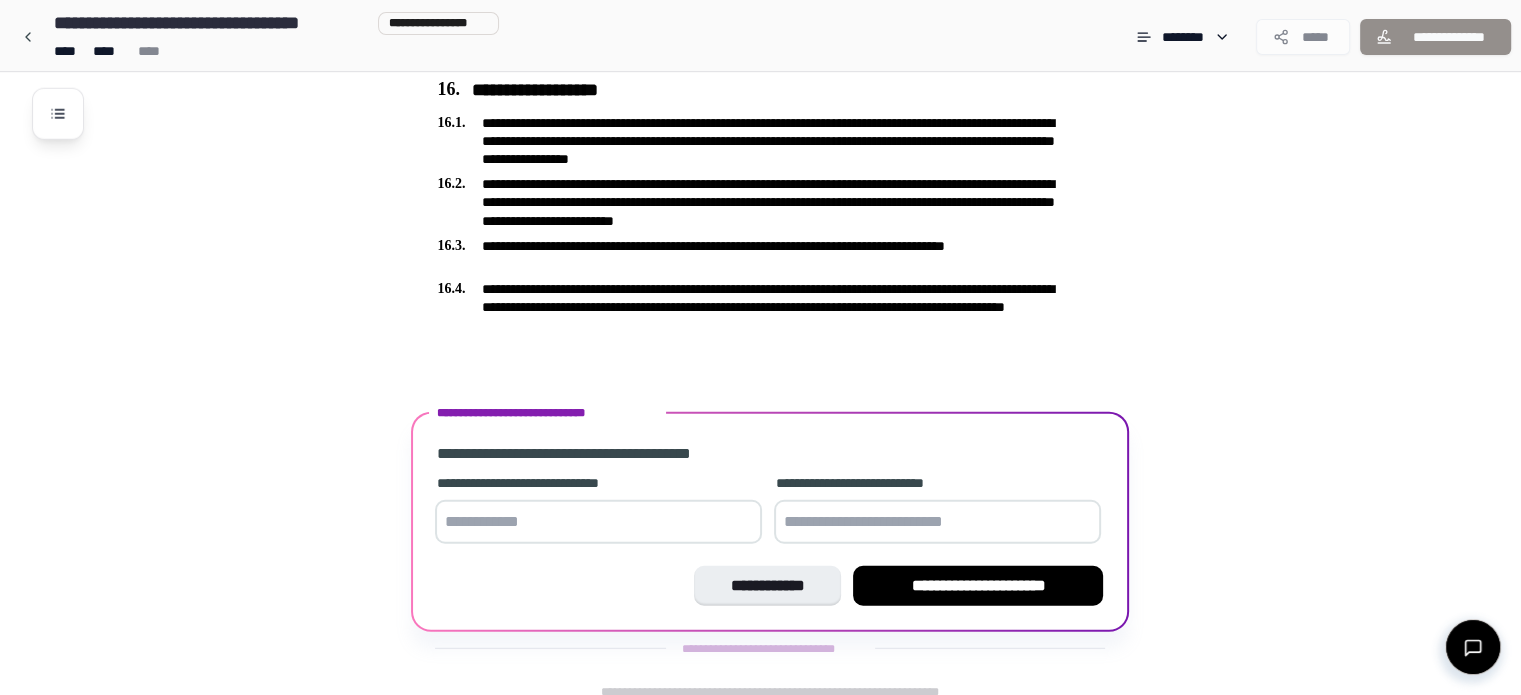 click at bounding box center (598, 522) 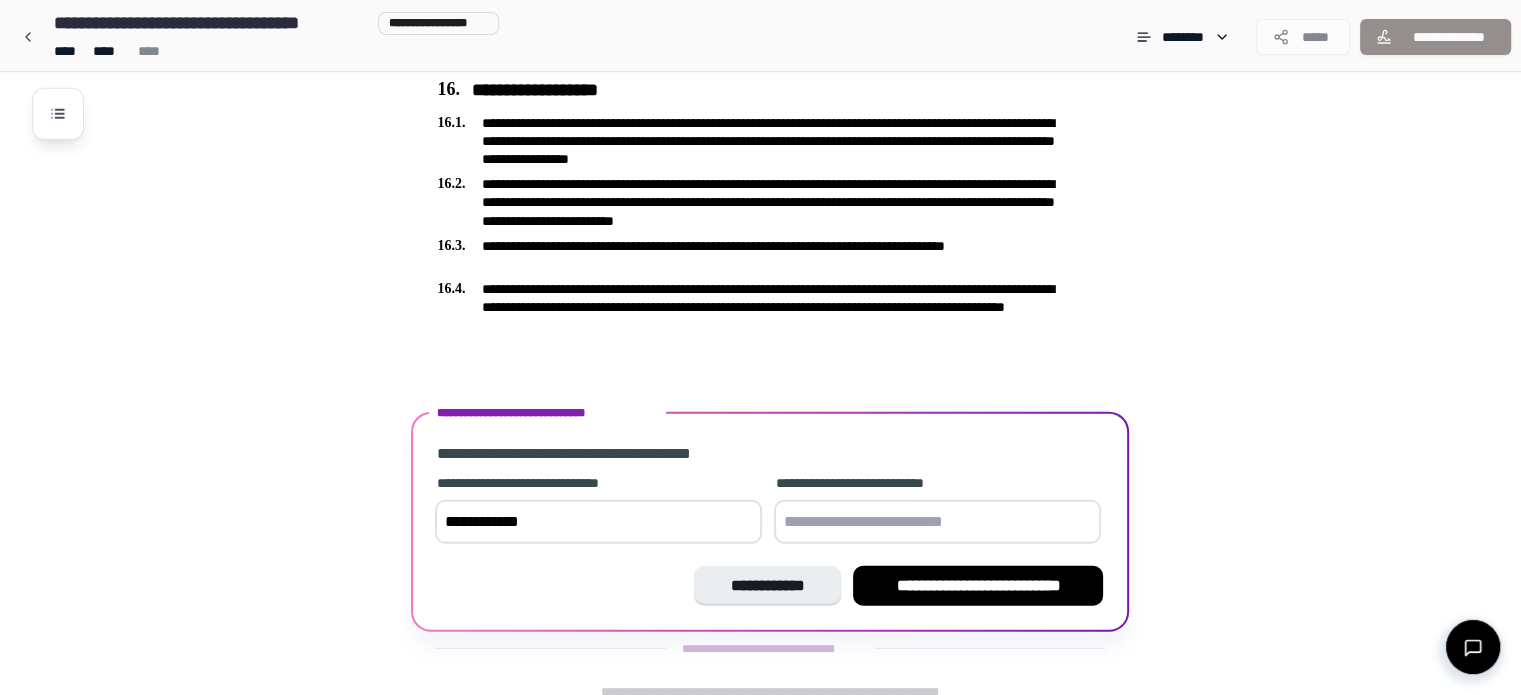 type on "**********" 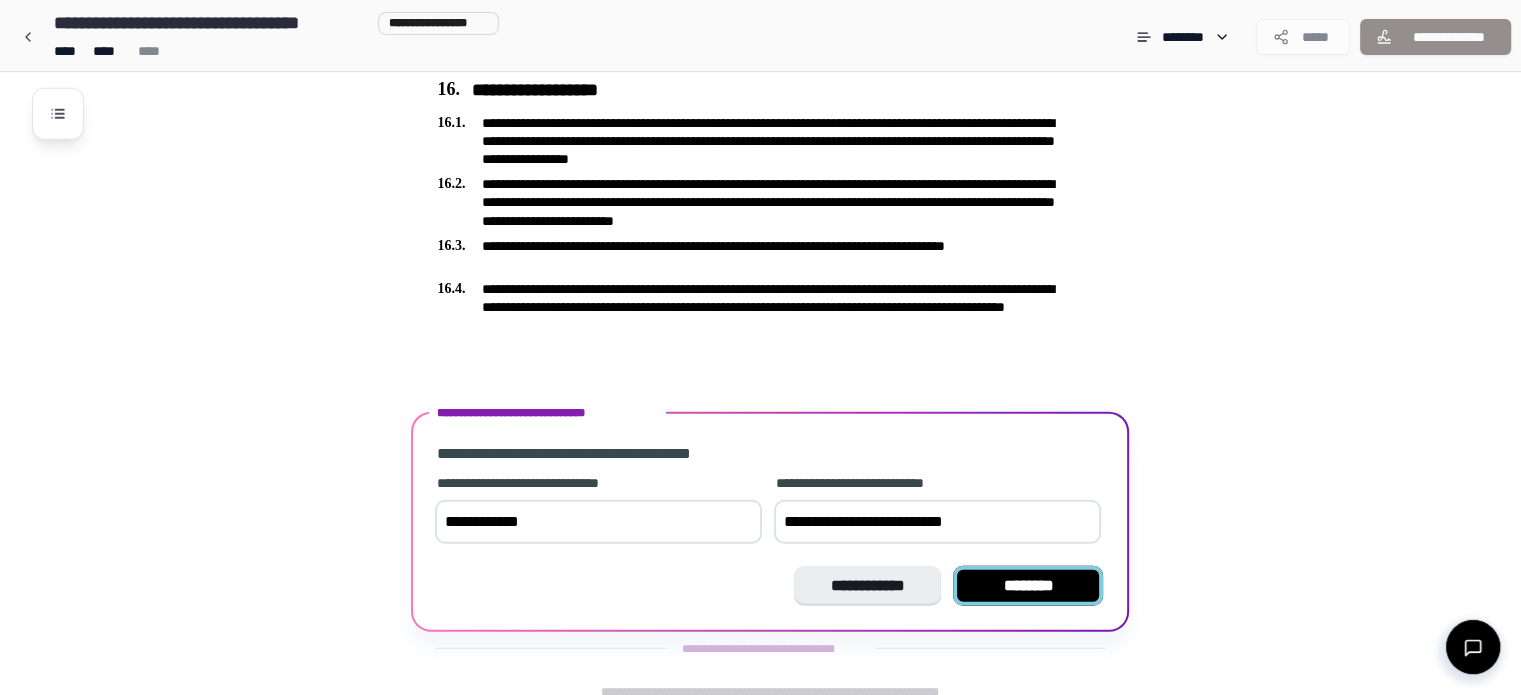type on "**********" 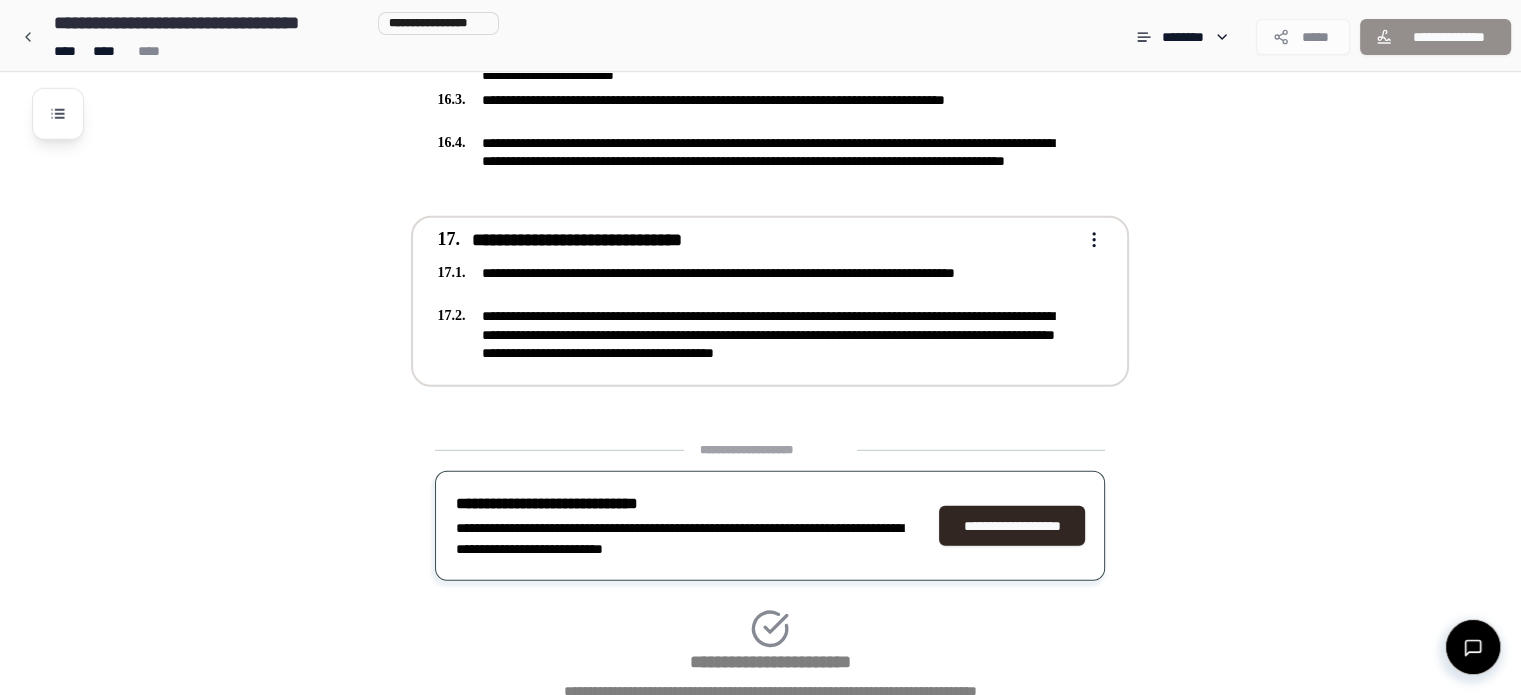 scroll, scrollTop: 5678, scrollLeft: 0, axis: vertical 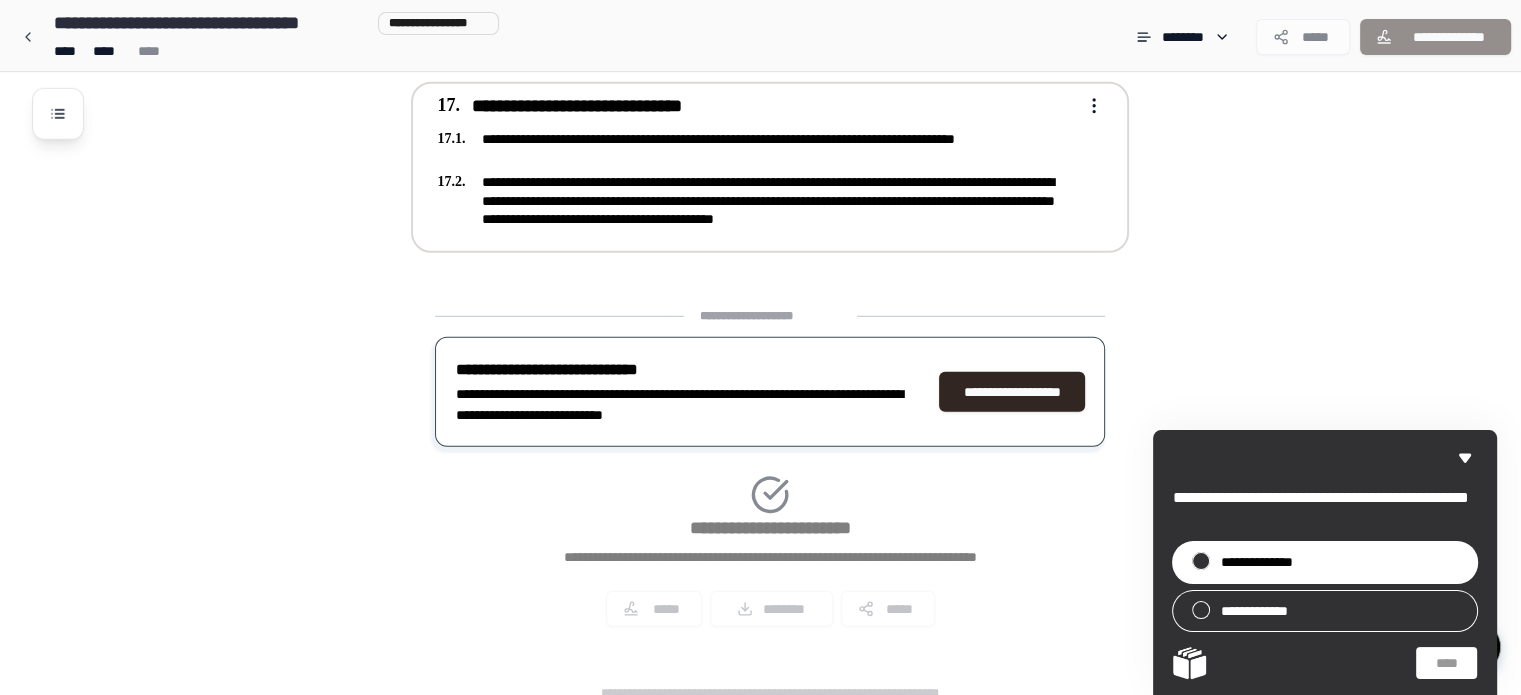 click on "**********" at bounding box center [1267, 562] 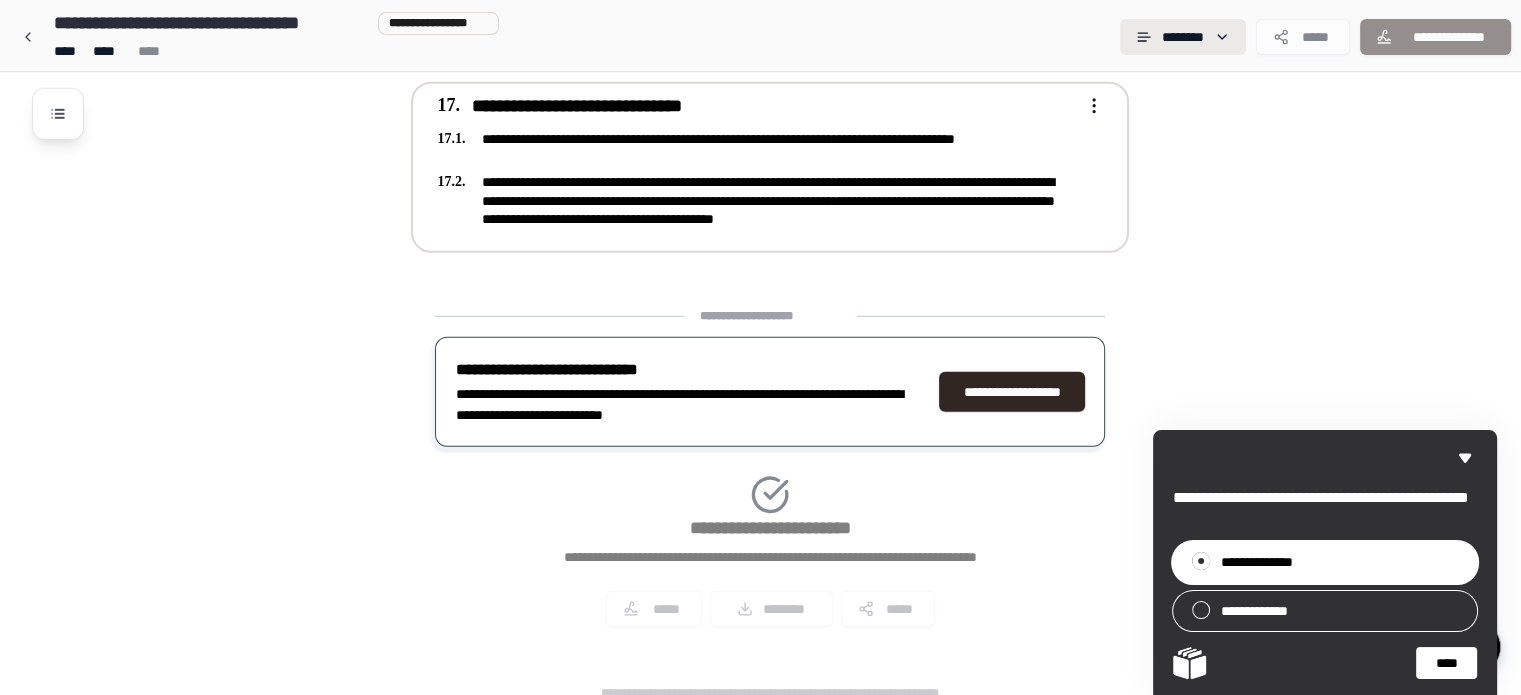 click on "**********" at bounding box center [760, -2491] 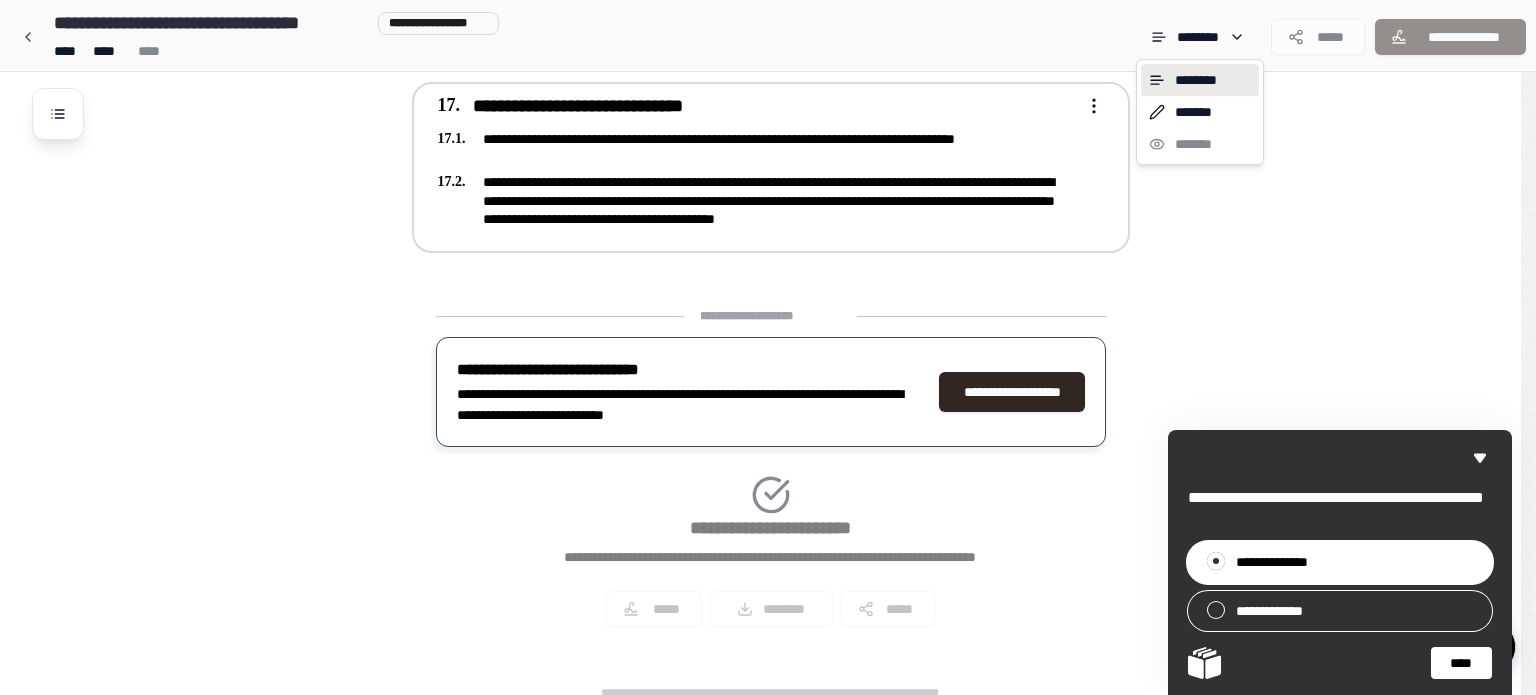 click on "**********" at bounding box center [768, -2491] 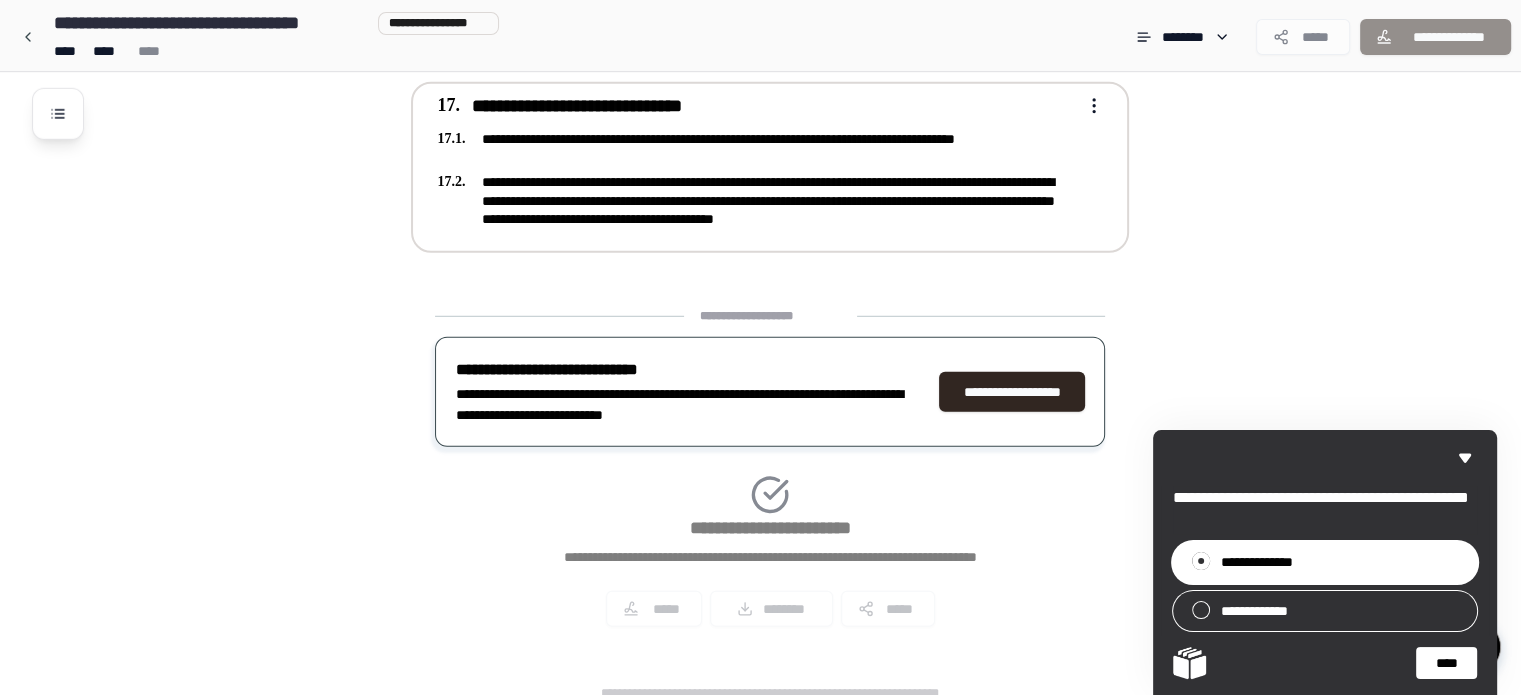 drag, startPoint x: 1033, startPoint y: 368, endPoint x: 1526, endPoint y: 245, distance: 508.11218 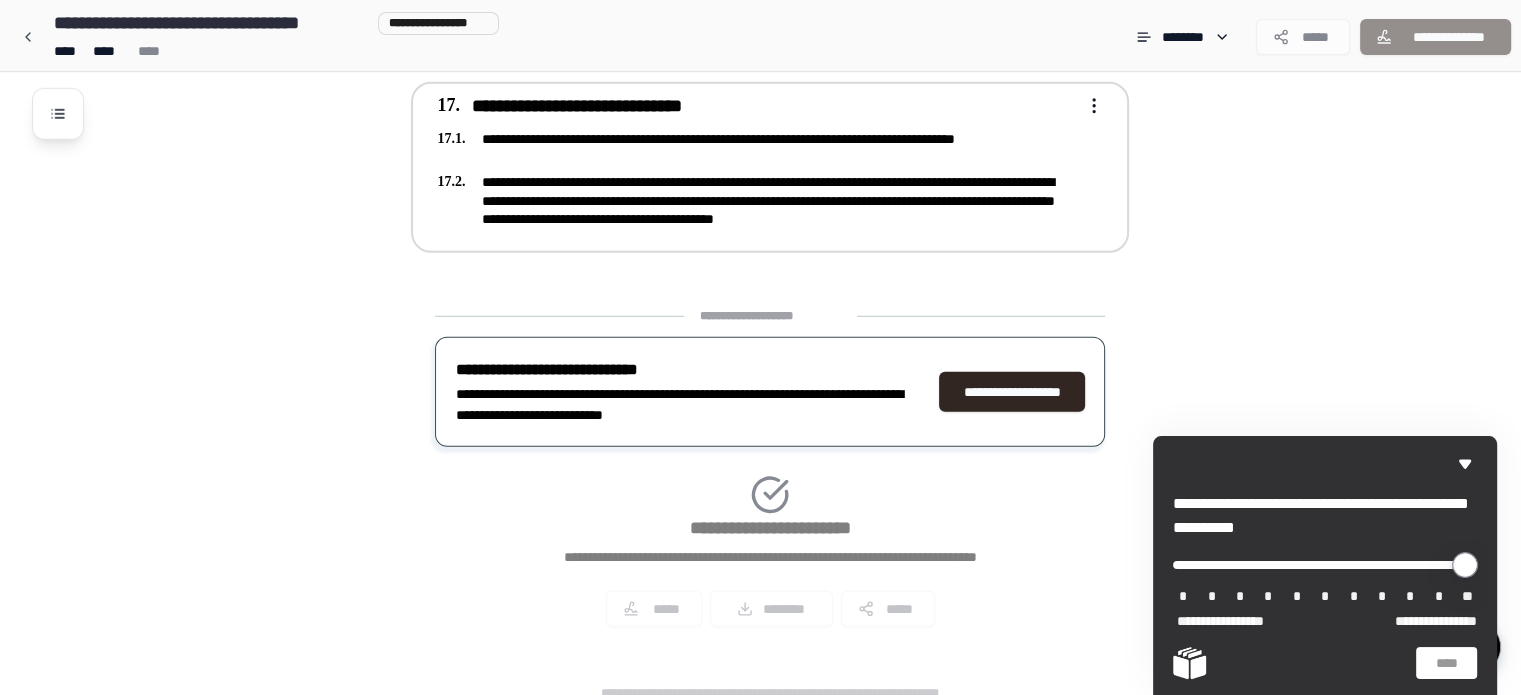 type on "**" 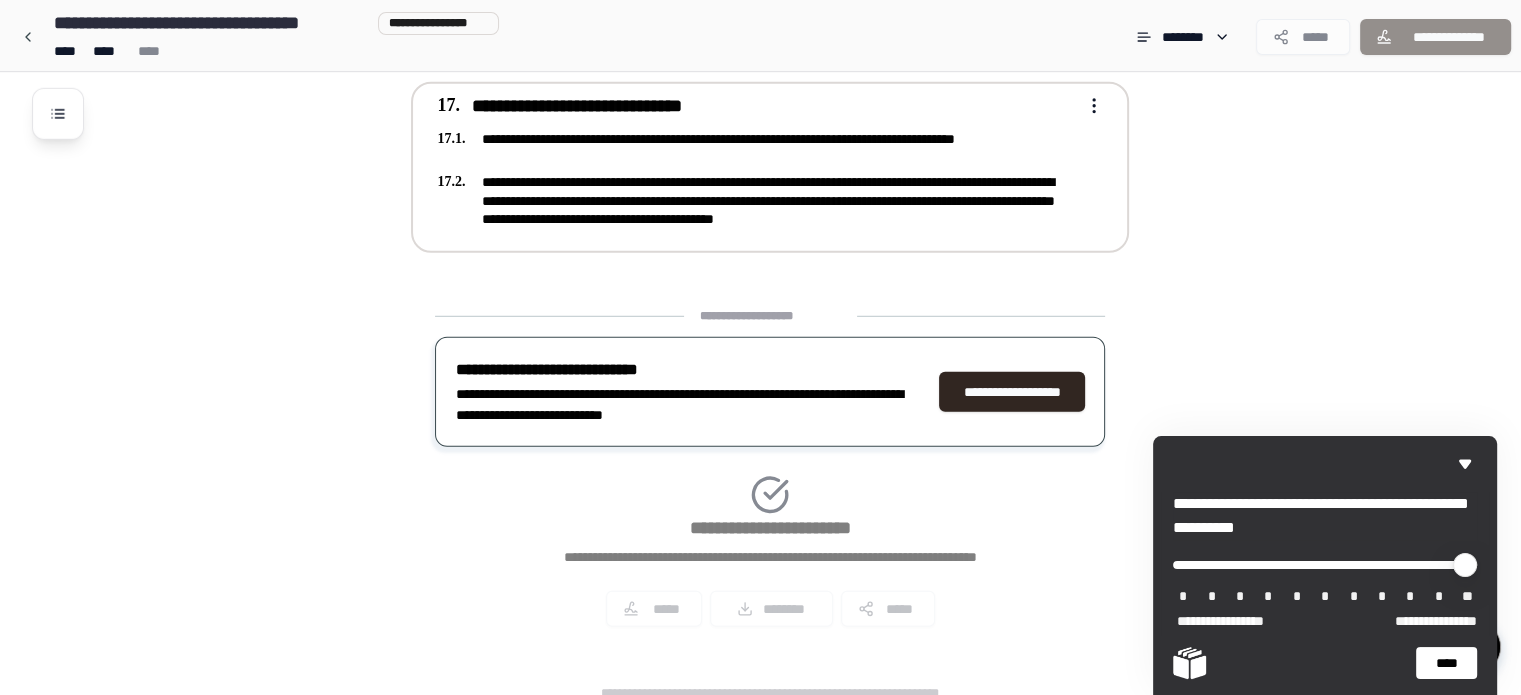 click on "****" at bounding box center [1446, 663] 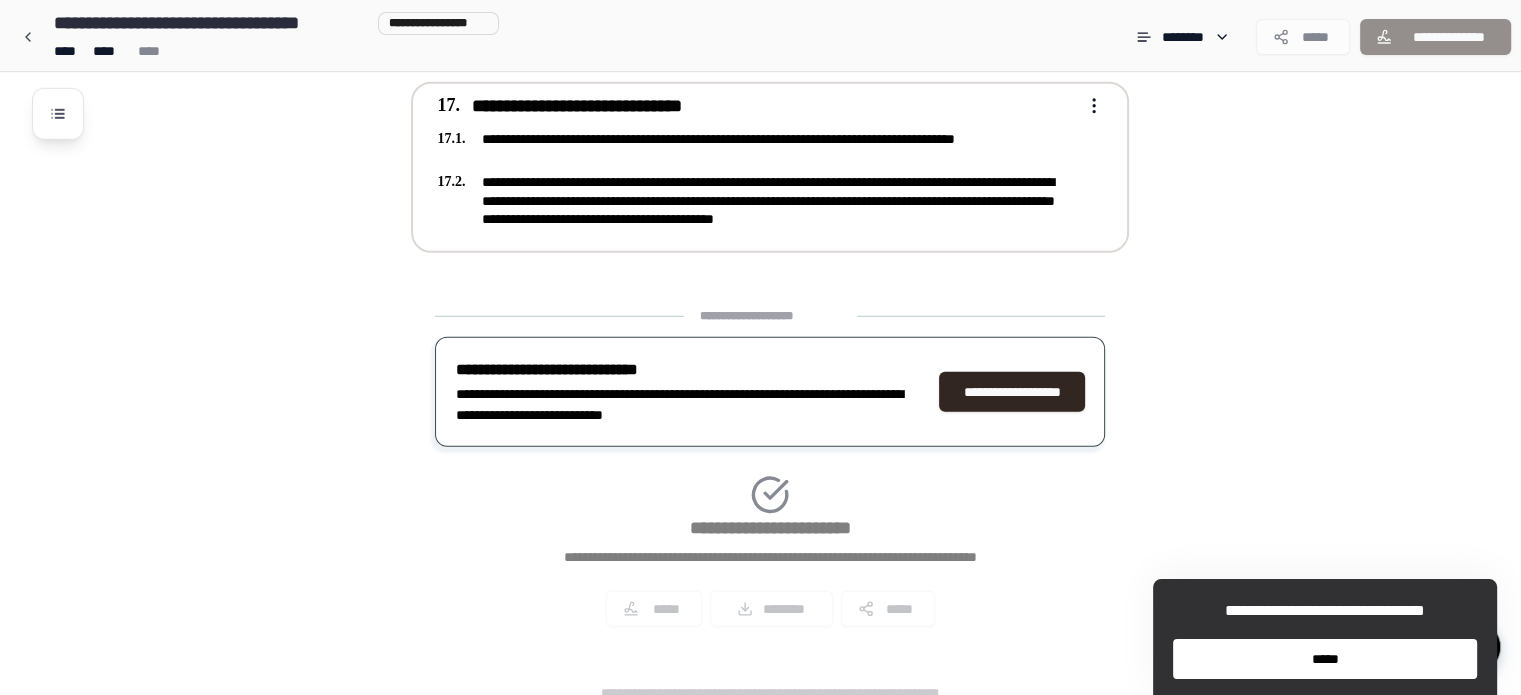 click on "*****" at bounding box center [1325, 659] 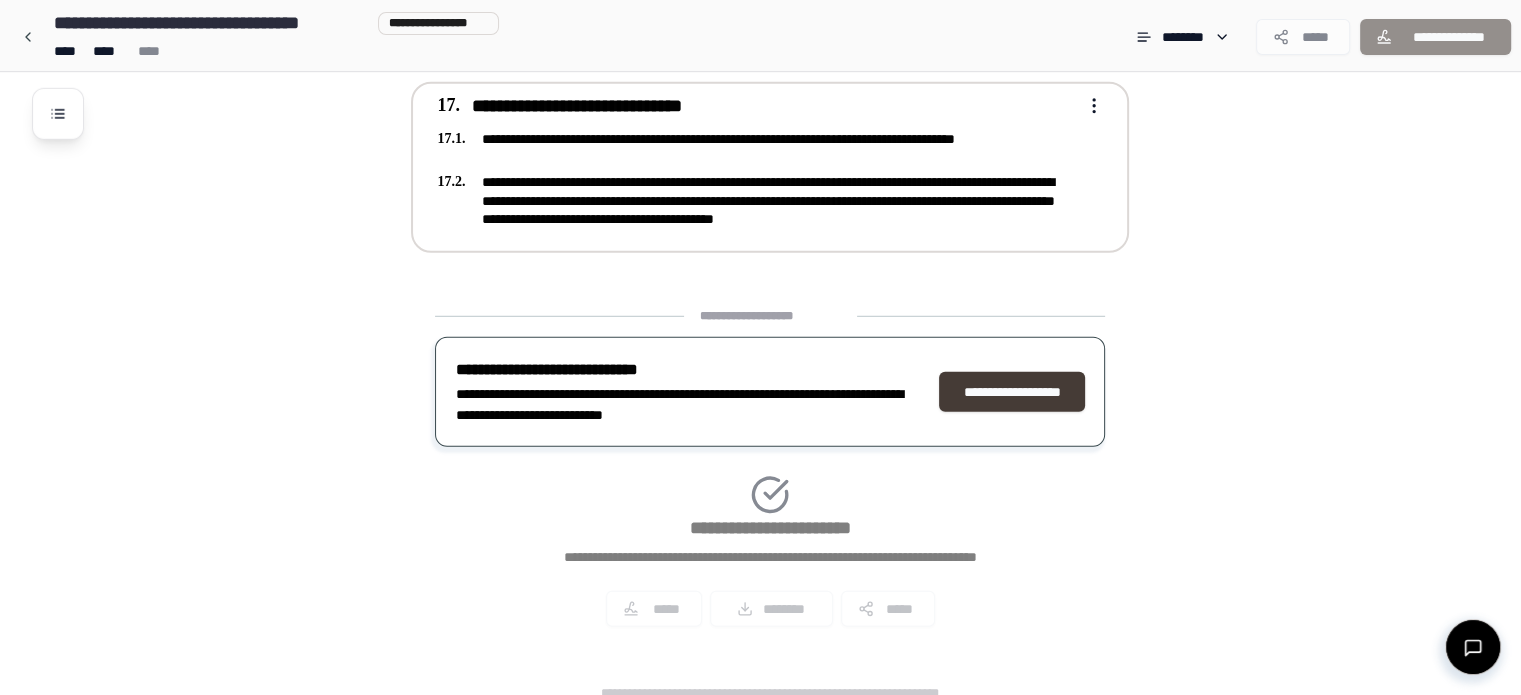 click on "**********" at bounding box center [1012, 392] 